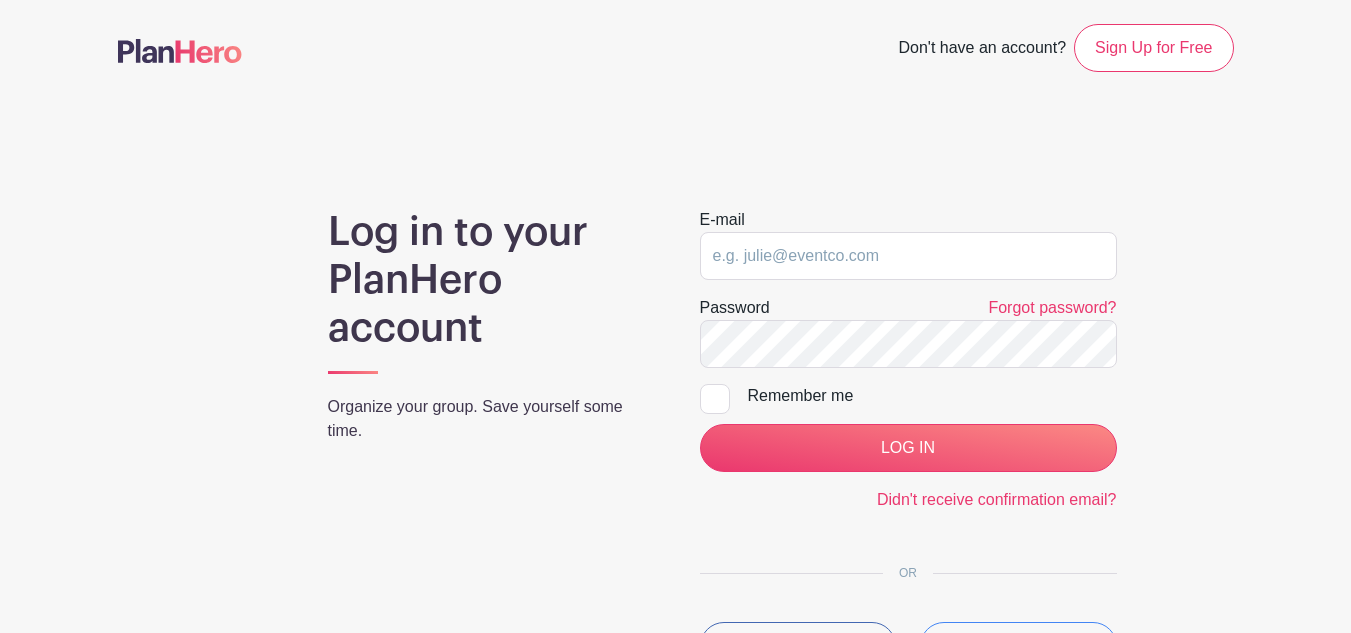 scroll, scrollTop: 0, scrollLeft: 0, axis: both 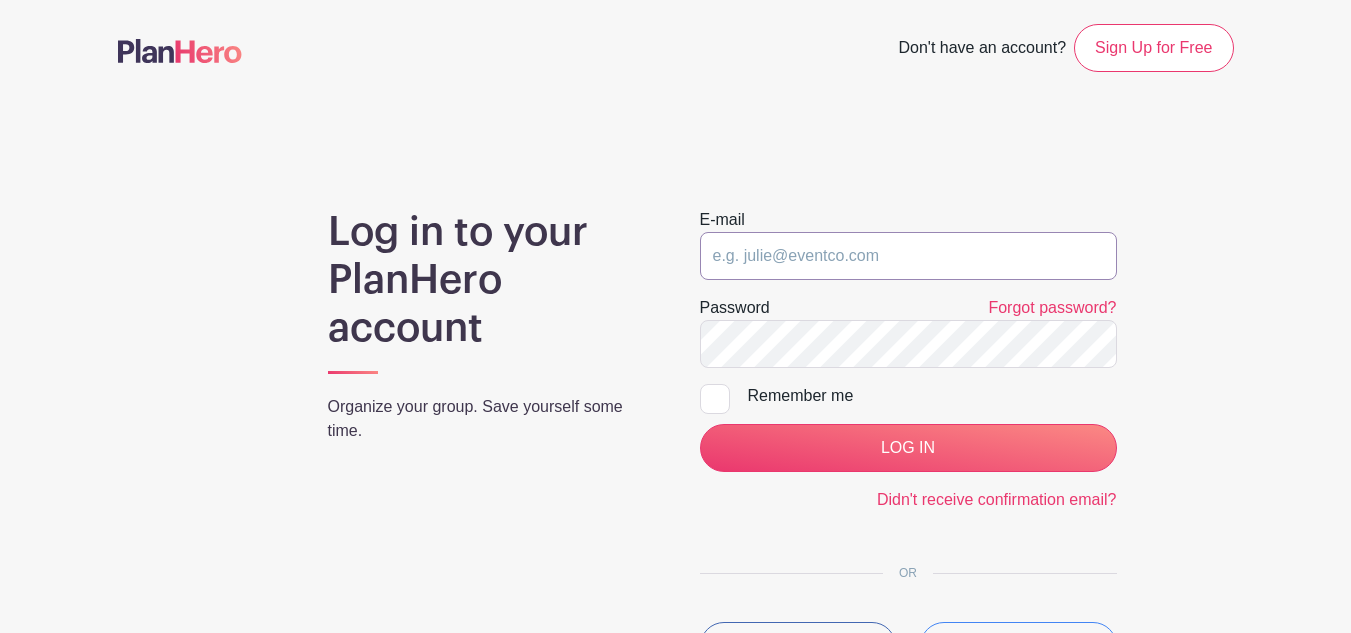 drag, startPoint x: 0, startPoint y: 0, endPoint x: 922, endPoint y: 259, distance: 957.6873 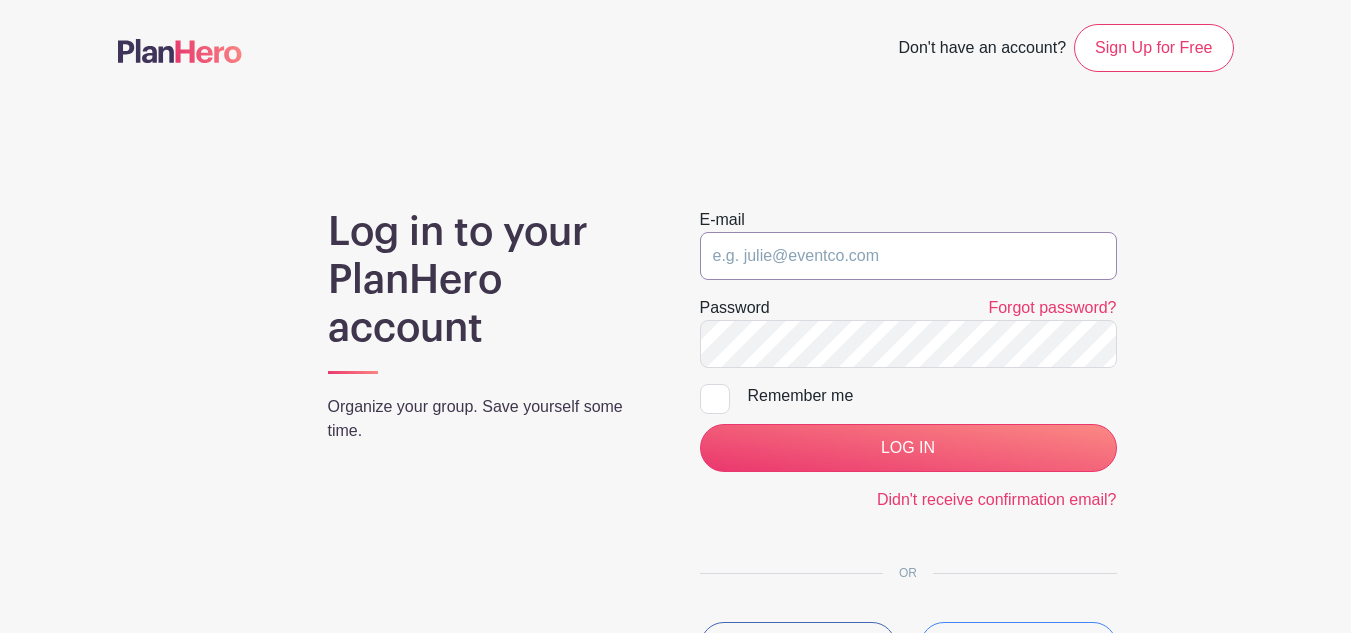 click at bounding box center [908, 256] 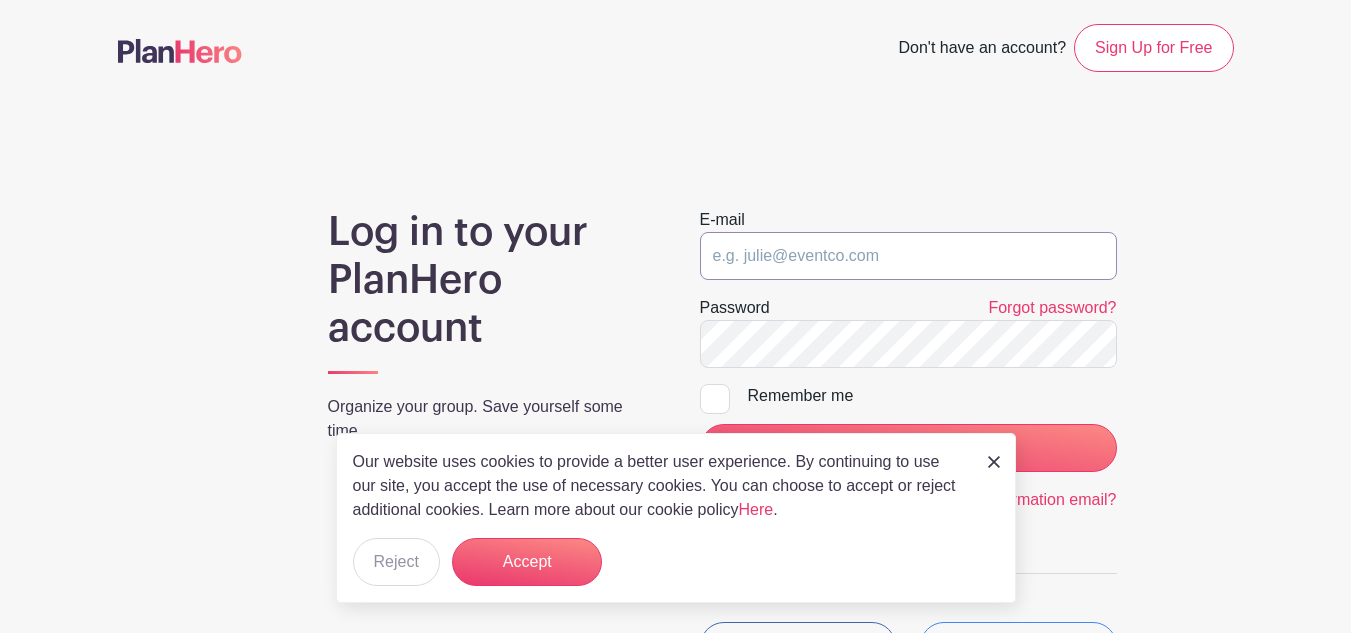 type on "[EMAIL]" 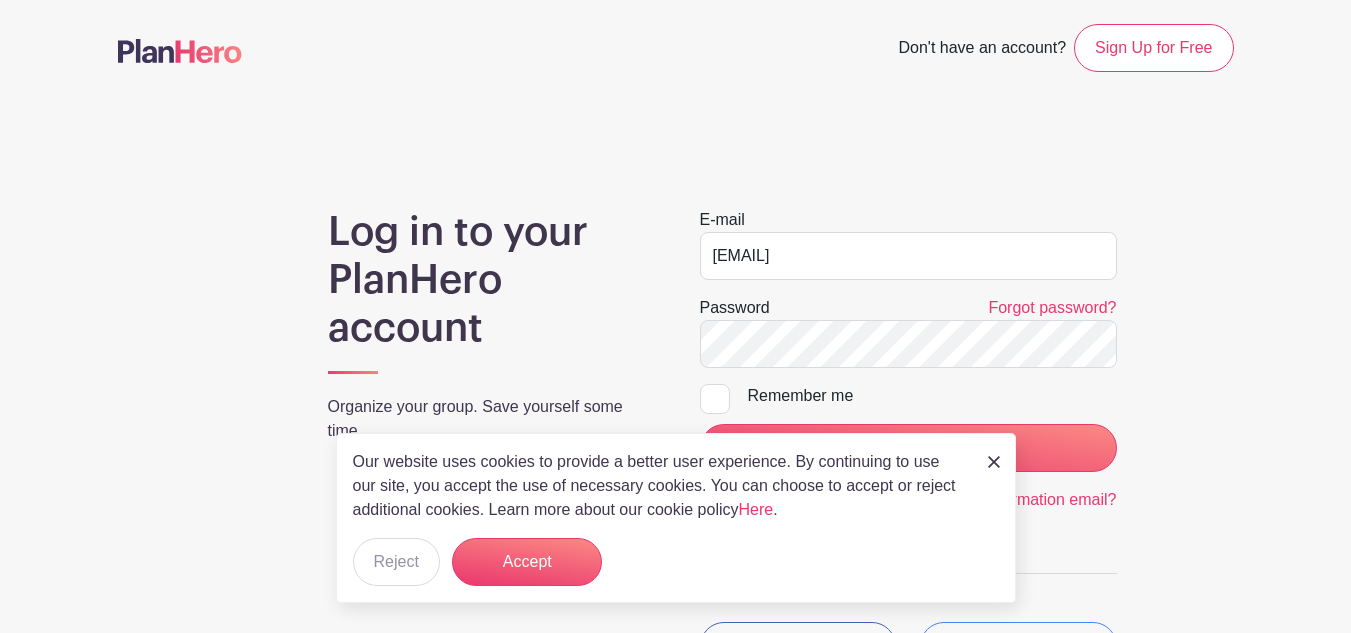 drag, startPoint x: 988, startPoint y: 467, endPoint x: 1011, endPoint y: 438, distance: 37.01351 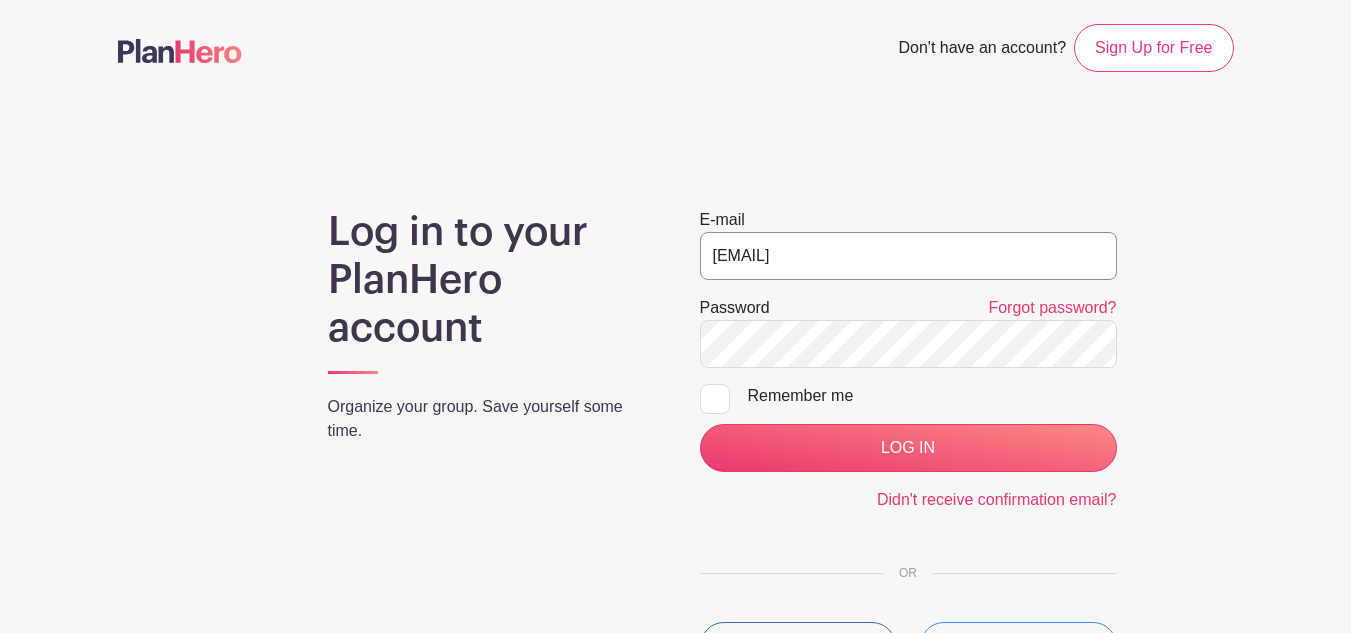 click on "hello@mountainshadows.org" at bounding box center (908, 256) 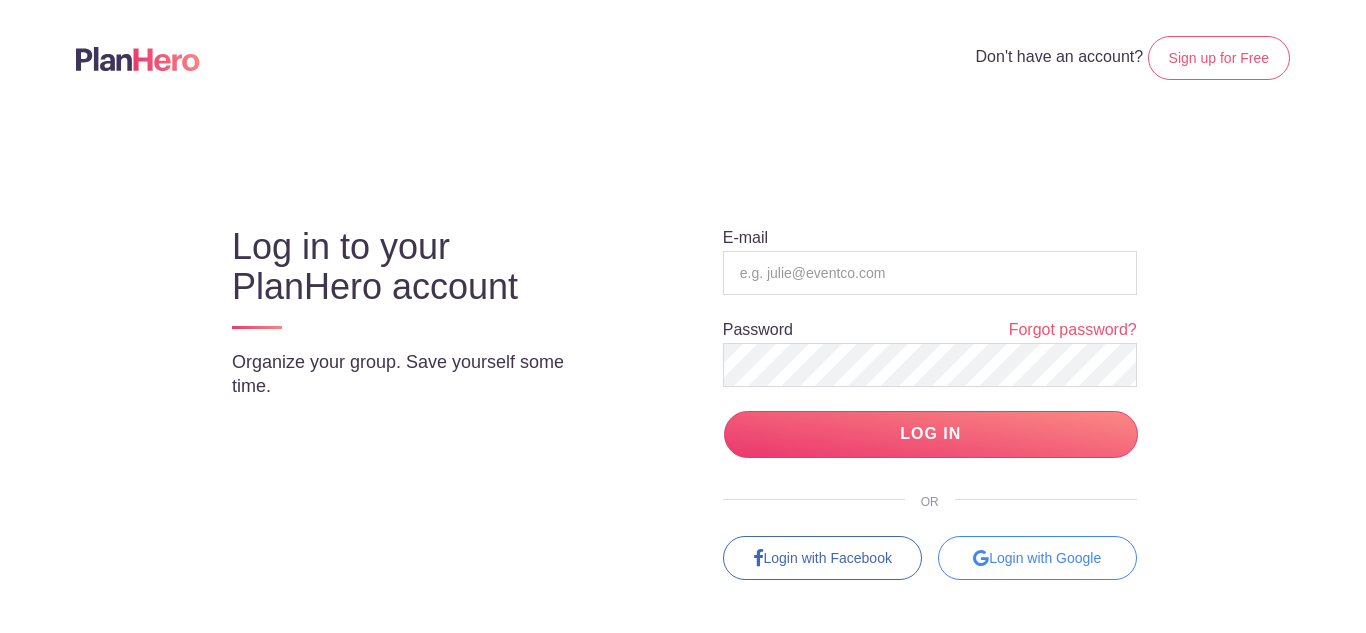 scroll, scrollTop: 0, scrollLeft: 0, axis: both 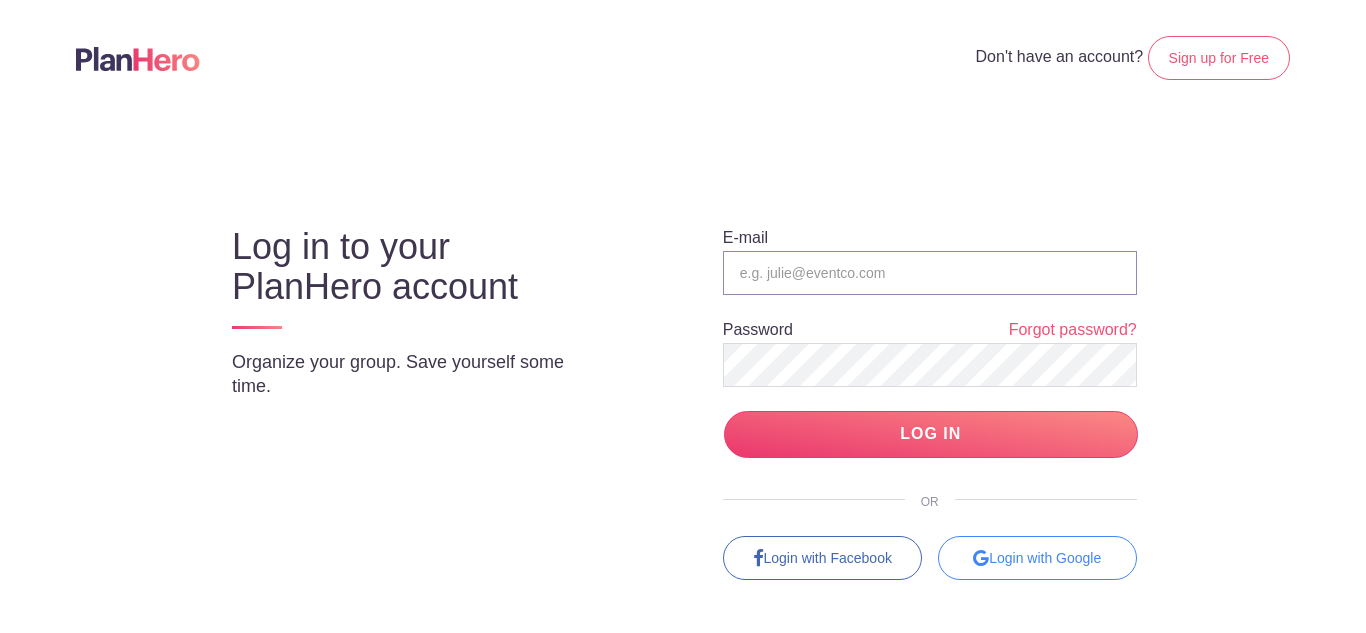 click at bounding box center [930, 273] 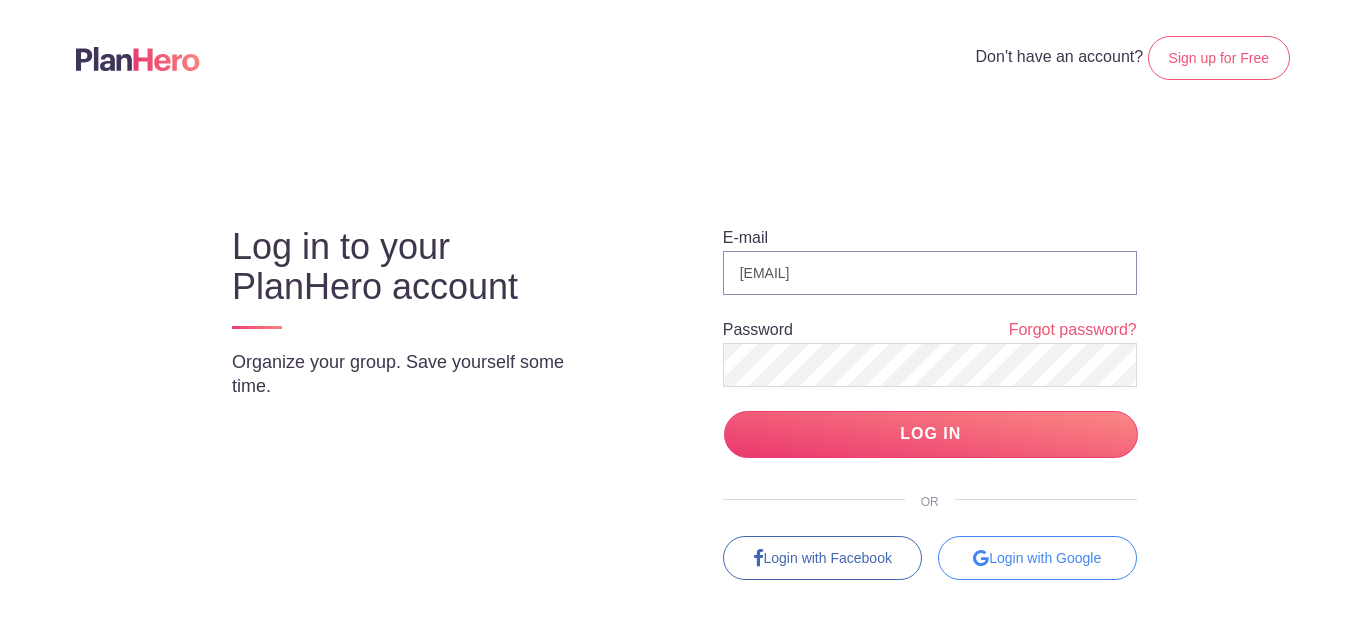 click on "[EMAIL]" at bounding box center [930, 273] 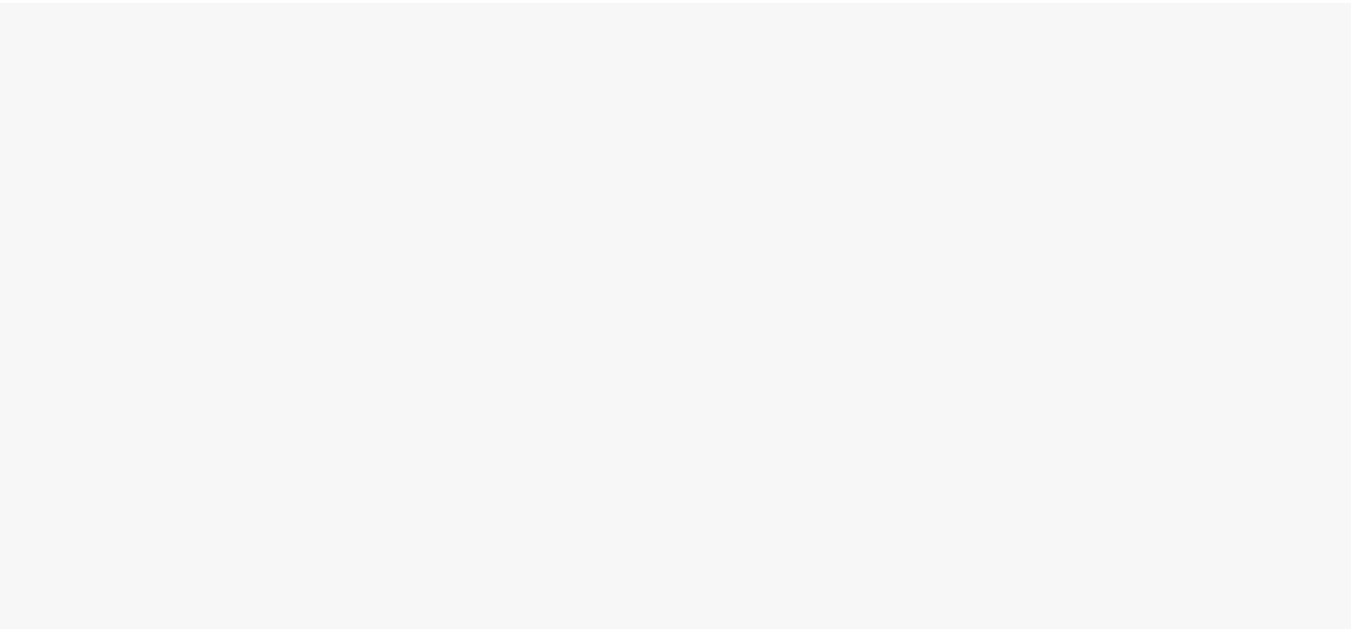 scroll, scrollTop: 0, scrollLeft: 0, axis: both 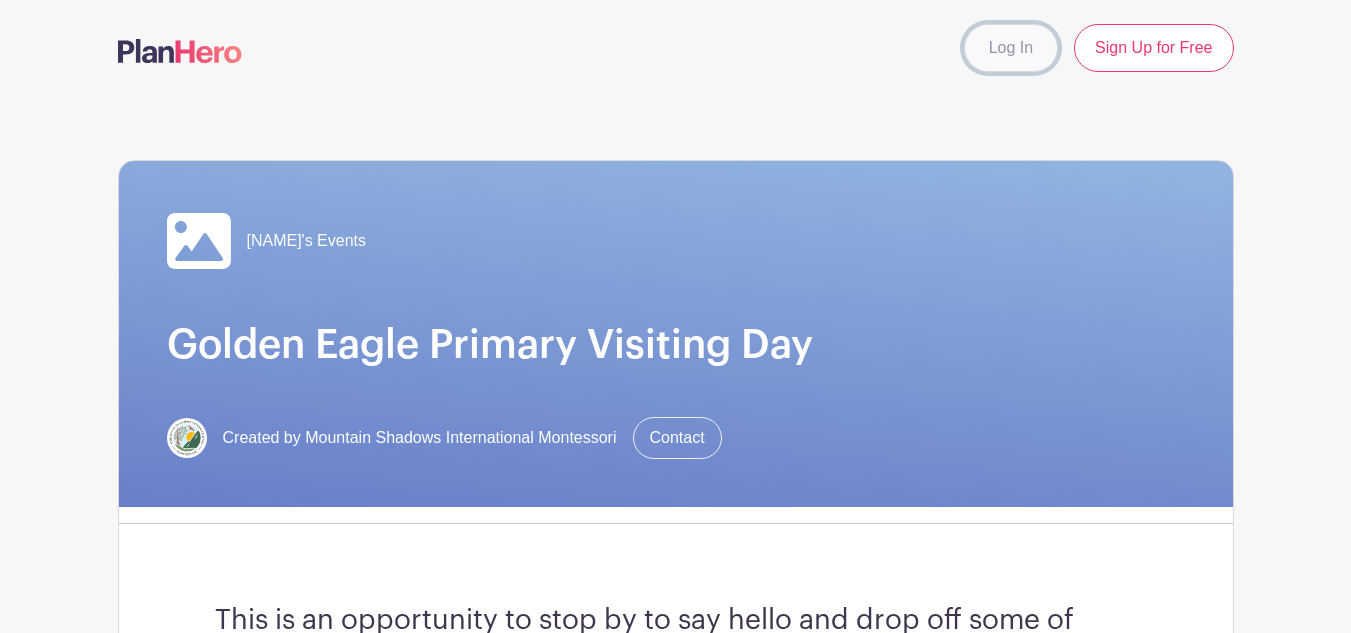 click on "Log In" at bounding box center [1011, 48] 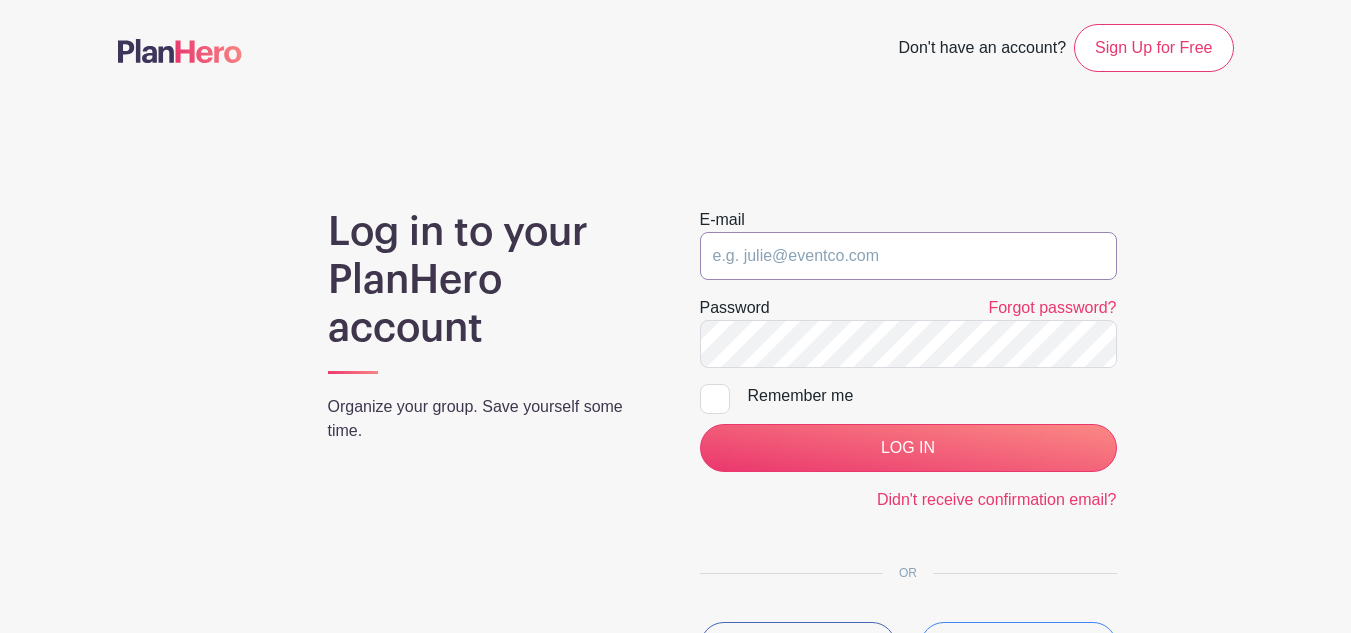 click at bounding box center (908, 256) 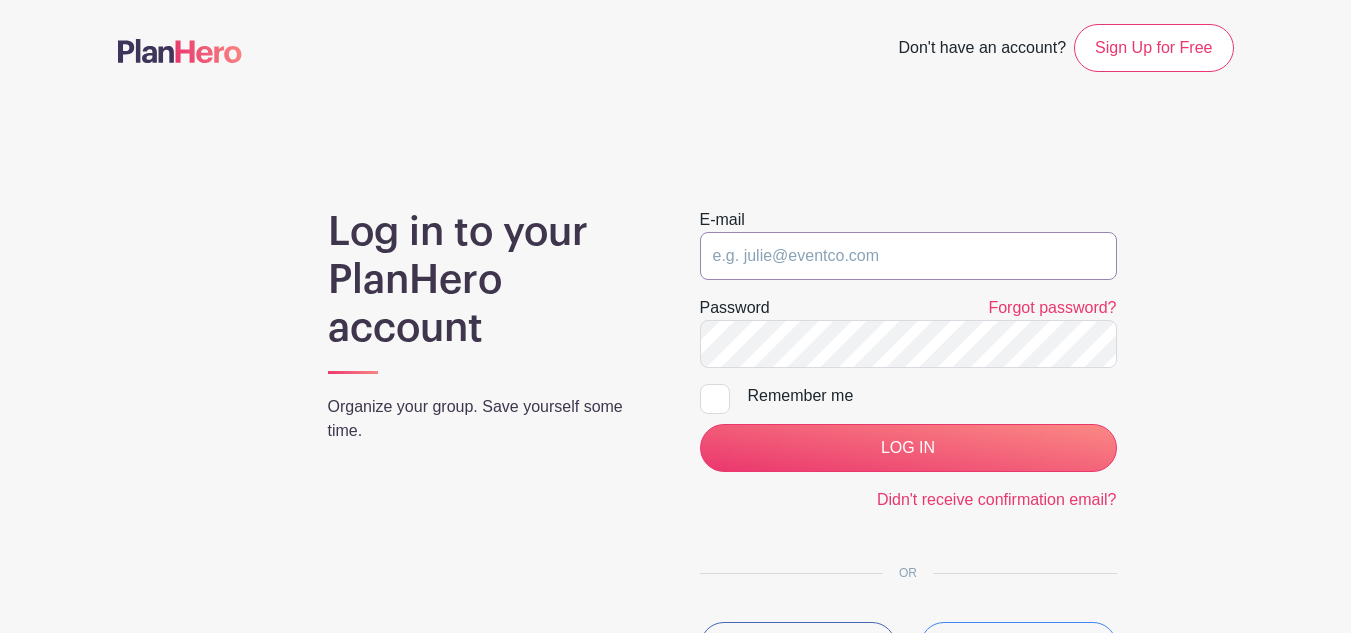 click at bounding box center [908, 256] 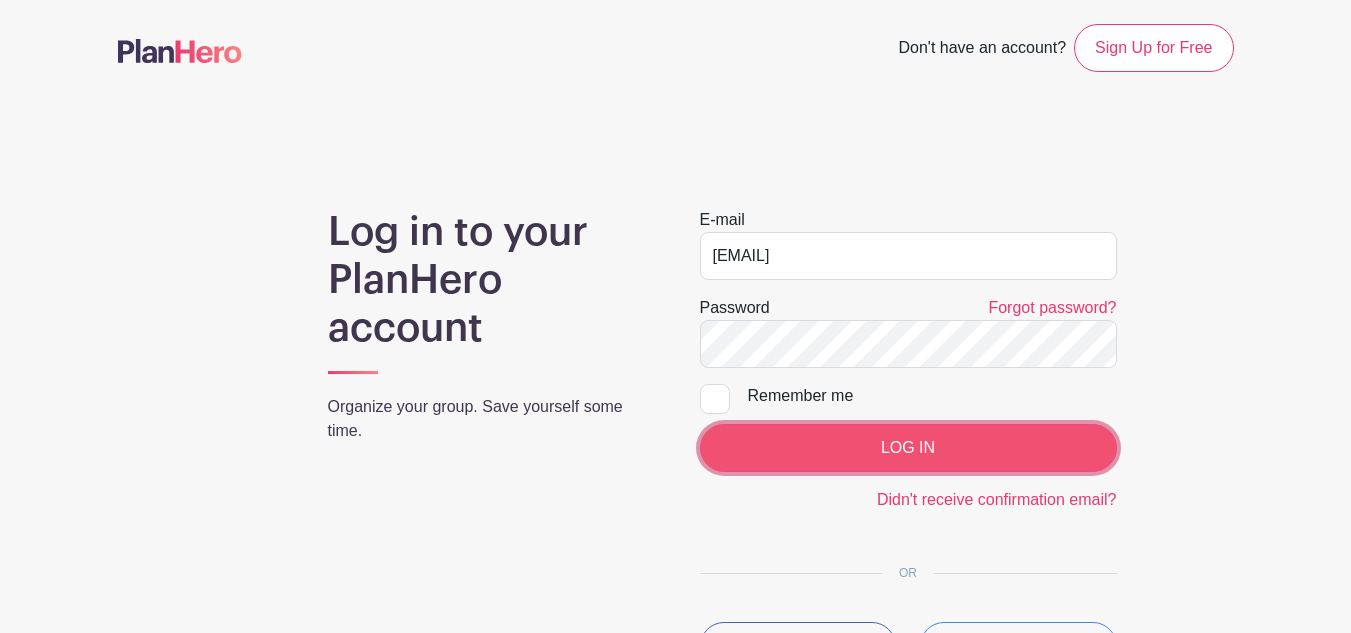 click on "LOG IN" at bounding box center (908, 448) 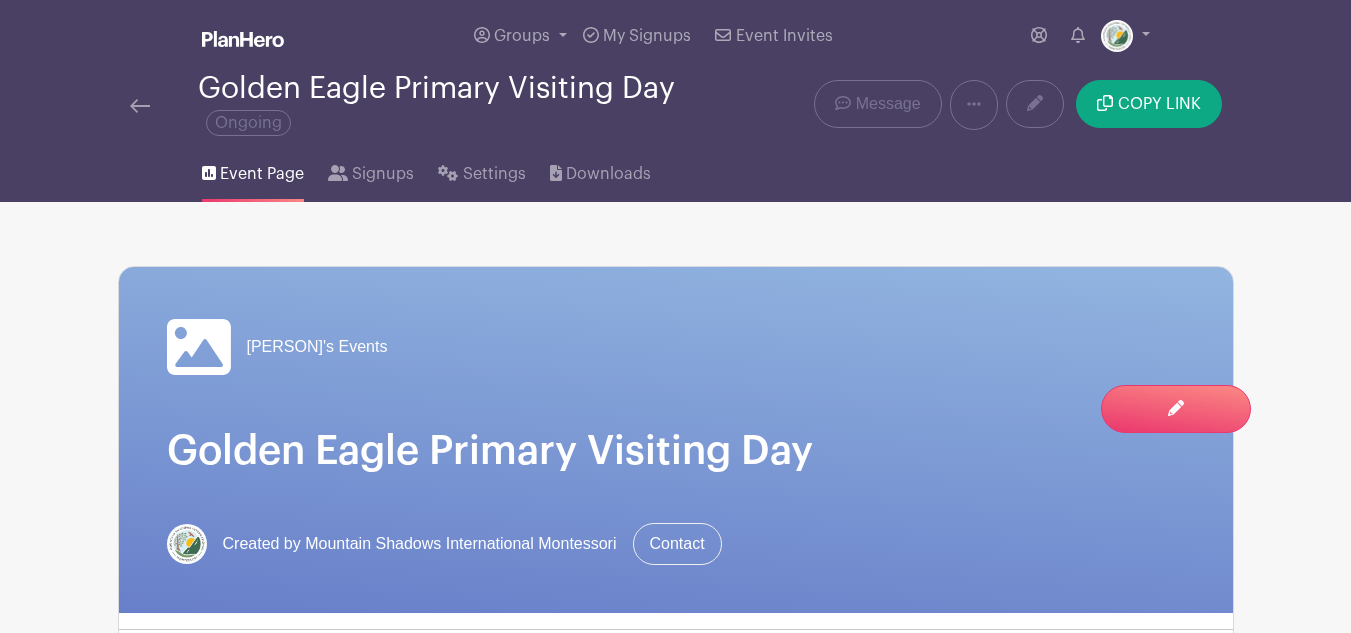 scroll, scrollTop: 479, scrollLeft: 0, axis: vertical 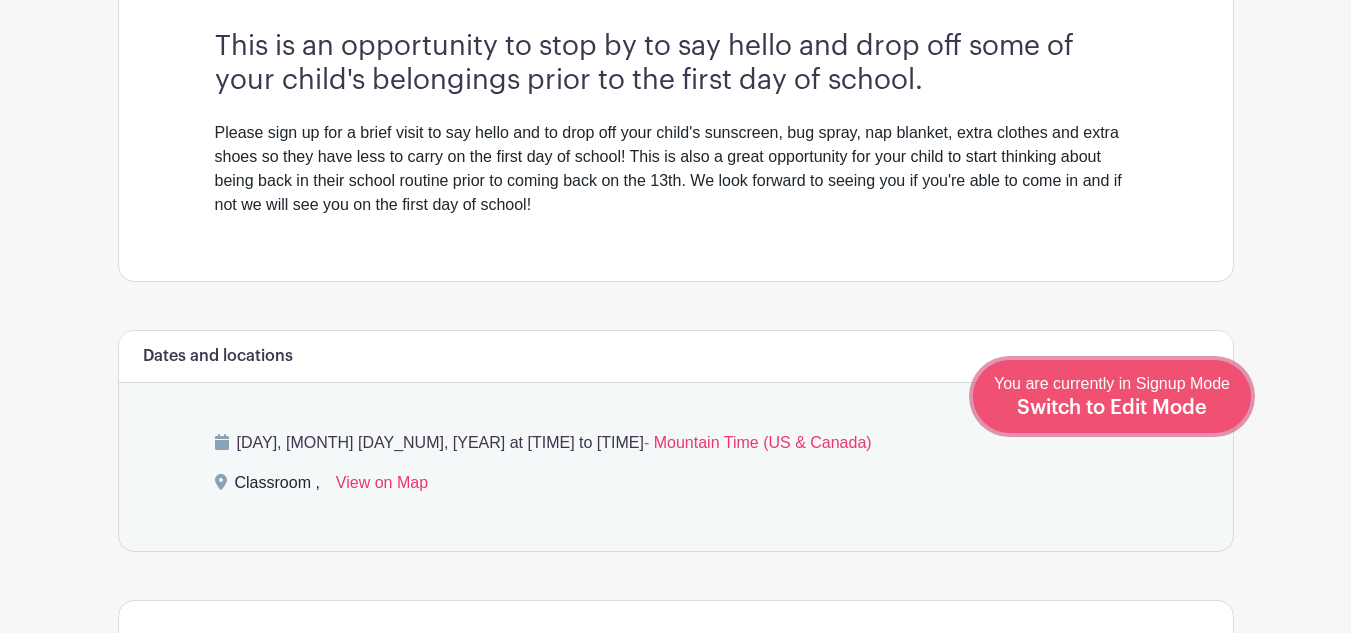 click on "Switch to Edit Mode" at bounding box center [1112, 408] 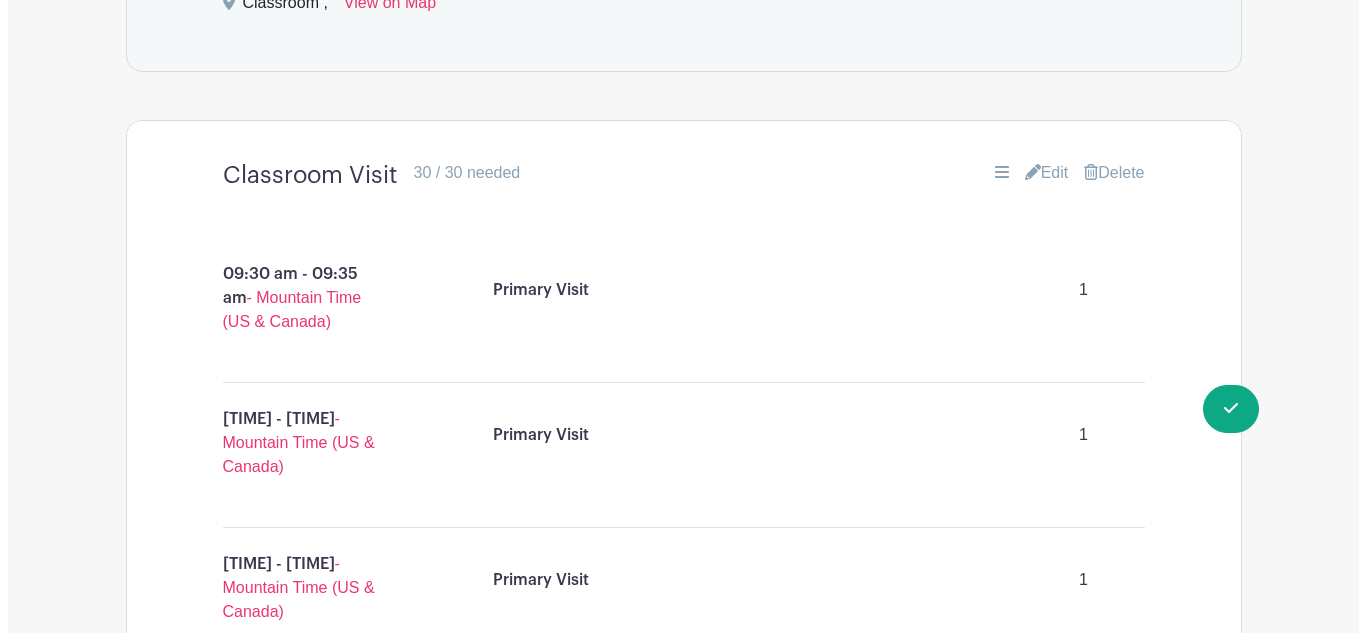 scroll, scrollTop: 1210, scrollLeft: 0, axis: vertical 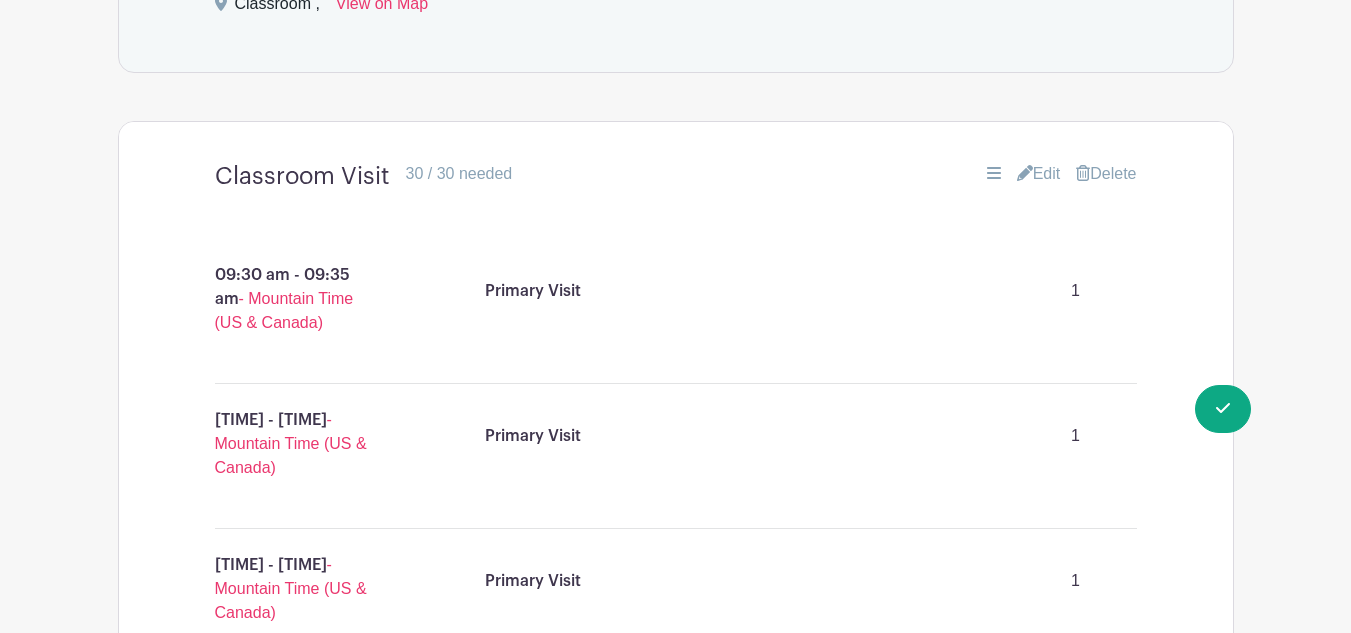 click on "Delete" at bounding box center [1106, 174] 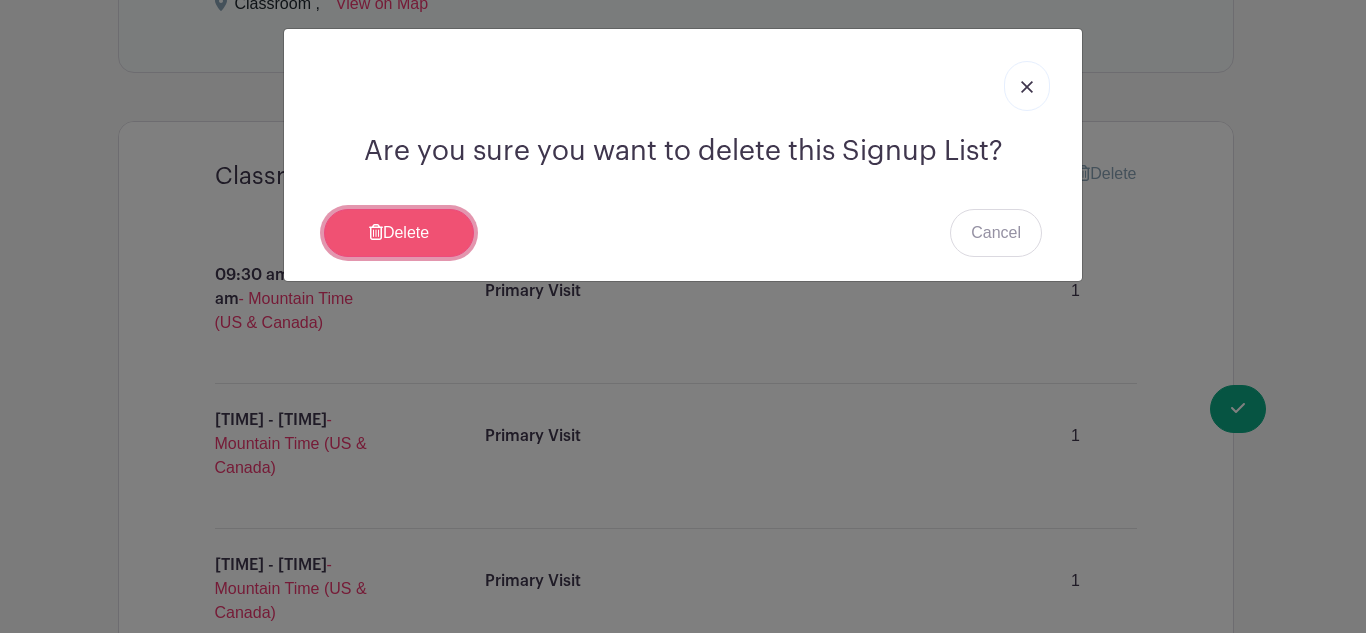 click on "Delete" at bounding box center (399, 233) 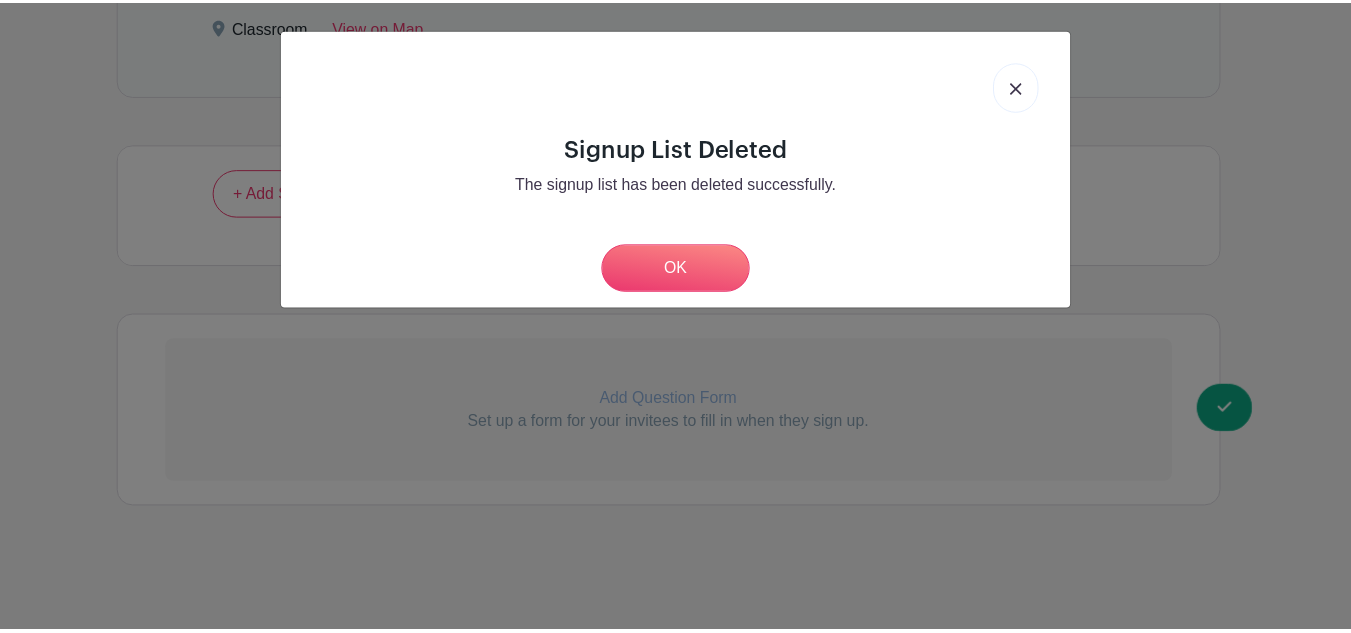 scroll, scrollTop: 1187, scrollLeft: 0, axis: vertical 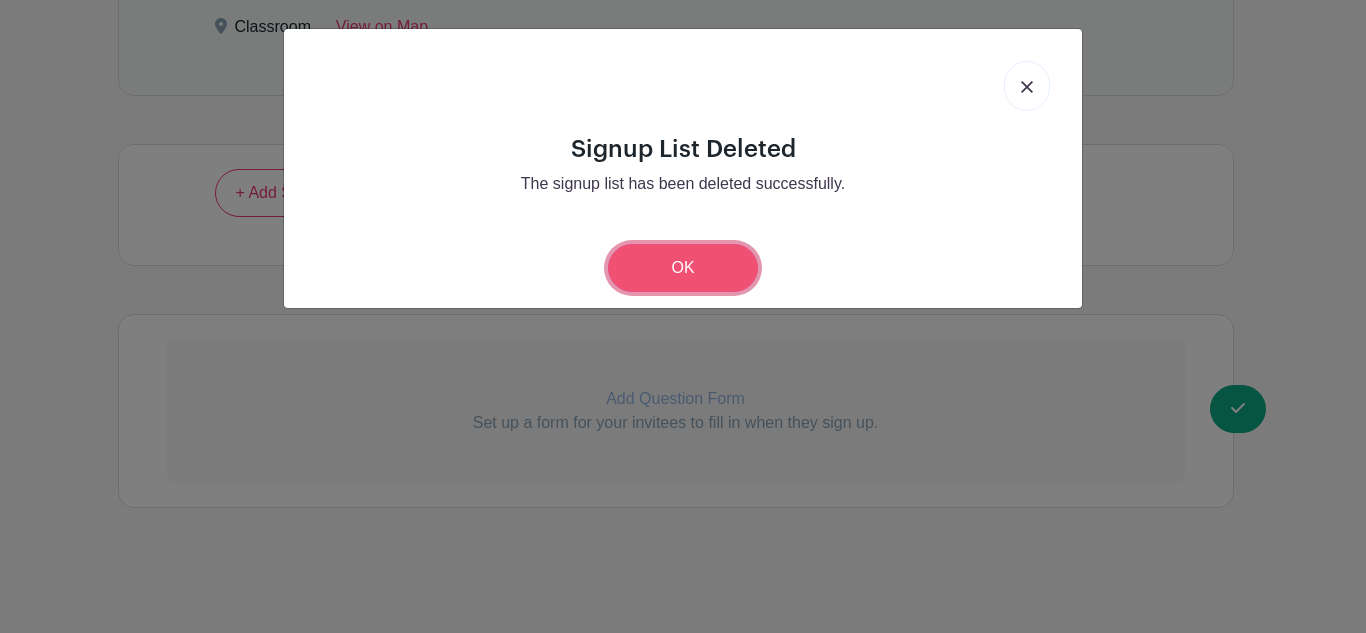 click on "OK" at bounding box center [683, 268] 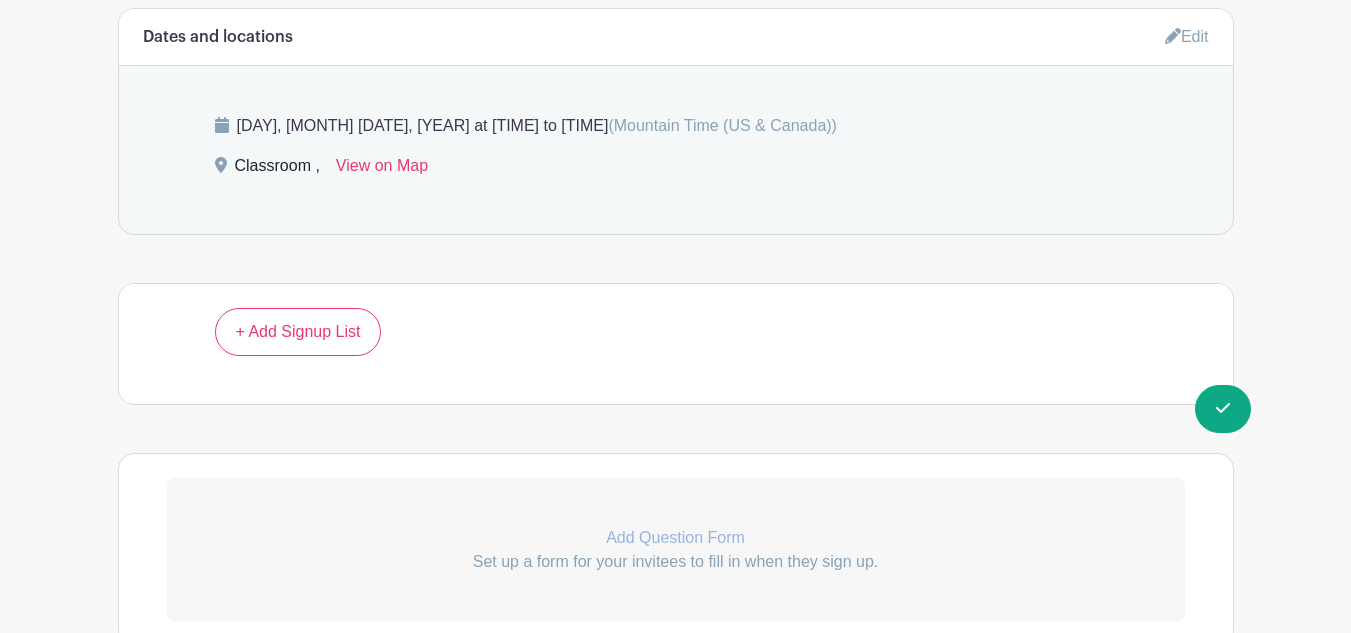 scroll, scrollTop: 1047, scrollLeft: 0, axis: vertical 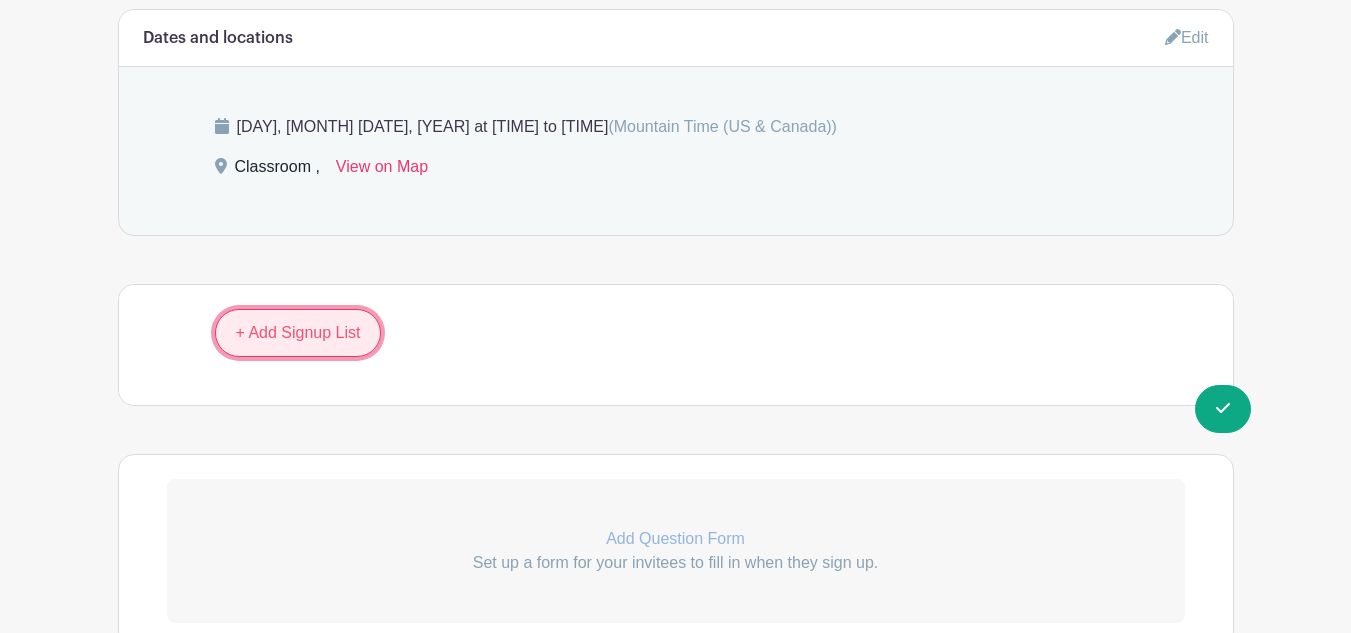 click on "+ Add Signup List" at bounding box center [298, 333] 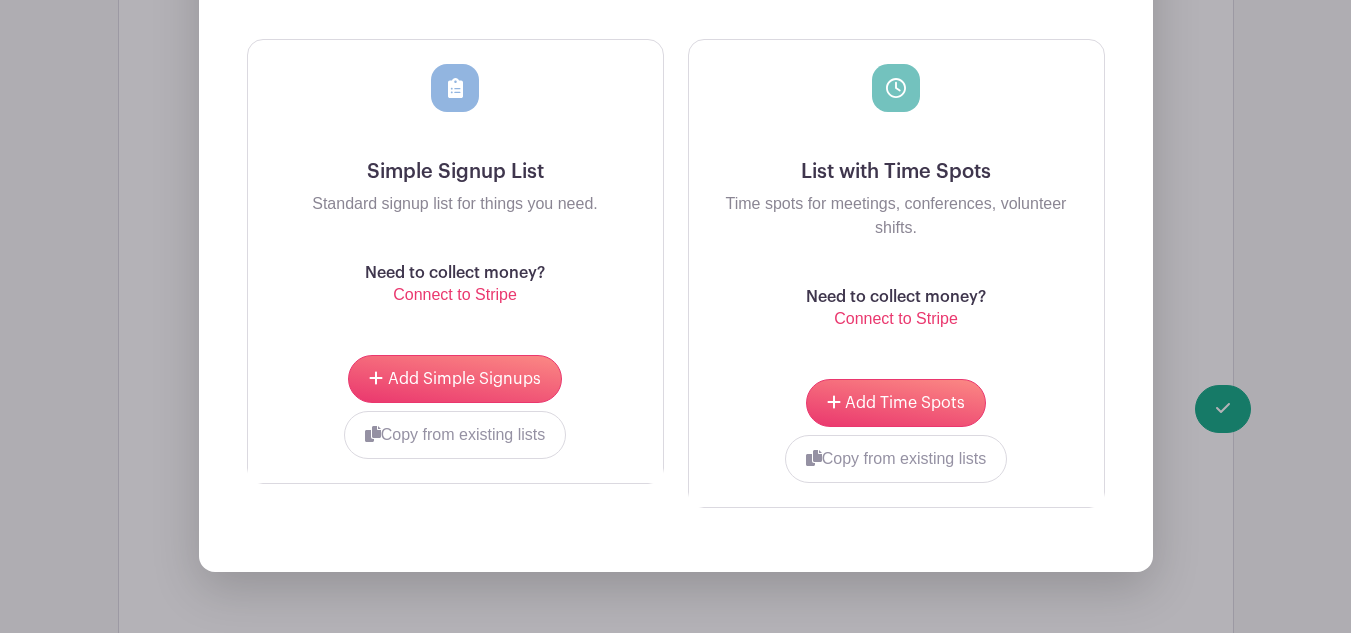 scroll, scrollTop: 1581, scrollLeft: 0, axis: vertical 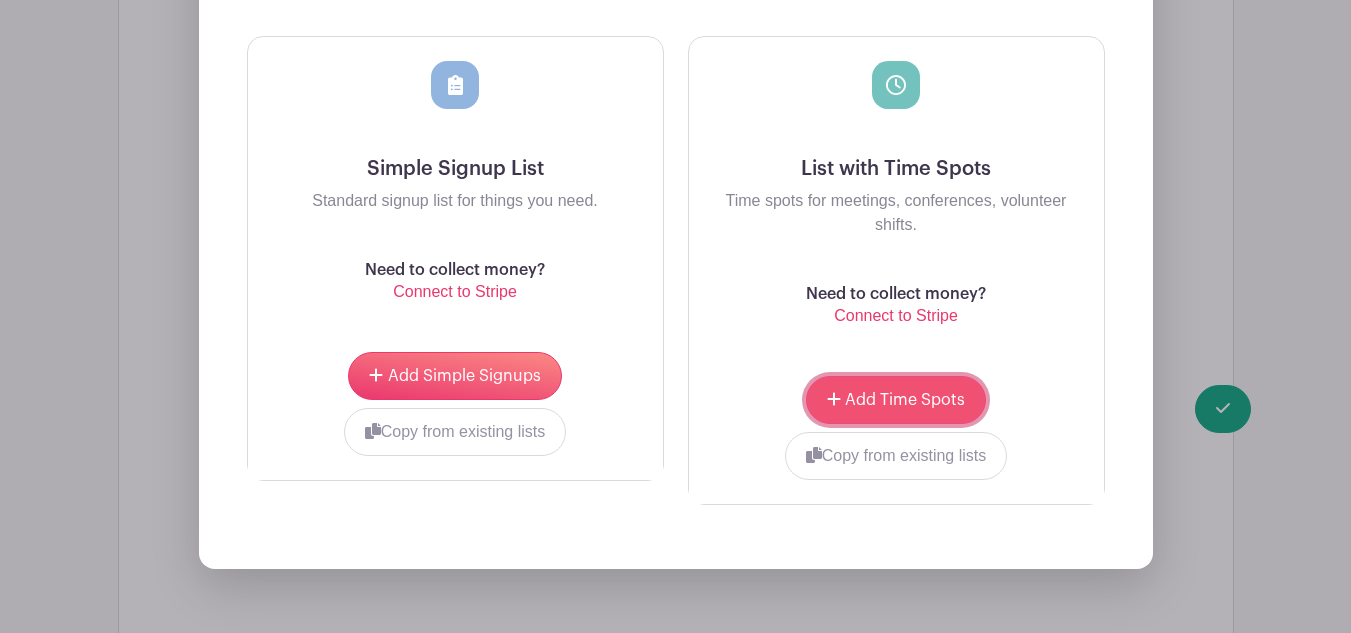 click on "Add Time Spots" at bounding box center [896, 400] 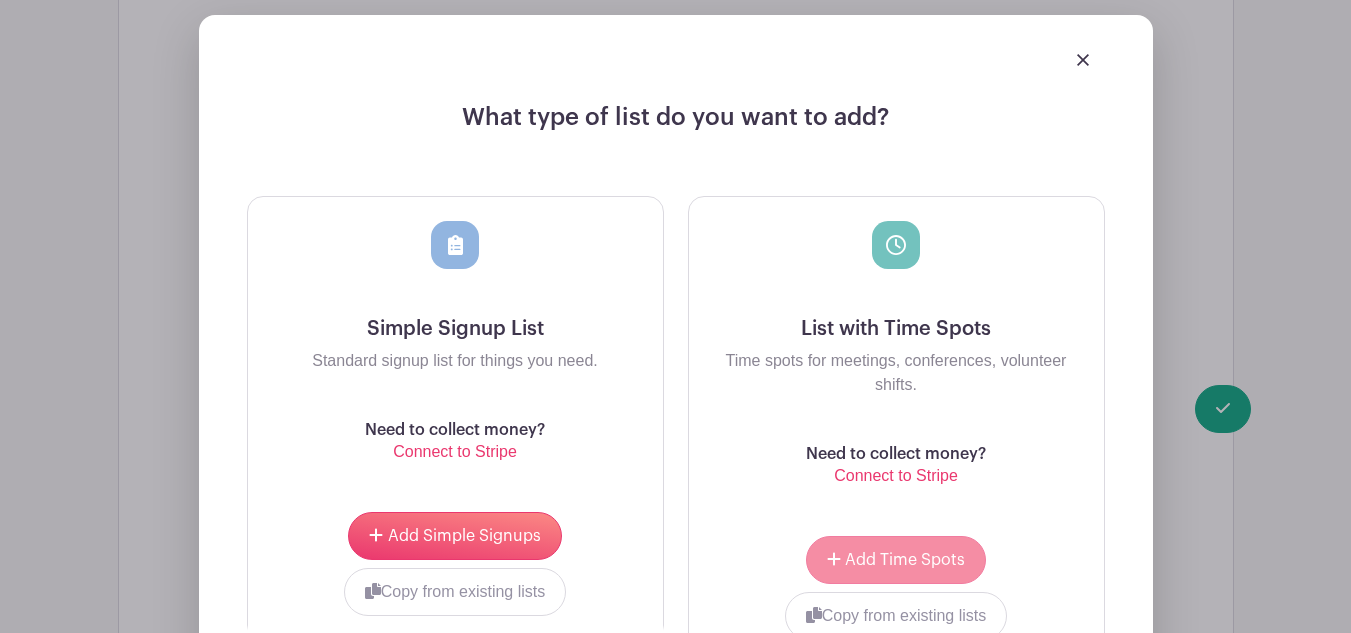 scroll, scrollTop: 1741, scrollLeft: 0, axis: vertical 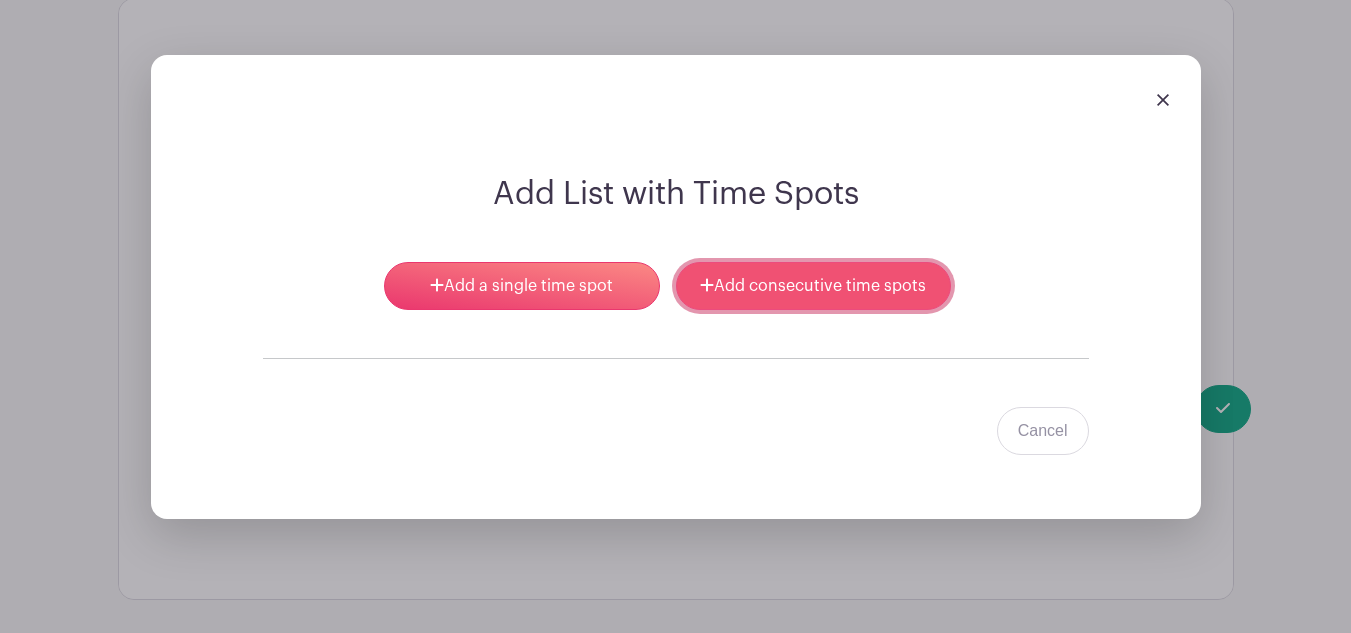 click on "Add consecutive time spots" at bounding box center [813, 286] 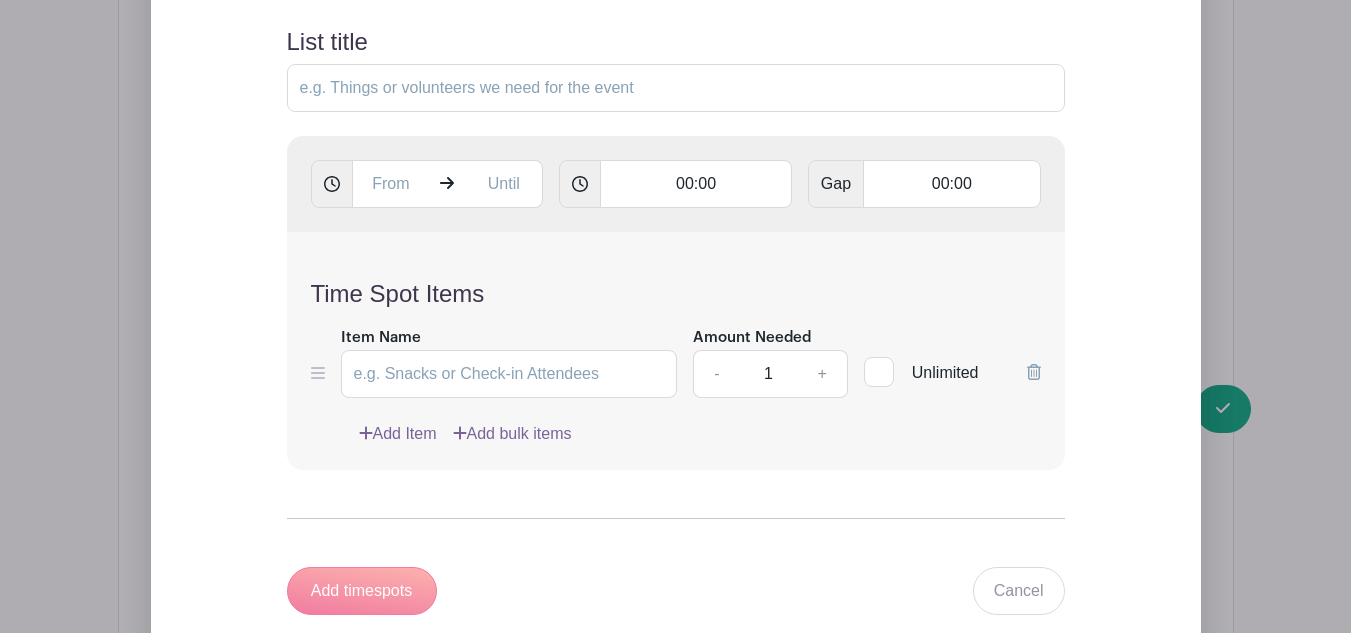 scroll, scrollTop: 1752, scrollLeft: 0, axis: vertical 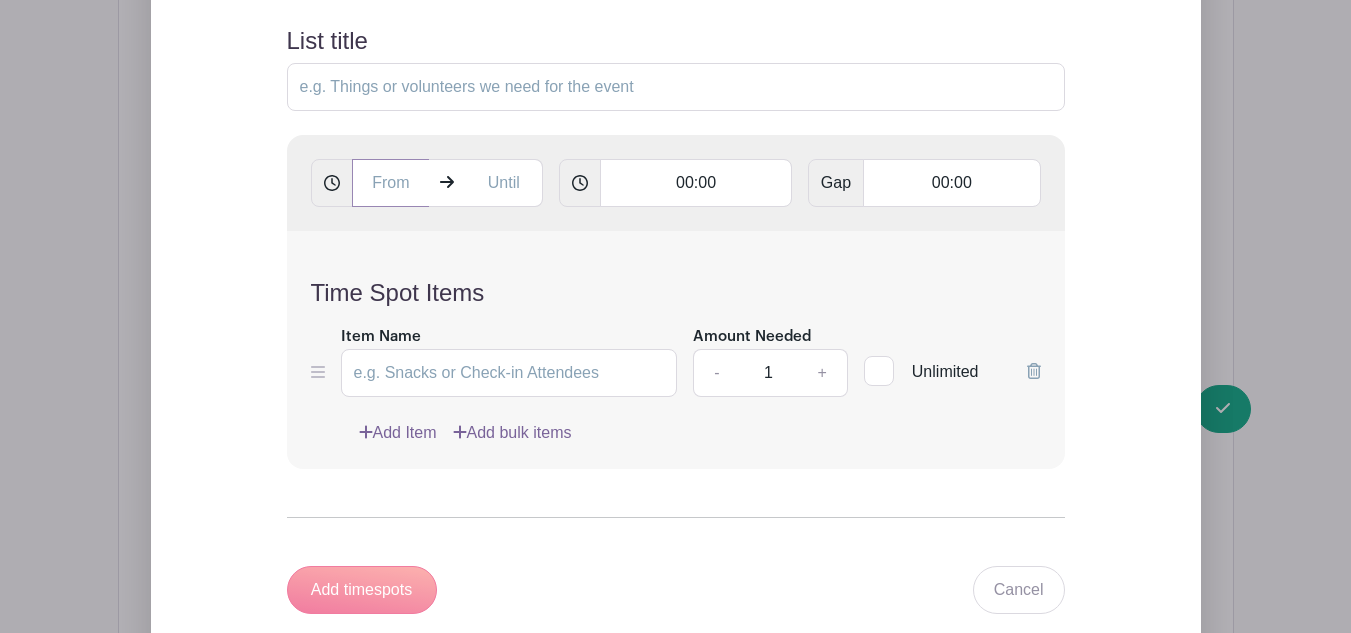 click at bounding box center (391, 183) 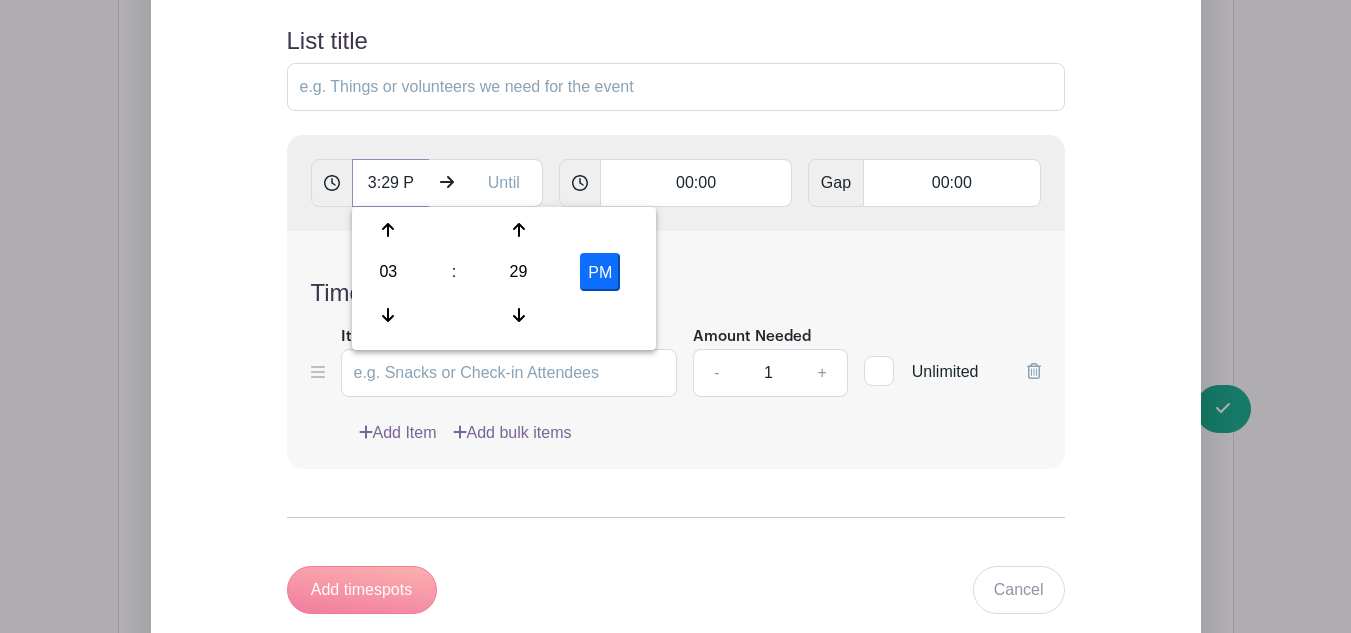 scroll, scrollTop: 0, scrollLeft: 0, axis: both 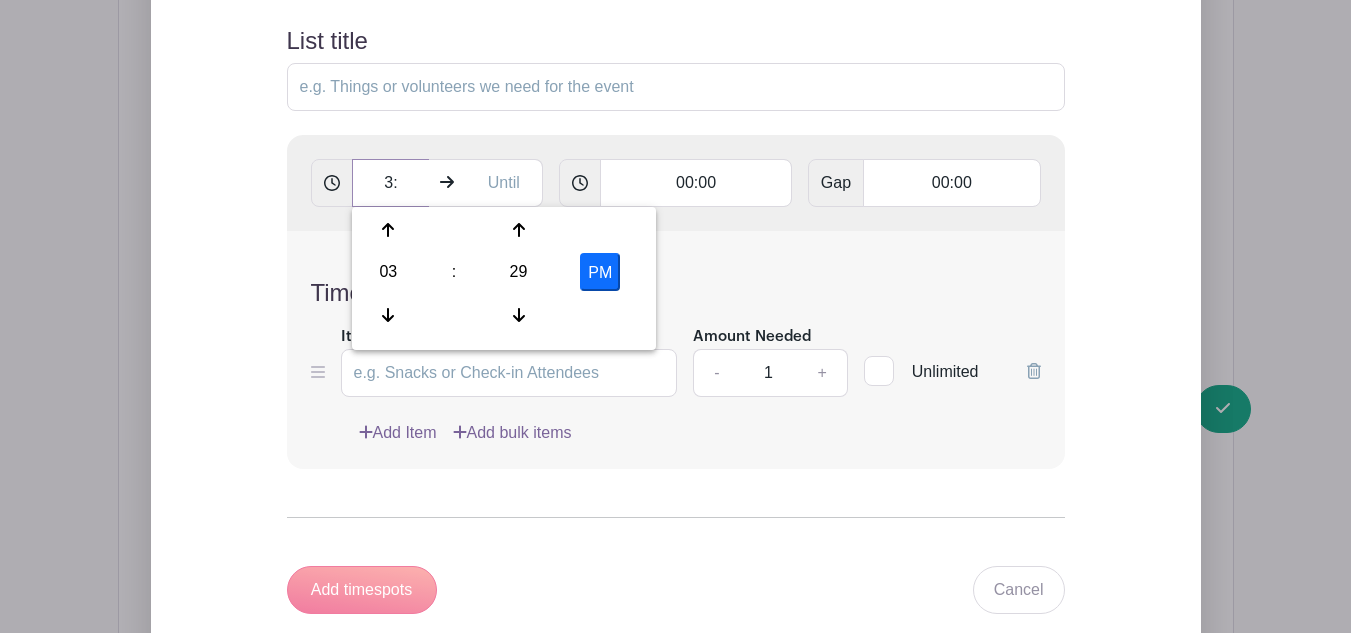 type on "3" 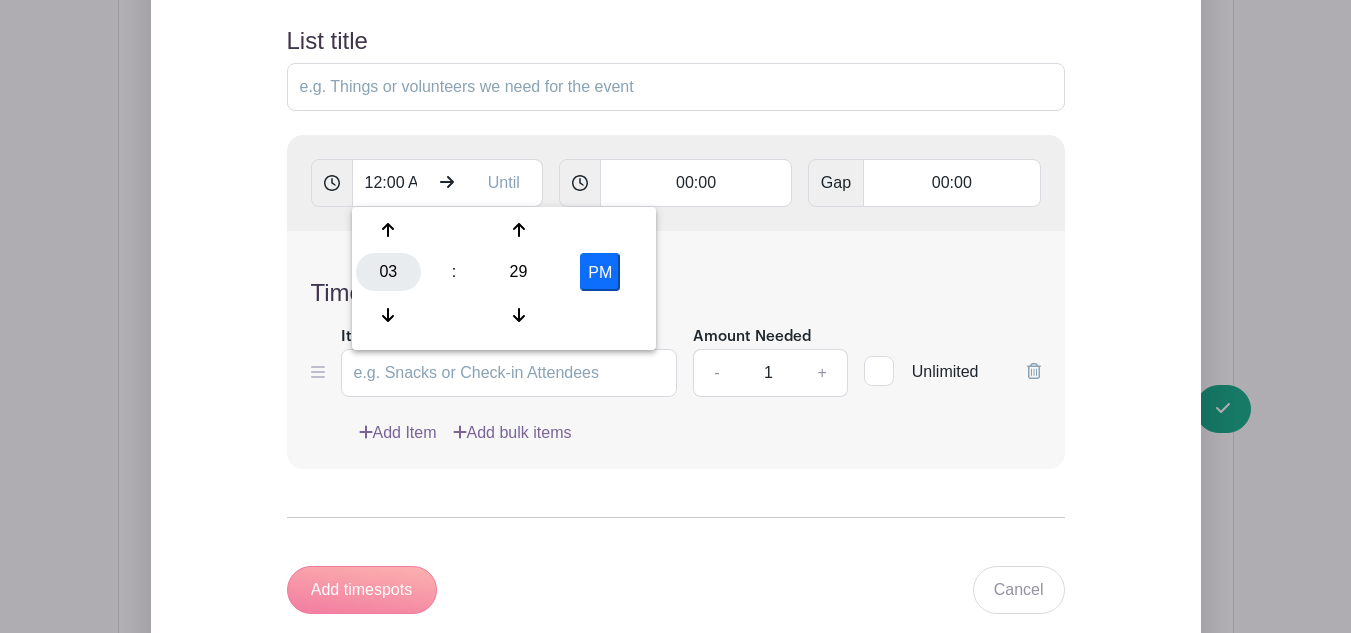 click on "03" at bounding box center (388, 272) 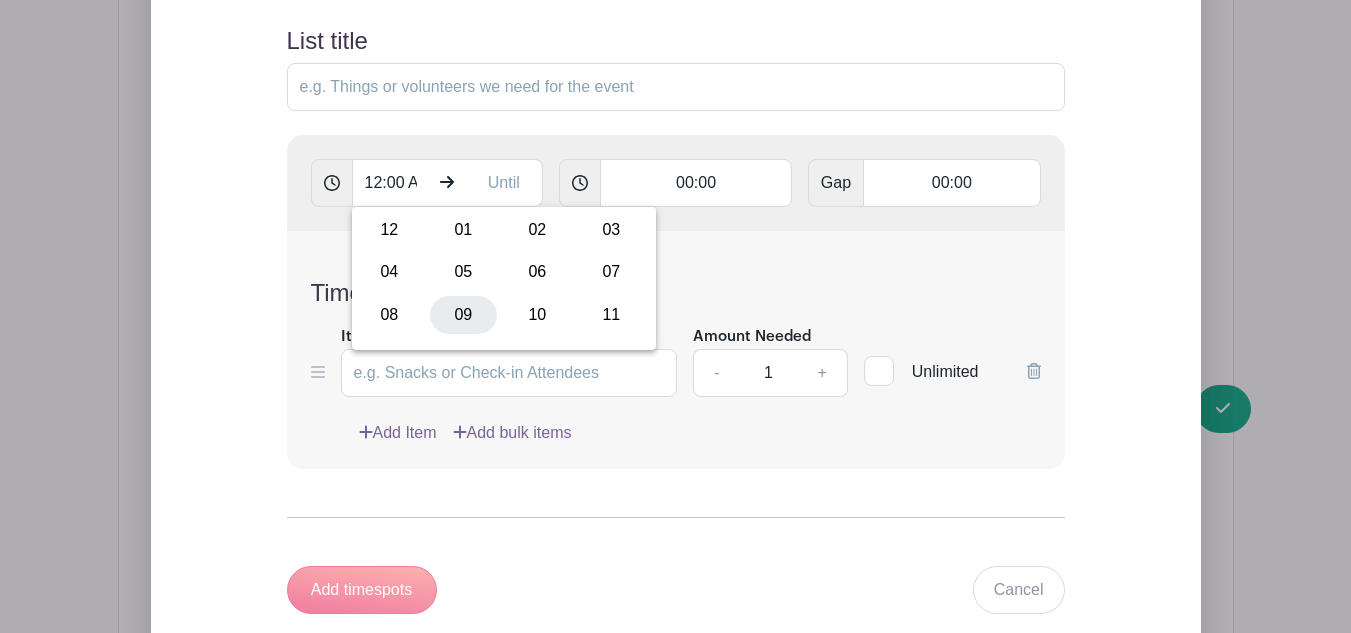 click on "09" at bounding box center [463, 315] 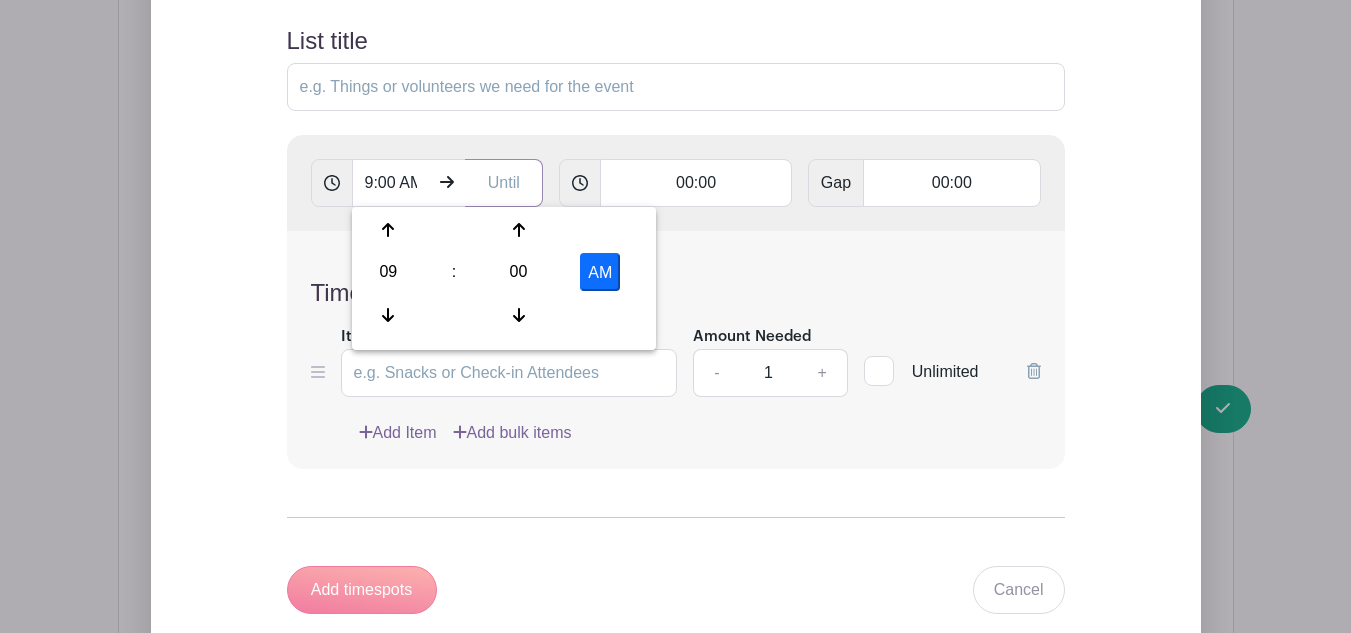 click at bounding box center (504, 183) 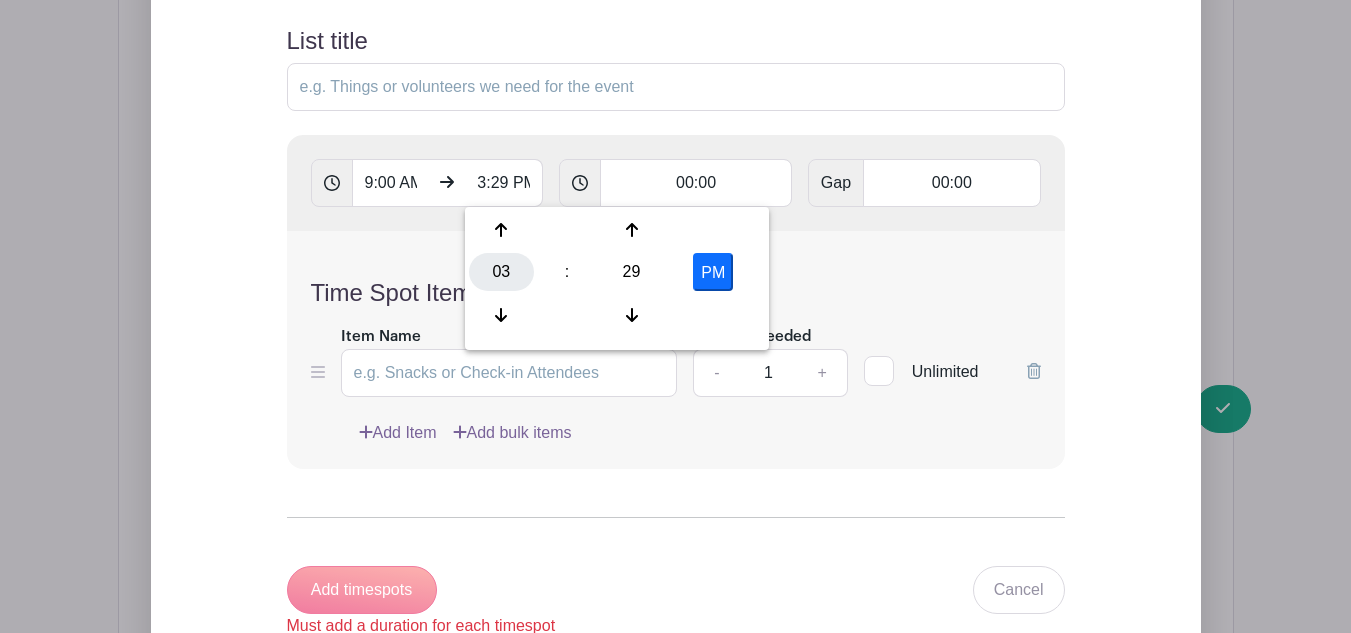 click on "03" at bounding box center (501, 272) 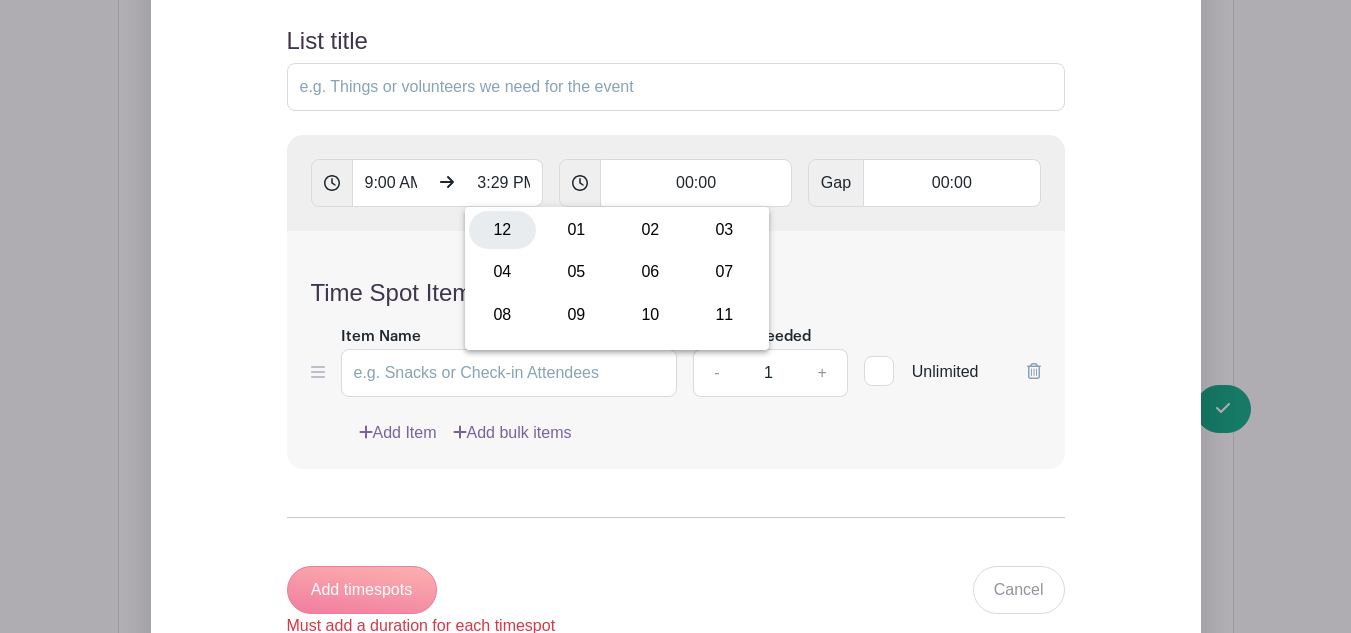 click on "12" at bounding box center (502, 230) 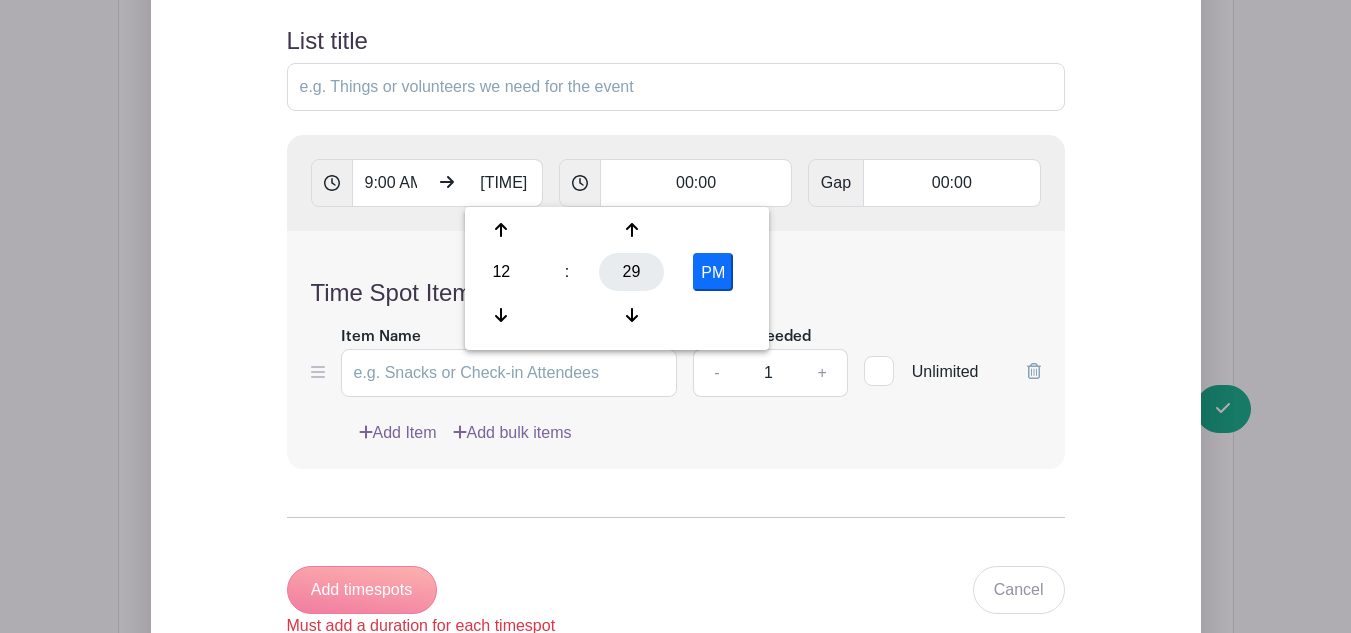 click on "29" at bounding box center (631, 272) 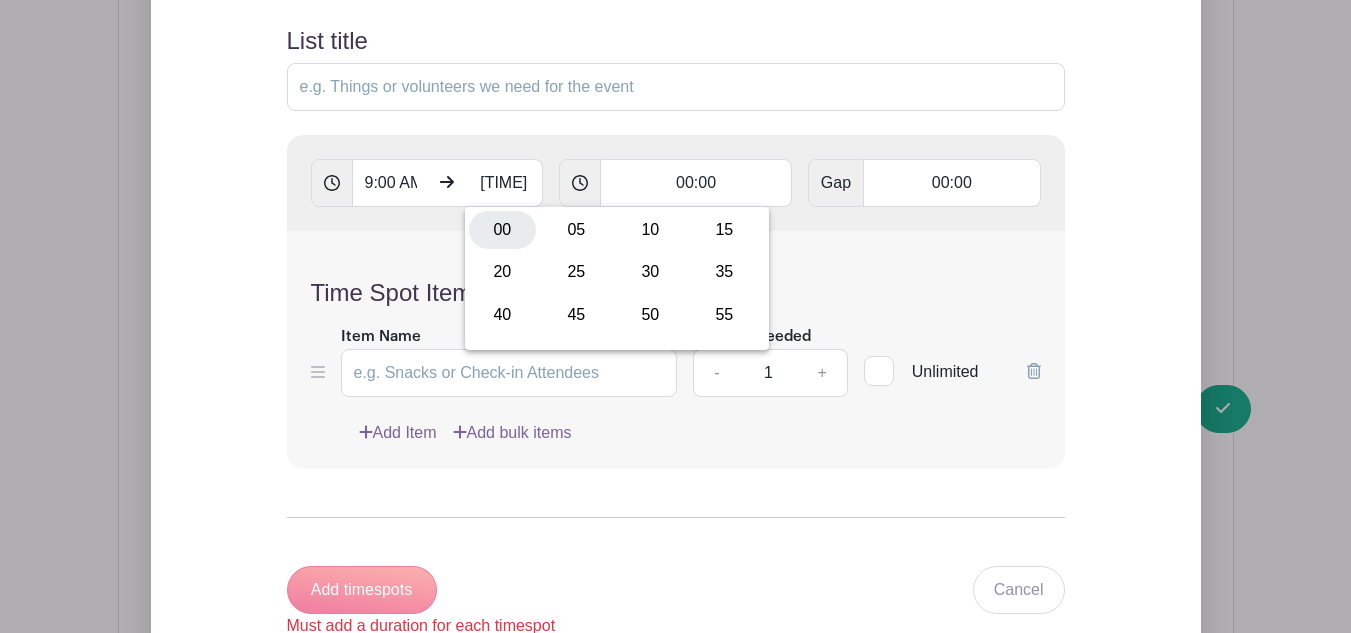 click on "00" at bounding box center (502, 230) 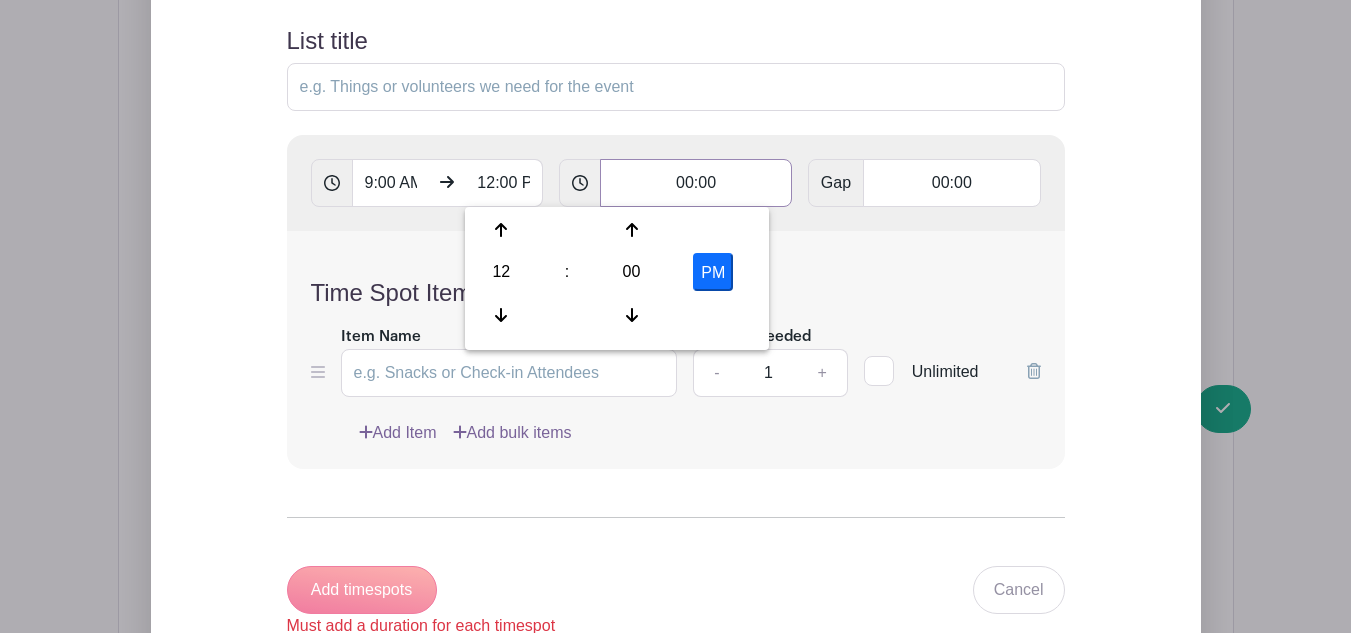 click on "00:00" at bounding box center (696, 183) 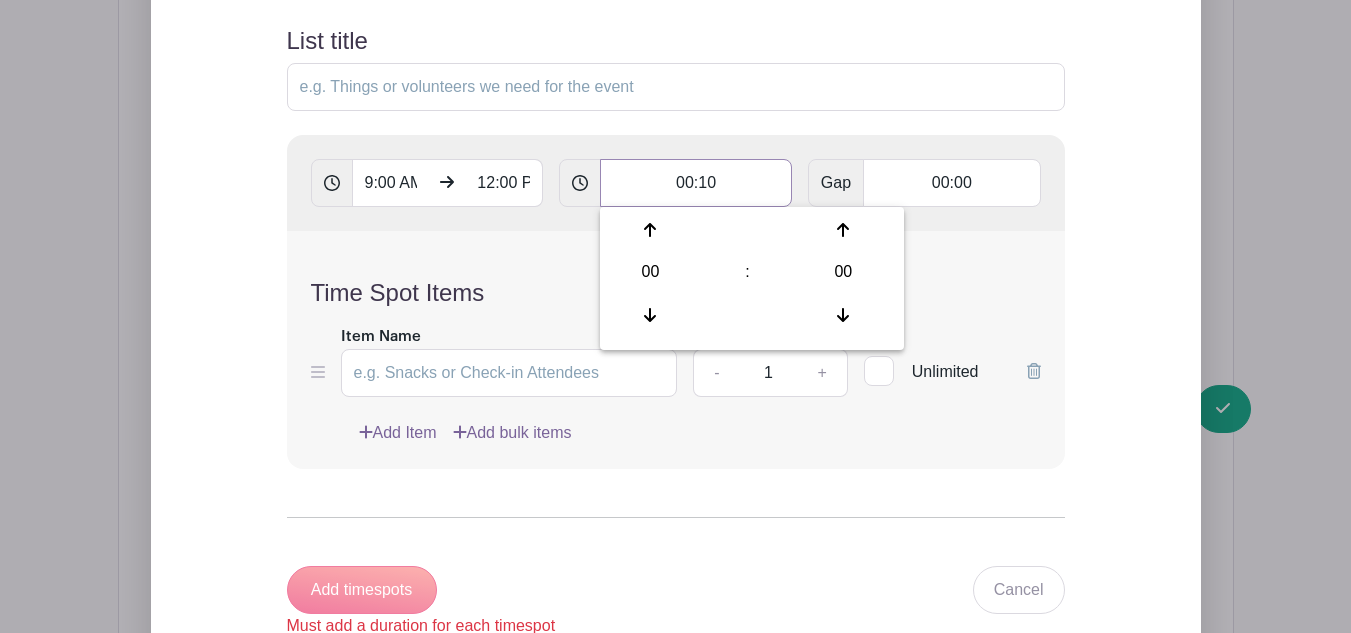 type on "00:10" 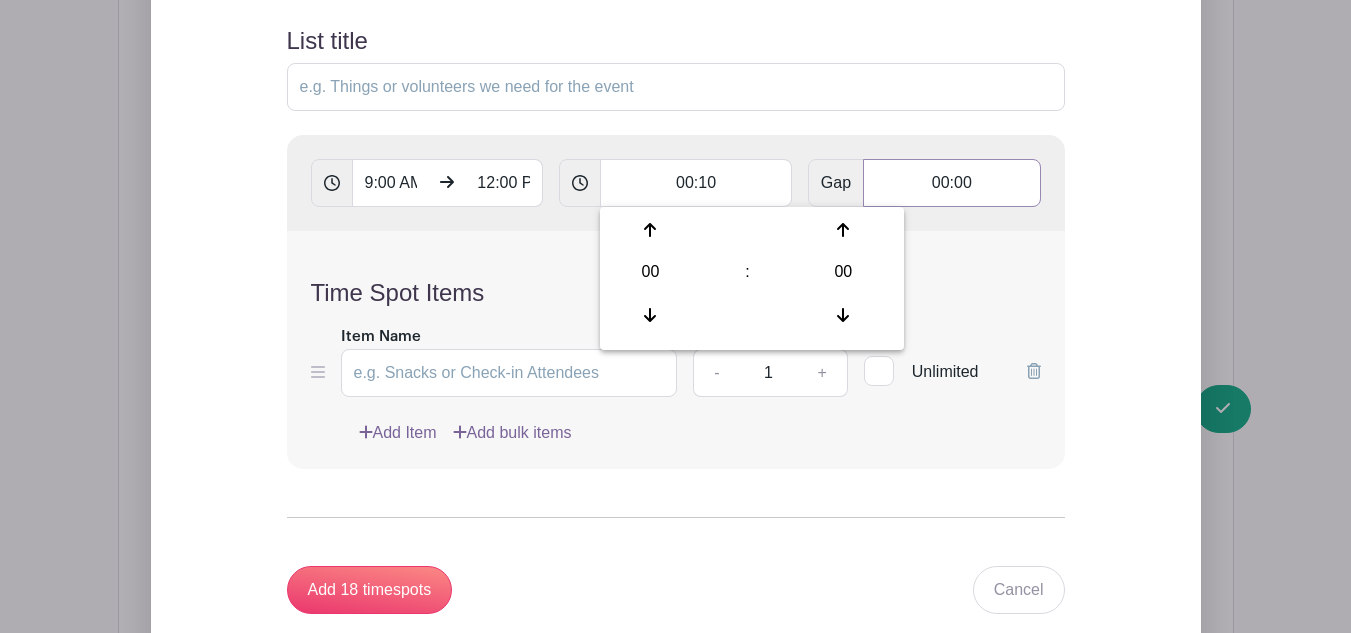 type on "Add 18 timespots" 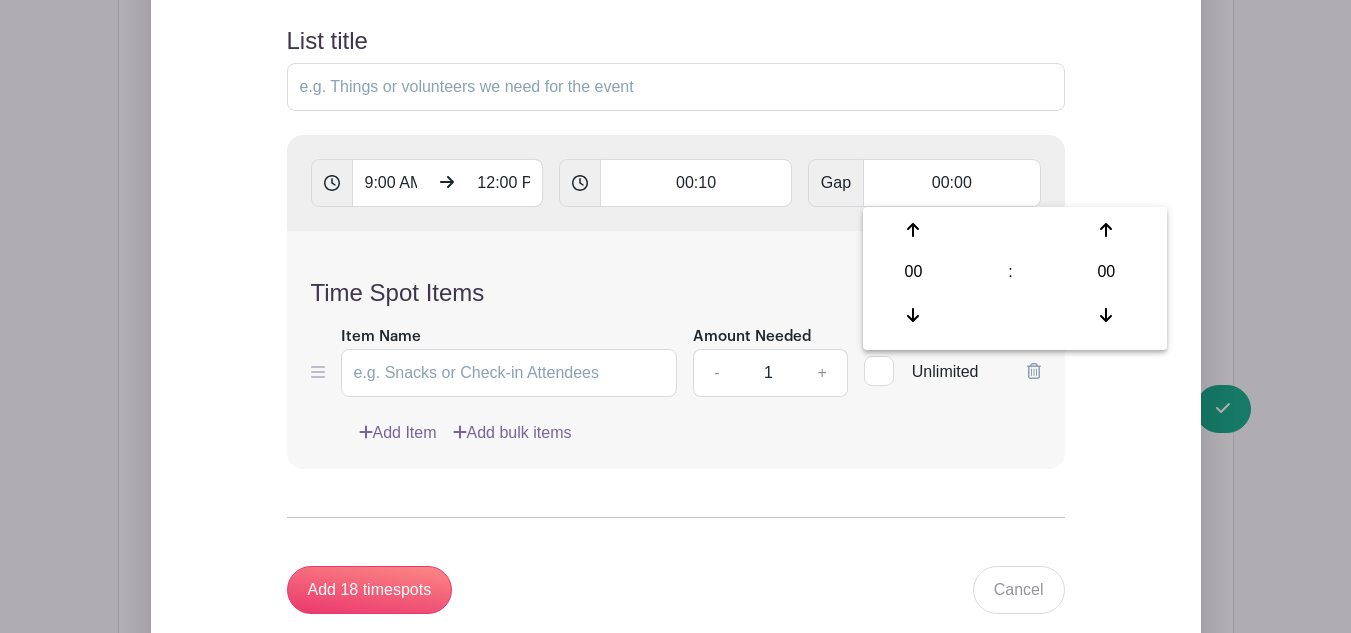click on "Time Spot Items
Item Name
Amount Needed
-
1
+
Unlimited
Add Item
Add bulk items" at bounding box center (676, 349) 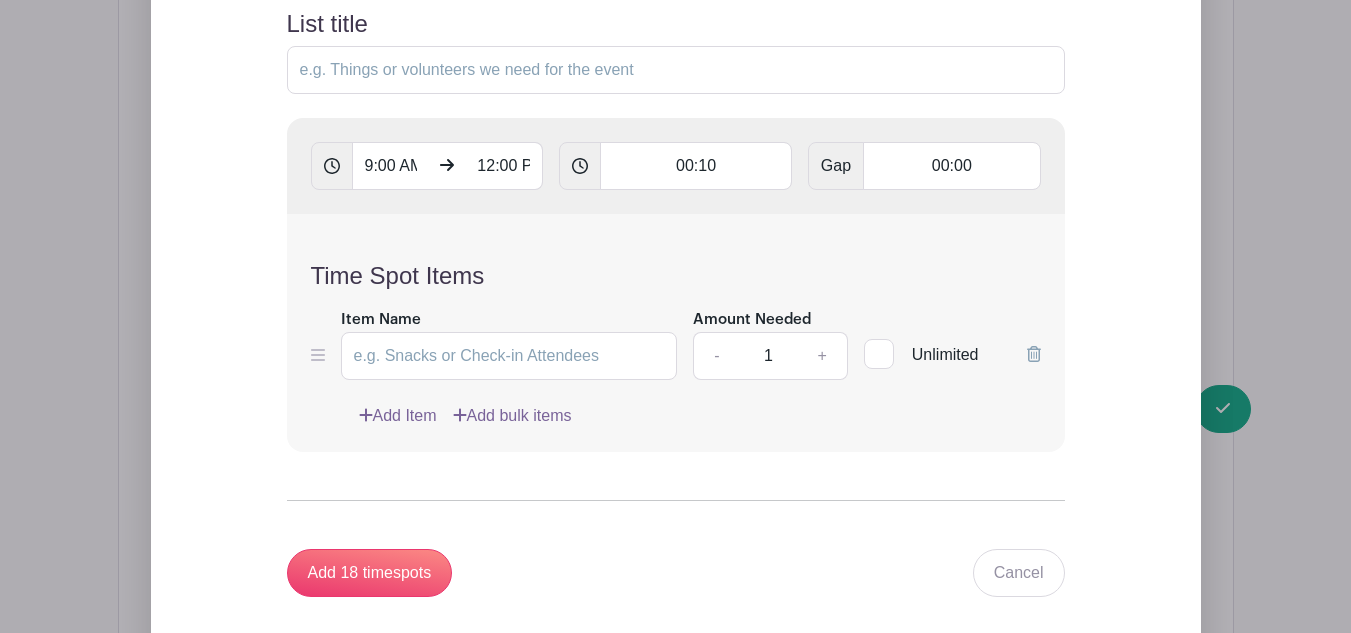 scroll, scrollTop: 1772, scrollLeft: 0, axis: vertical 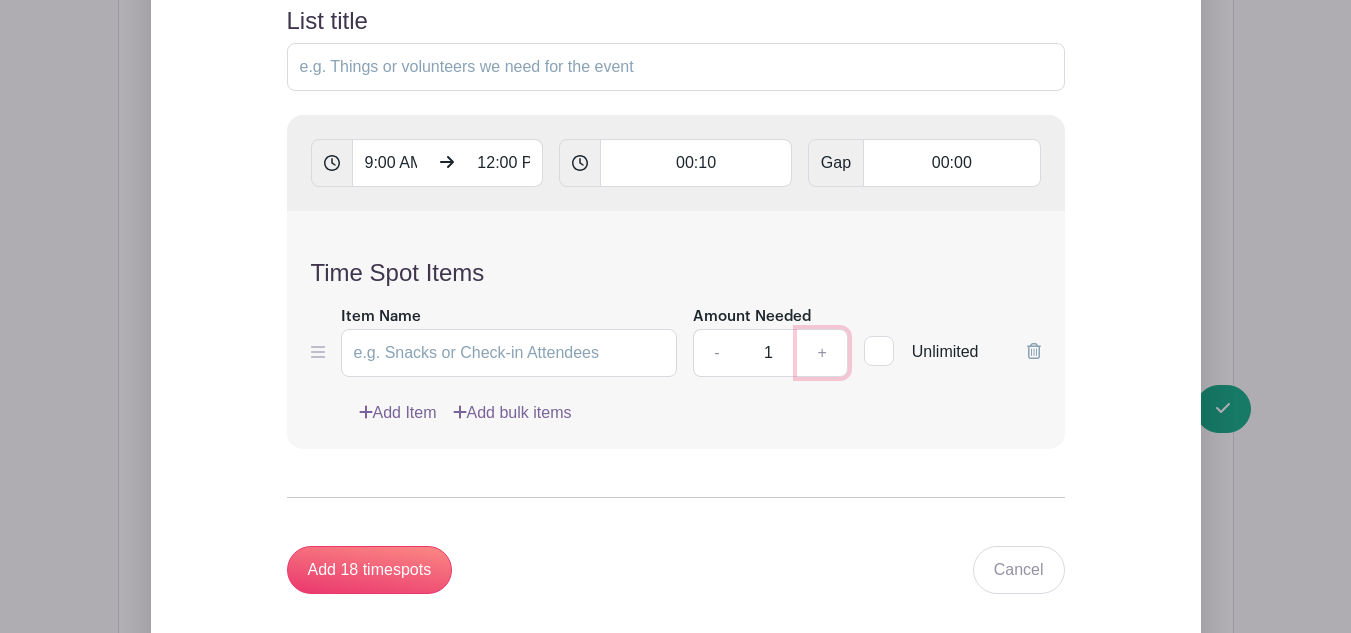 click on "+" at bounding box center (822, 353) 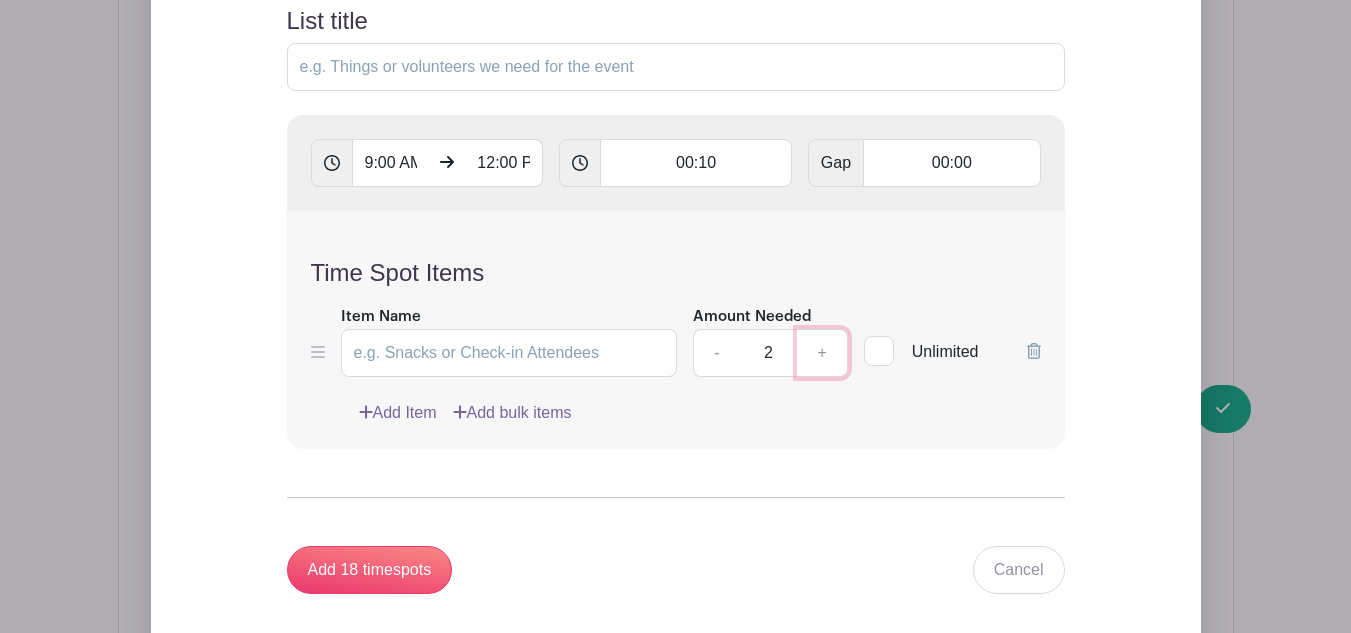 click on "+" at bounding box center (822, 353) 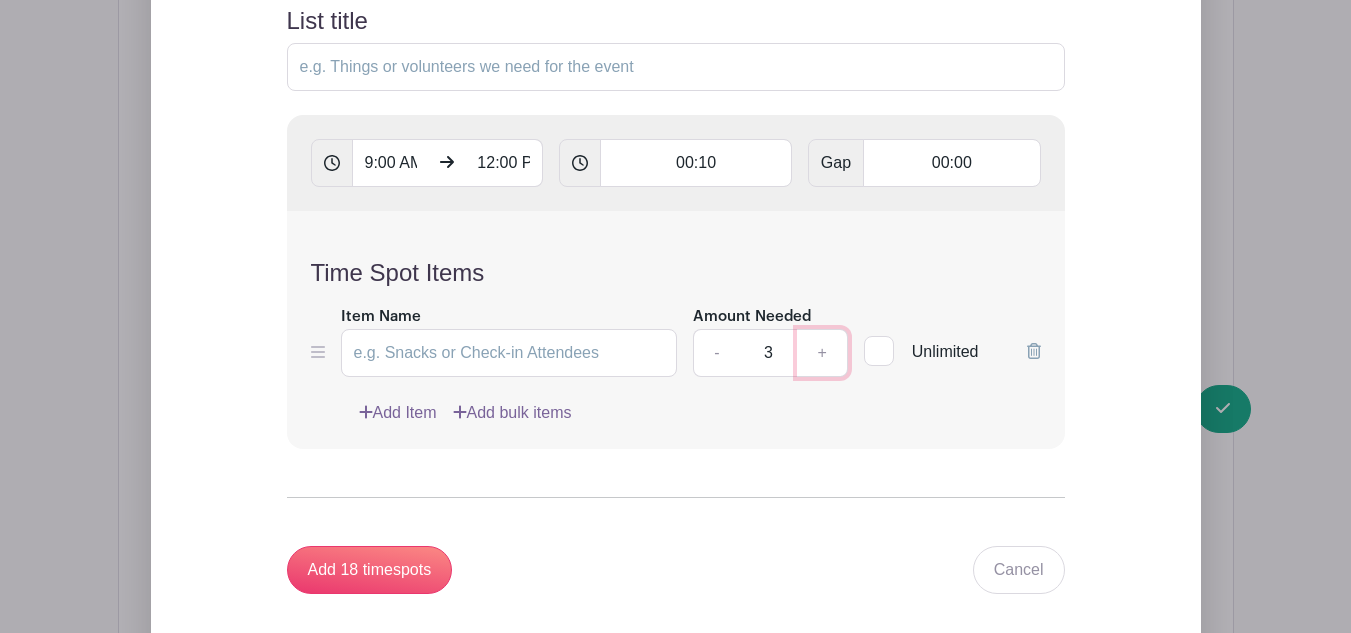 click on "+" at bounding box center (822, 353) 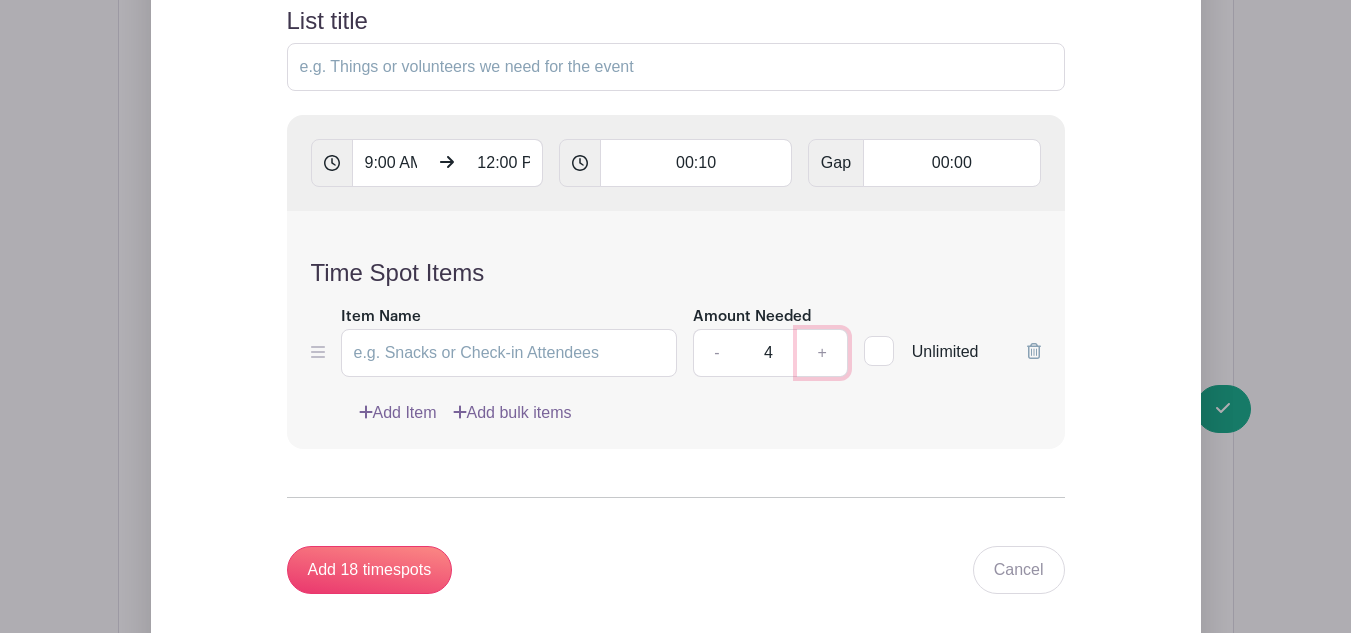 click on "+" at bounding box center (822, 353) 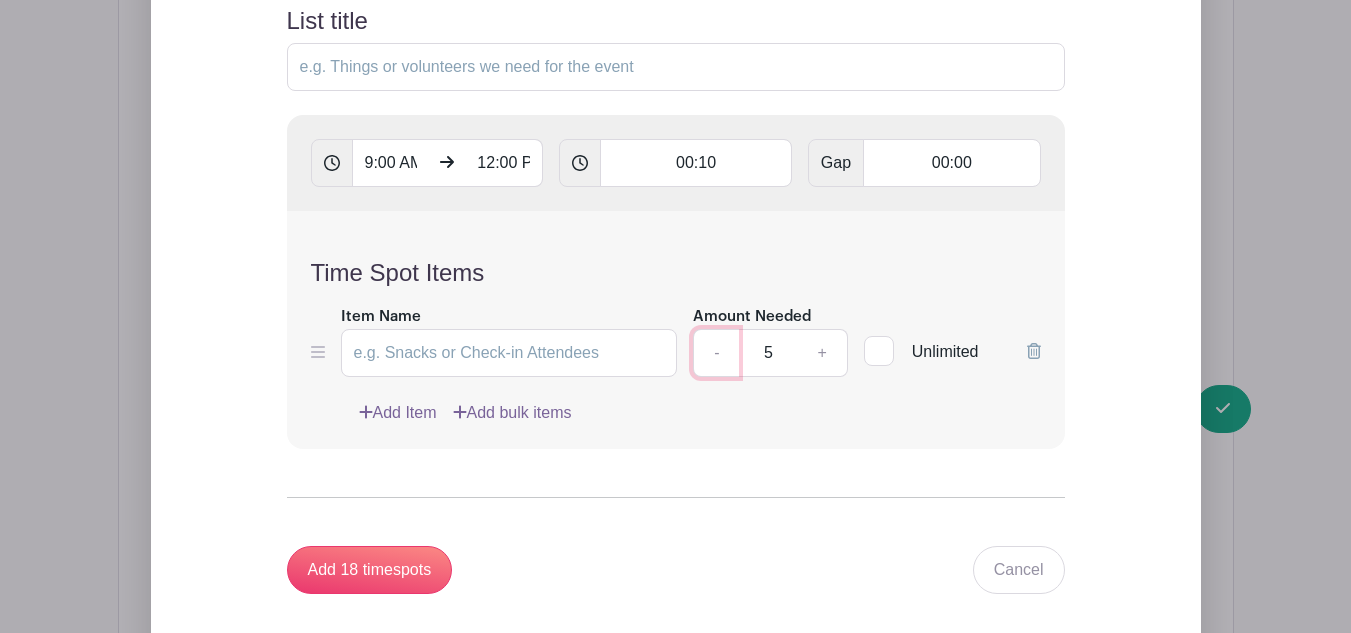 click on "-" at bounding box center (716, 353) 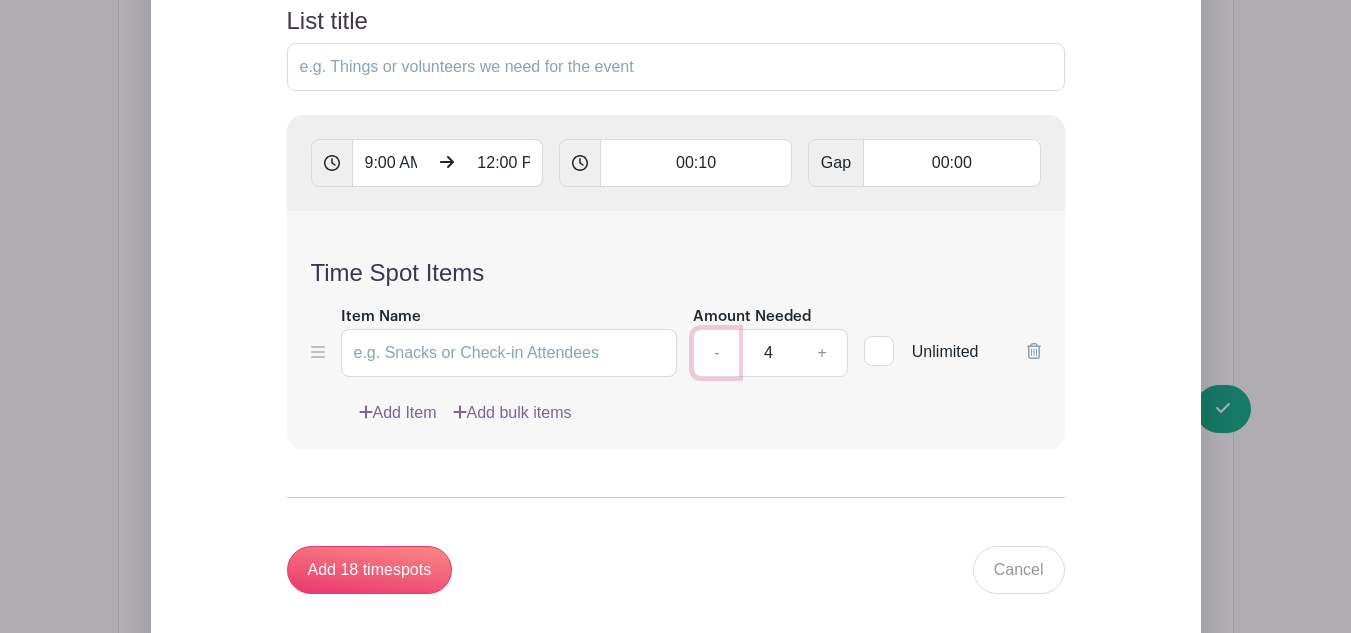 click on "-" at bounding box center [716, 353] 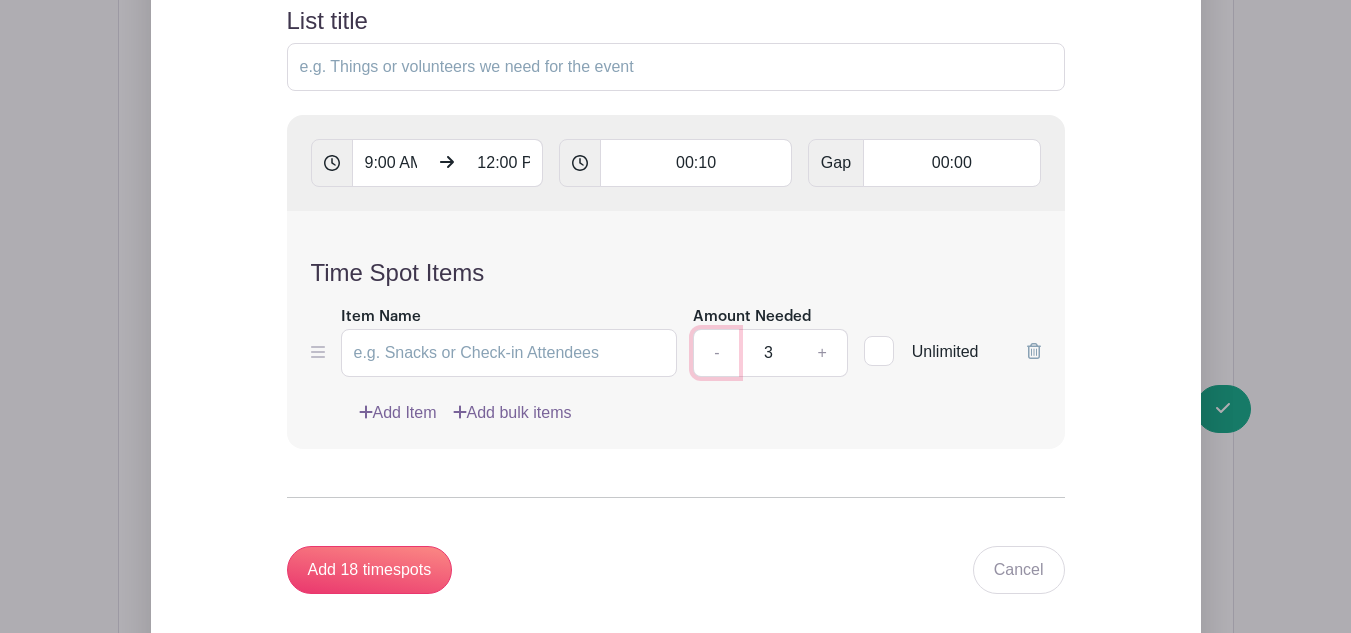 click on "-" at bounding box center [716, 353] 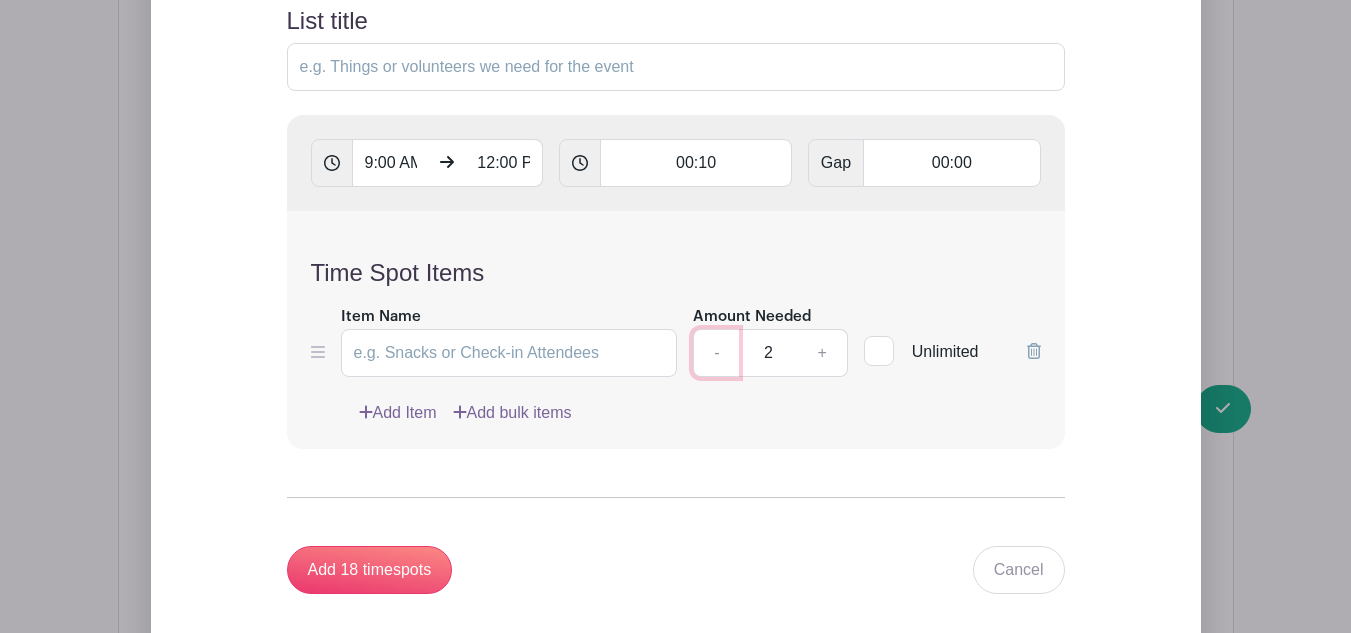 click on "-" at bounding box center [716, 353] 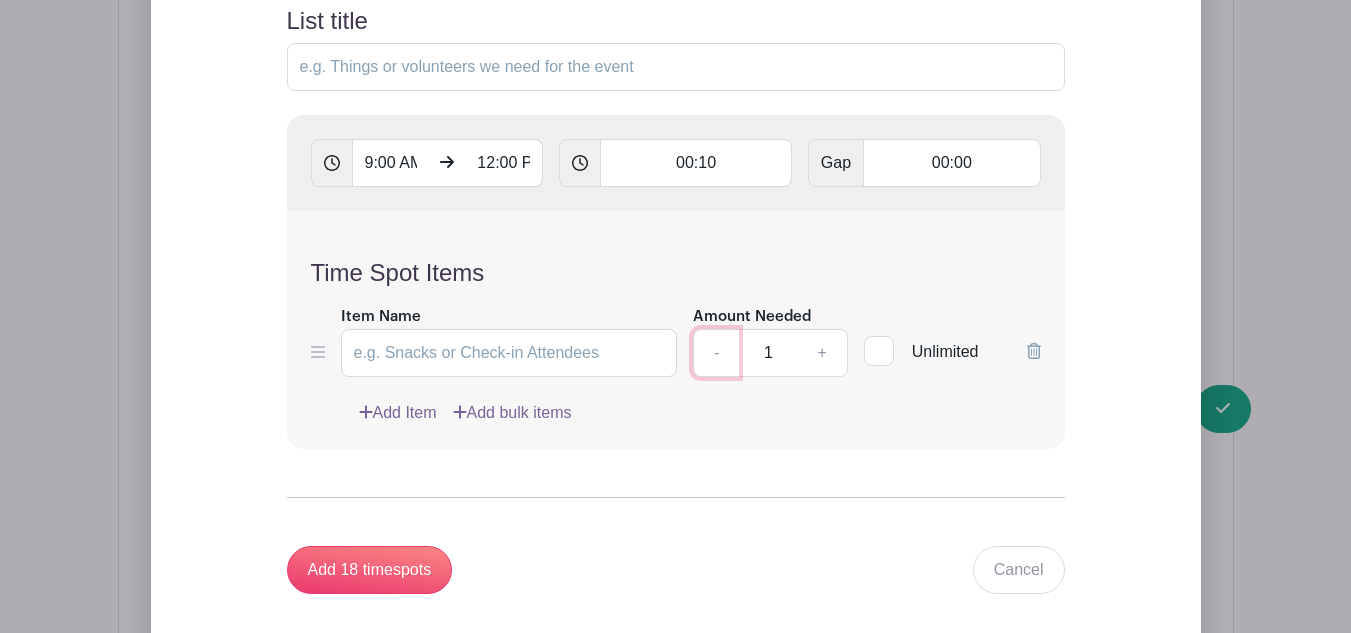click on "-" at bounding box center [716, 353] 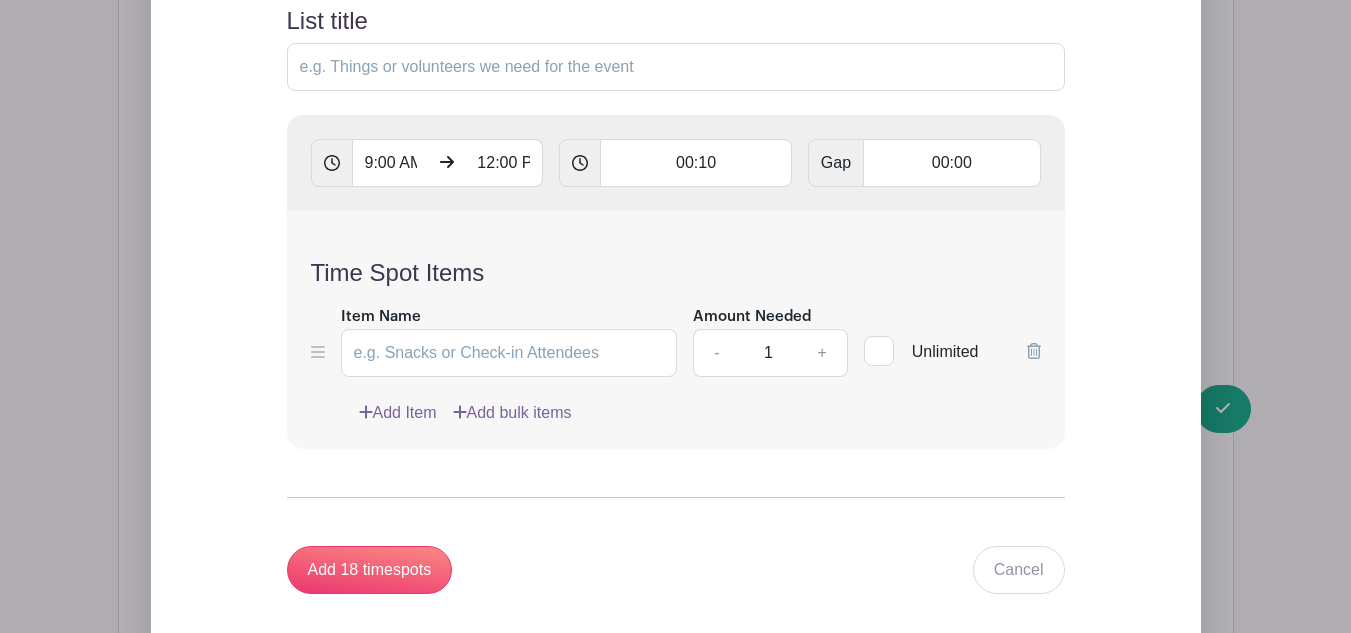 click on "Add 18 timespots
Cancel" at bounding box center [676, 570] 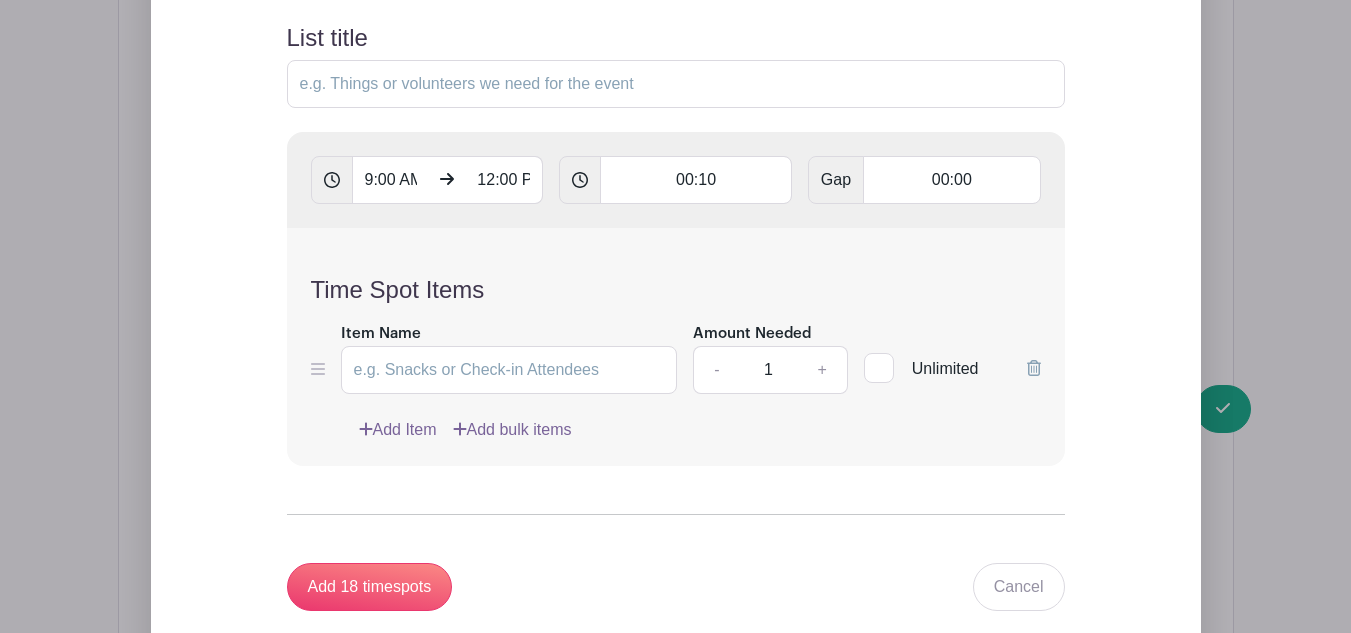 scroll, scrollTop: 1725, scrollLeft: 0, axis: vertical 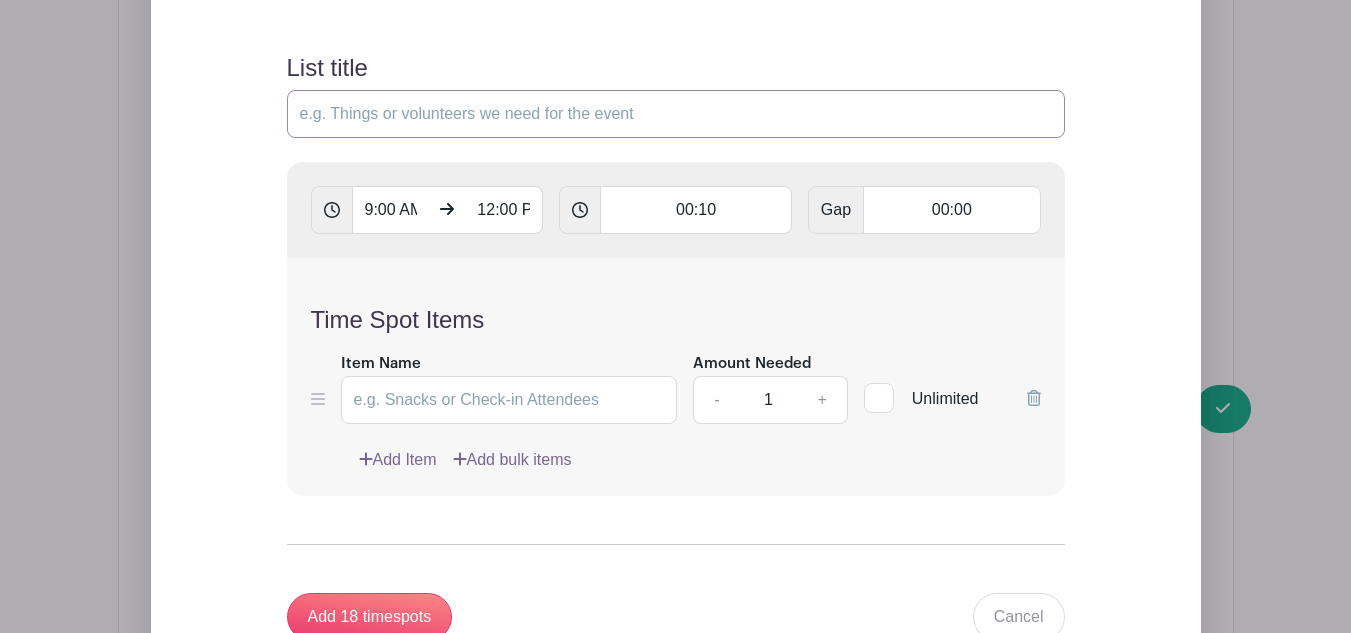 click on "List title" at bounding box center [676, 114] 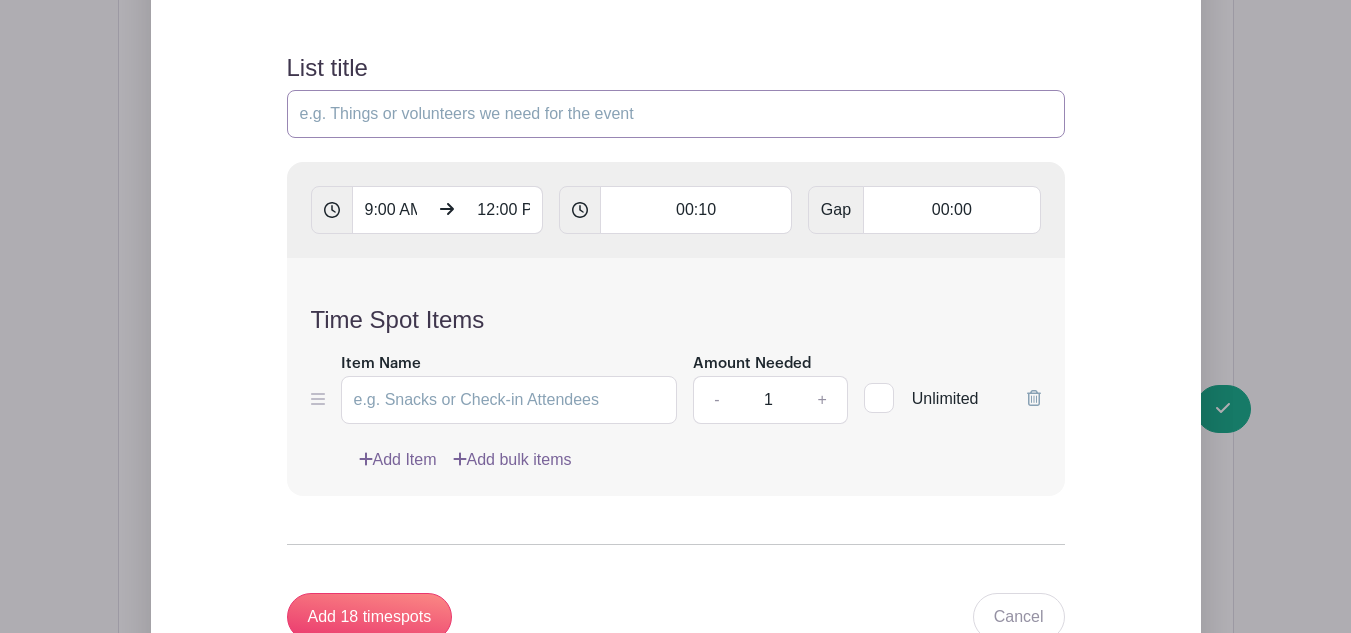 type on "Classroom Visit" 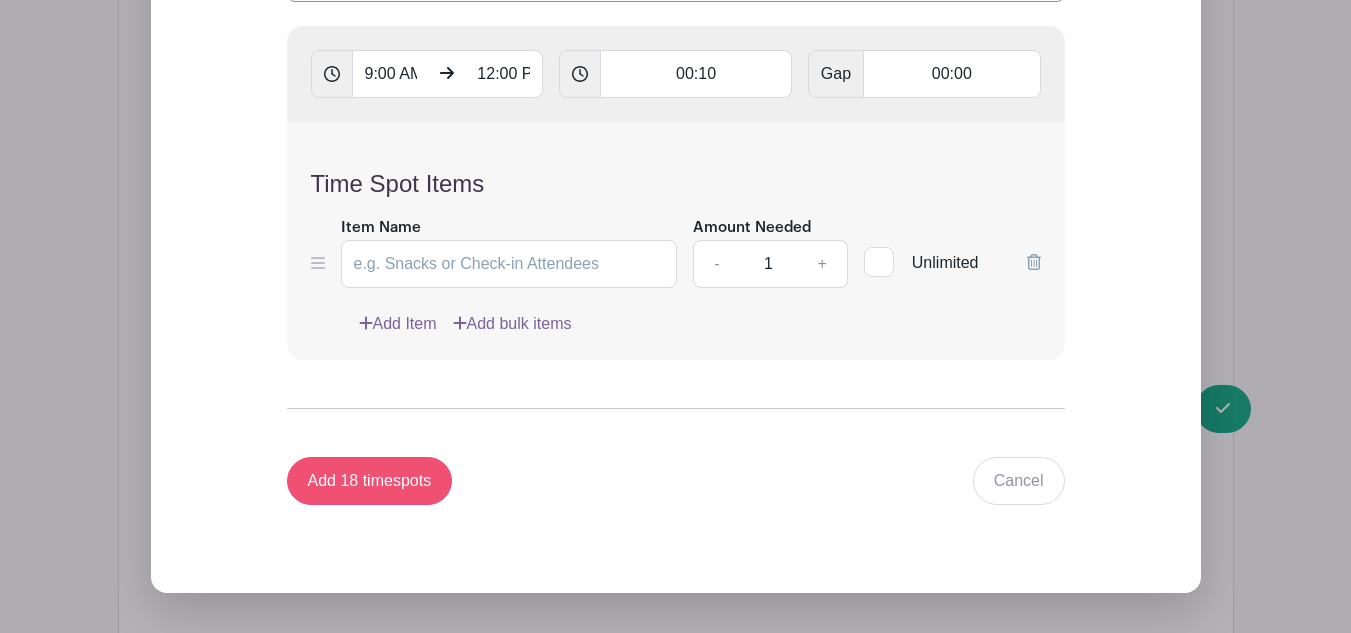 scroll, scrollTop: 1862, scrollLeft: 0, axis: vertical 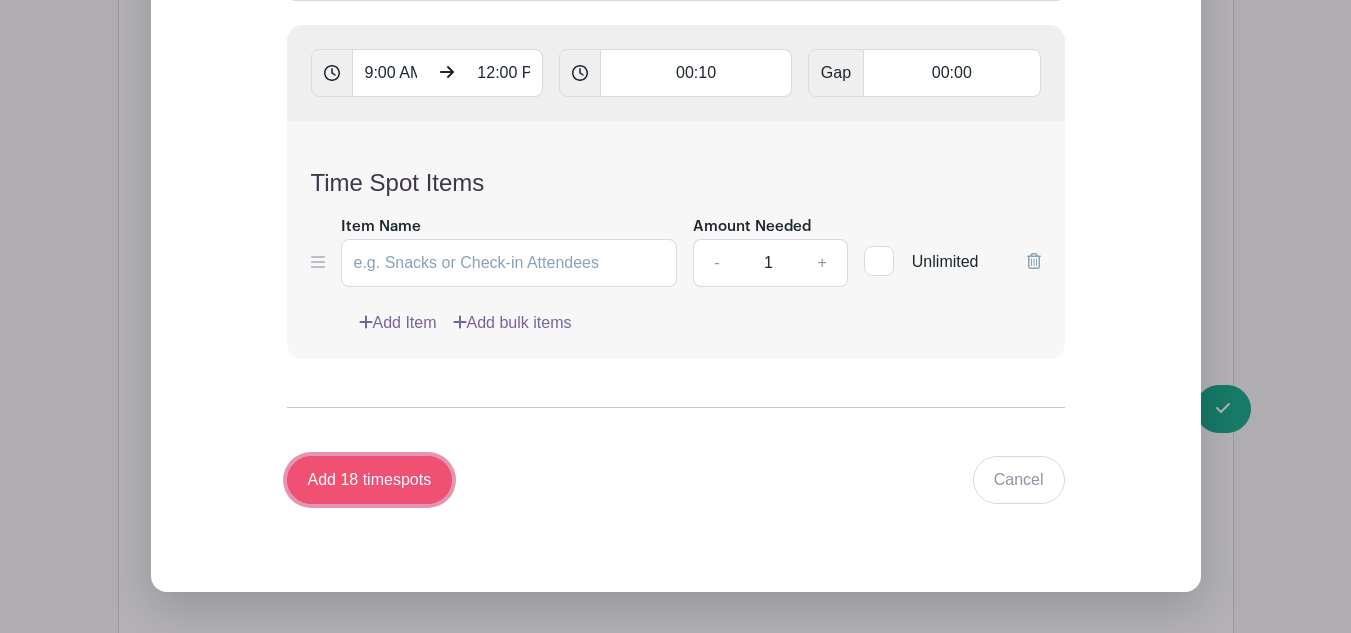click on "Add 18 timespots" at bounding box center [370, 480] 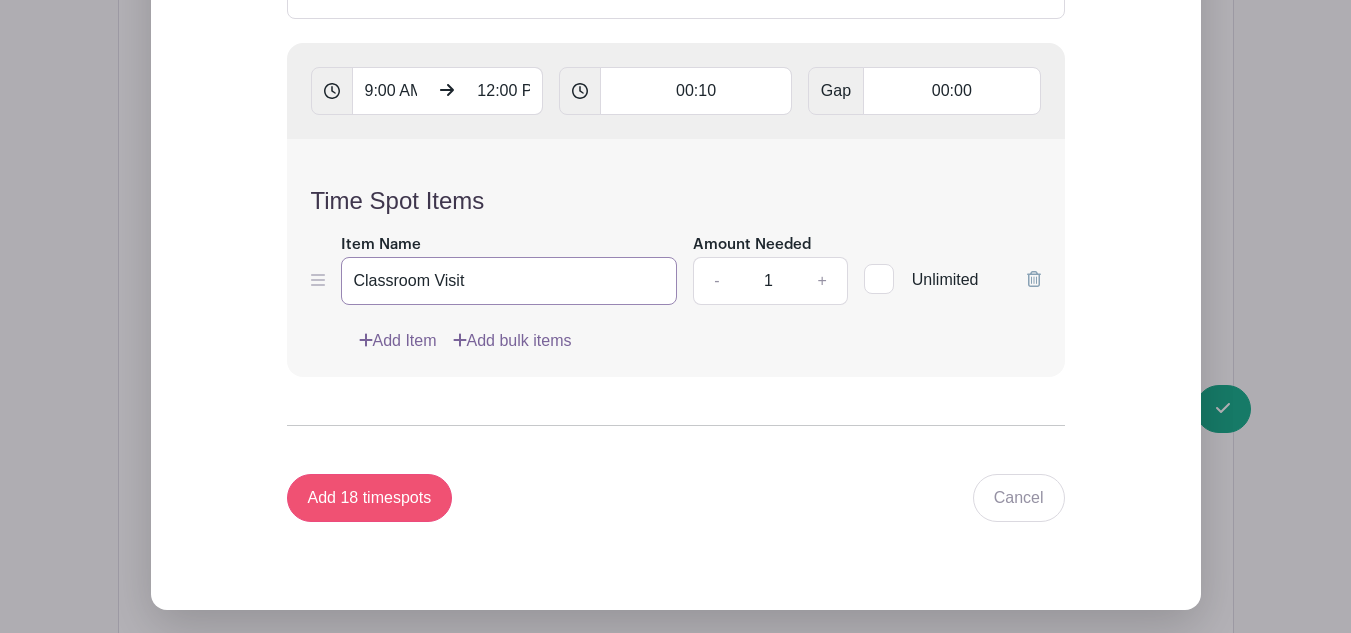 scroll, scrollTop: 1845, scrollLeft: 0, axis: vertical 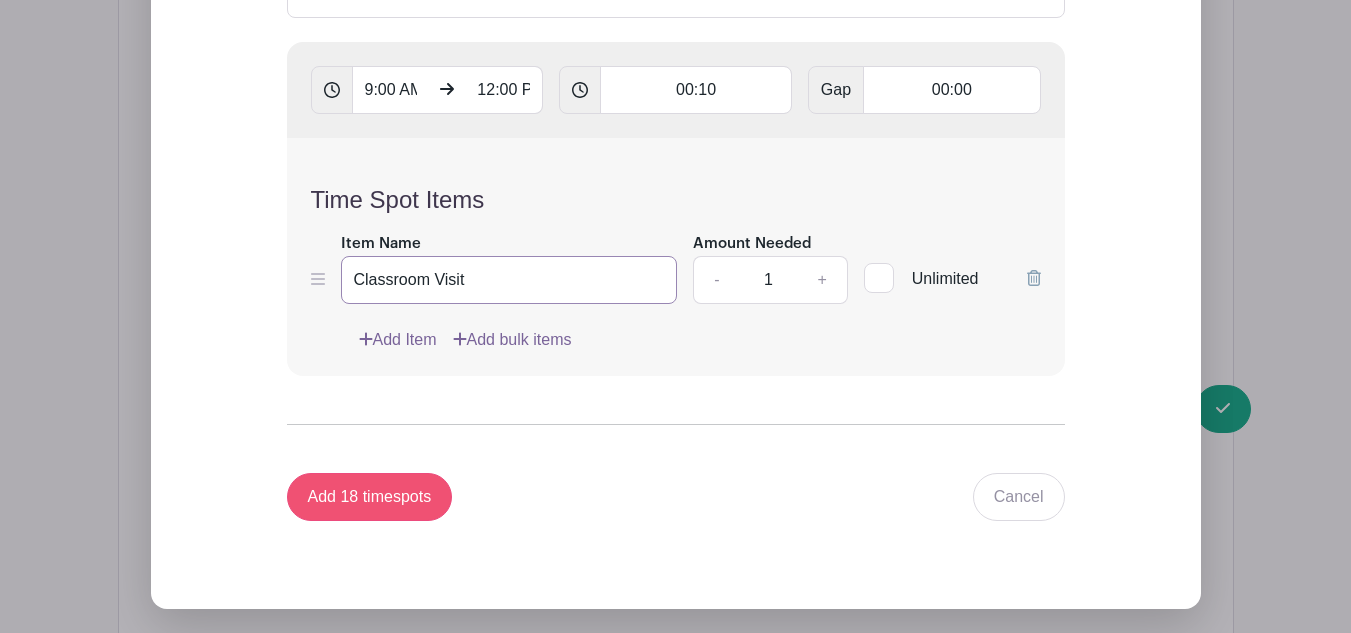 type on "Classroom Visit" 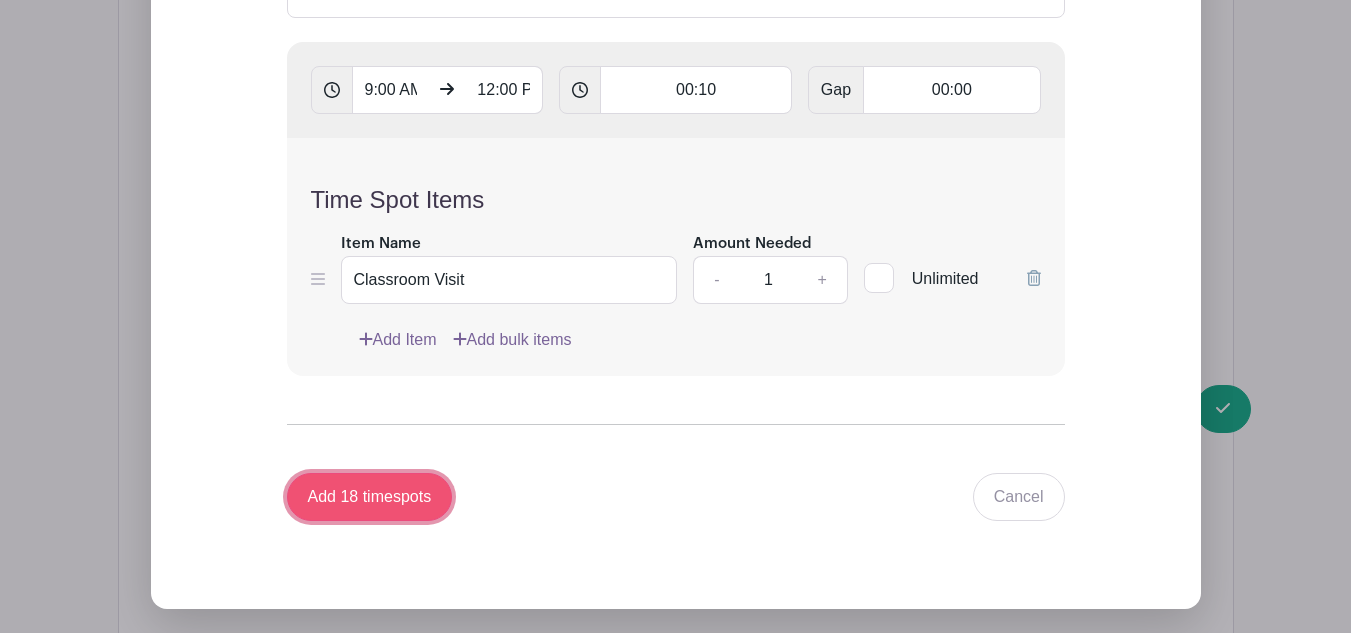 click on "Add 18 timespots" at bounding box center (370, 497) 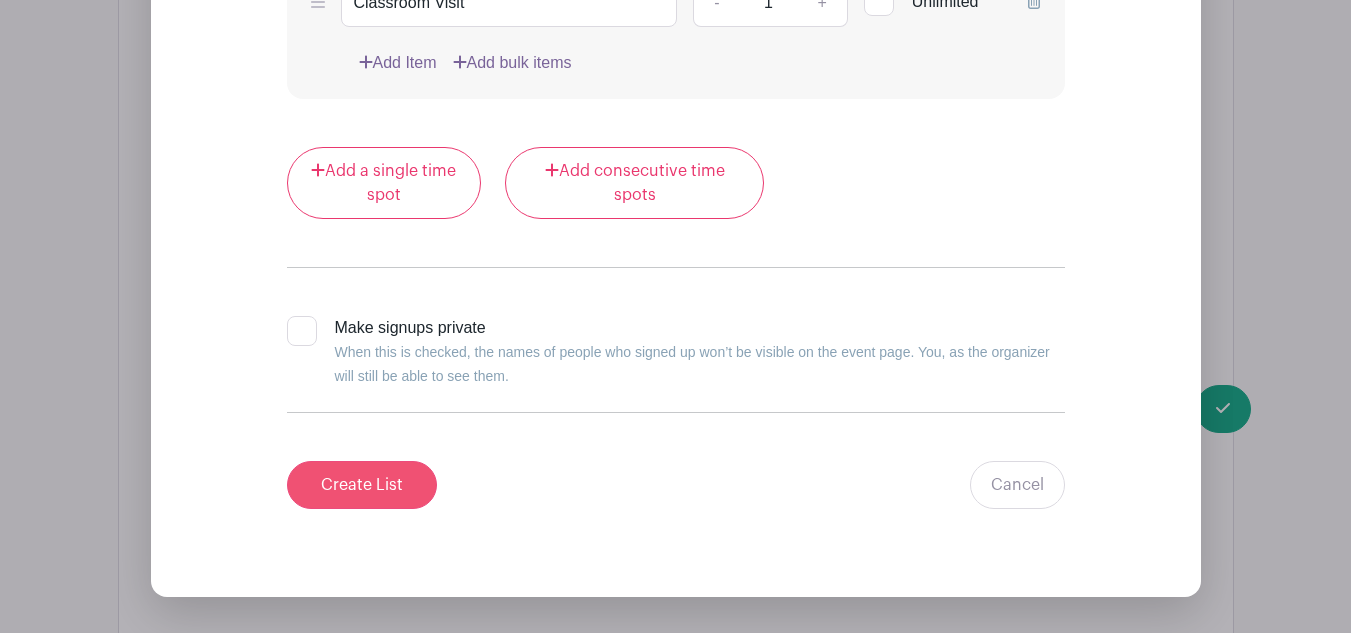 scroll, scrollTop: 8568, scrollLeft: 0, axis: vertical 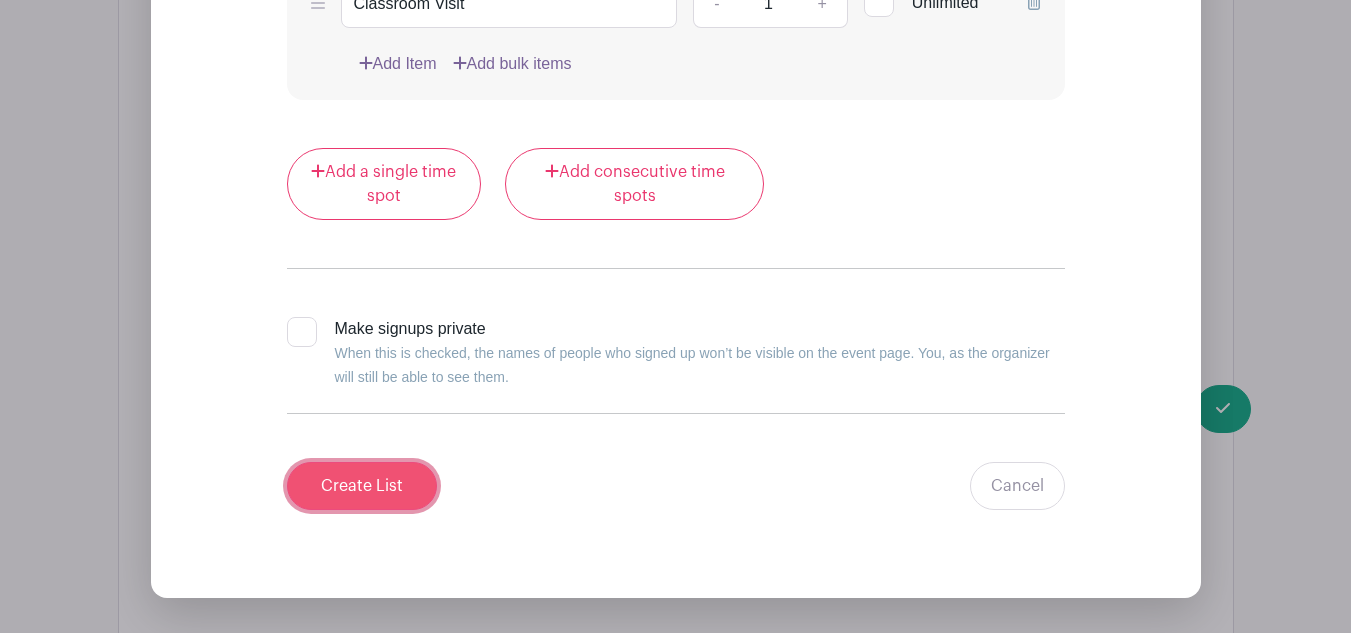 click on "Create List" at bounding box center [362, 486] 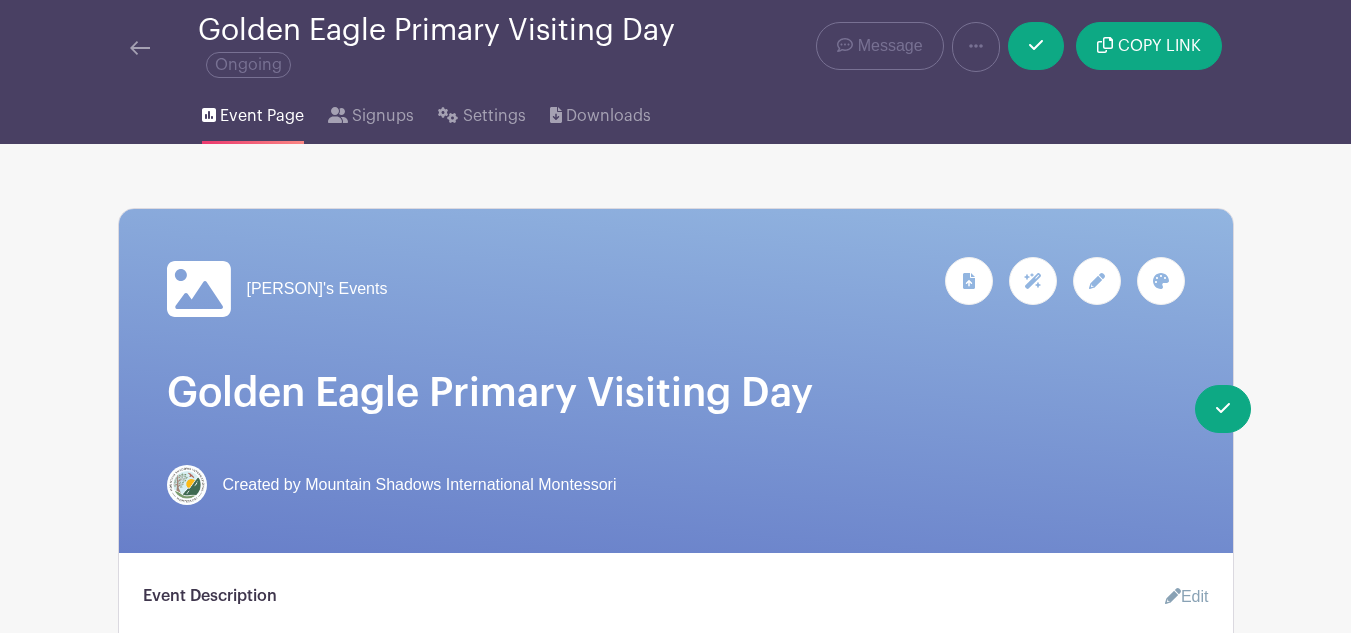 scroll, scrollTop: 0, scrollLeft: 0, axis: both 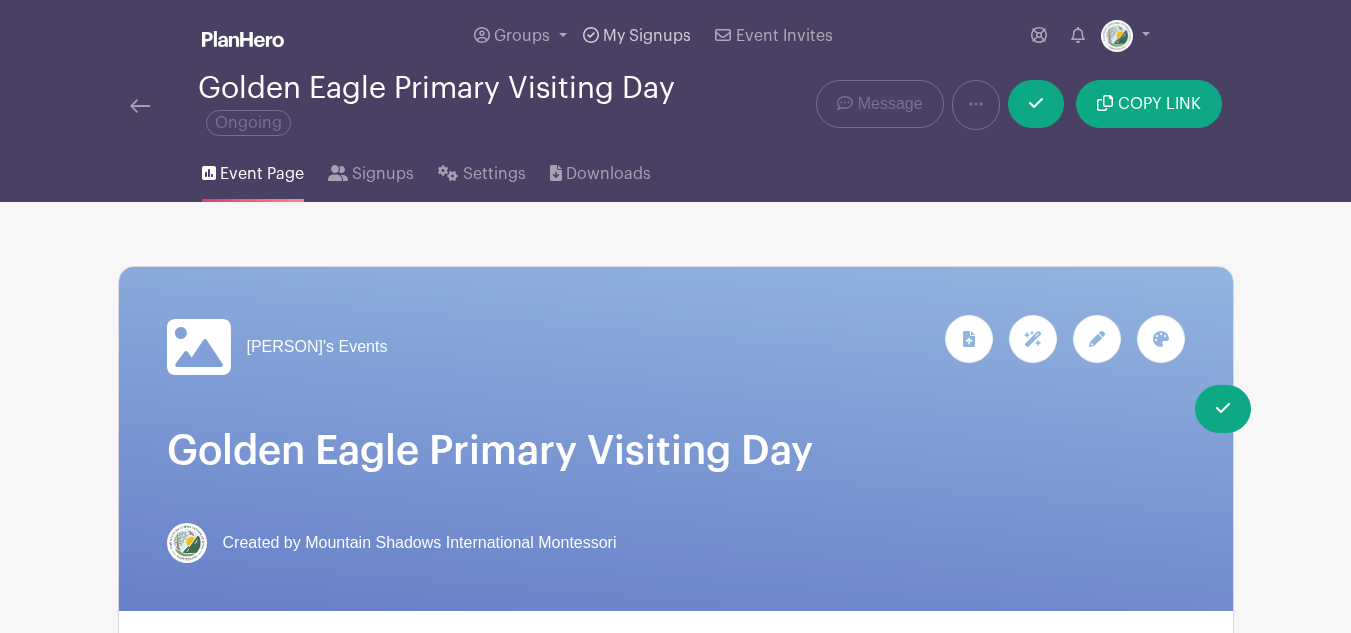 click on "My Signups" at bounding box center [647, 36] 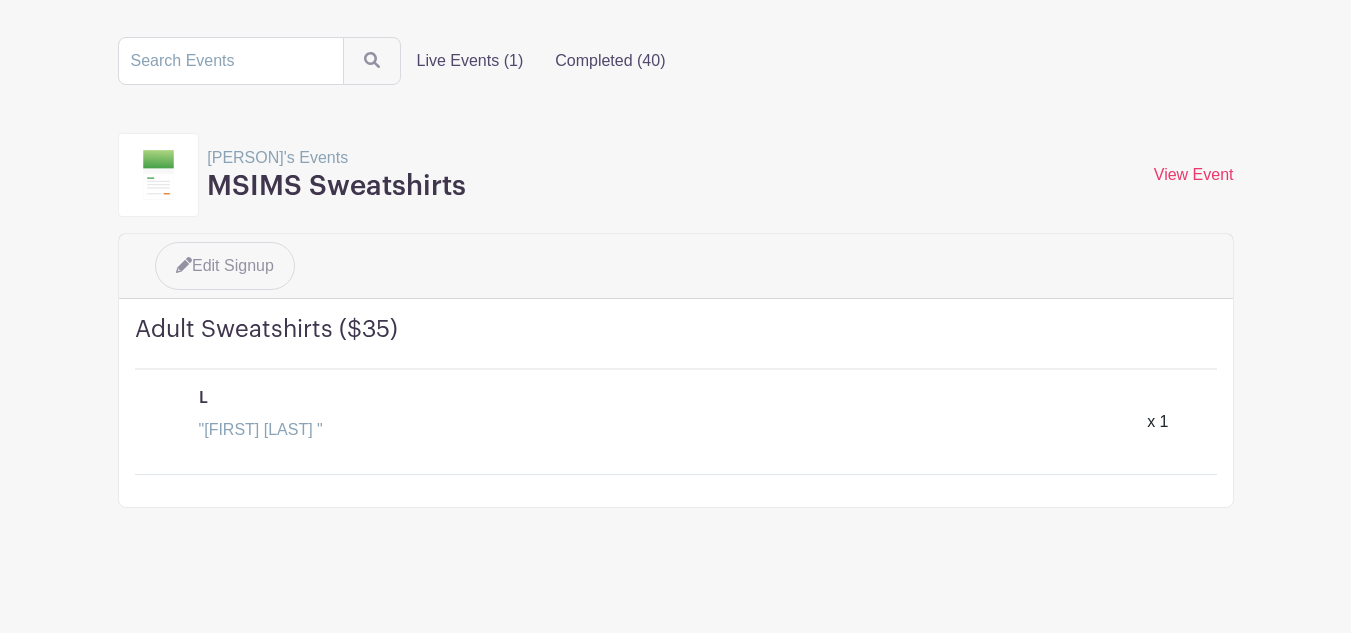 scroll, scrollTop: 0, scrollLeft: 0, axis: both 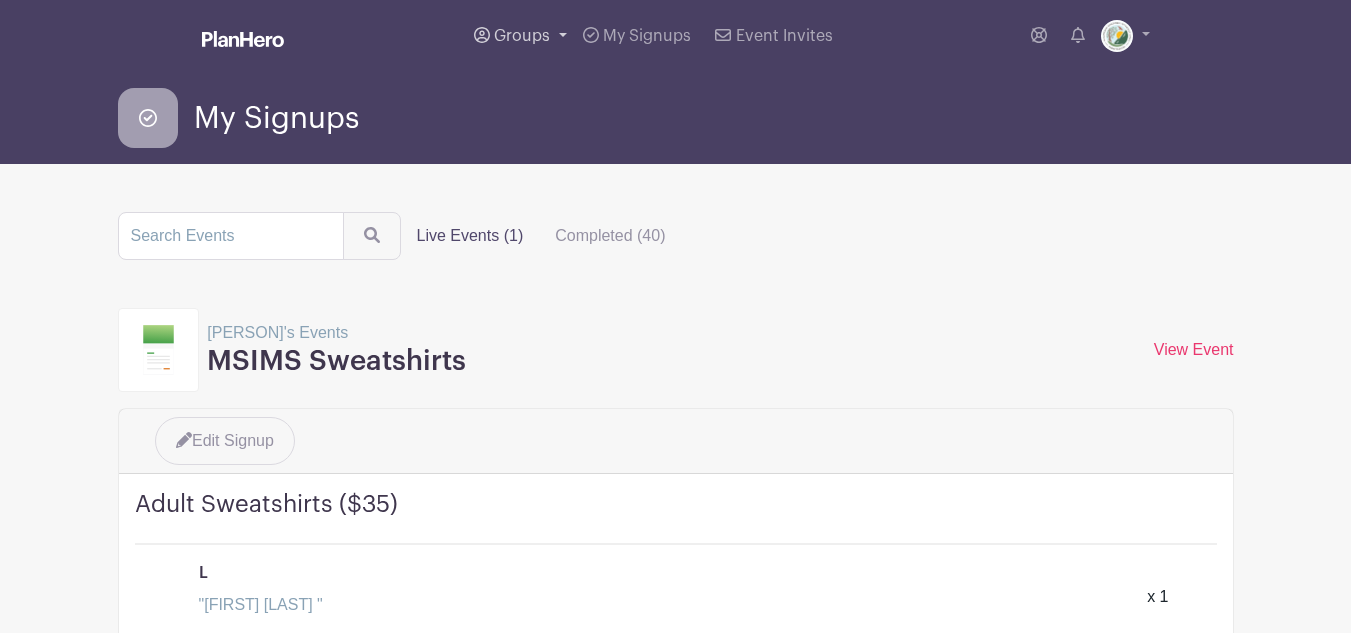 click on "Groups" at bounding box center [522, 36] 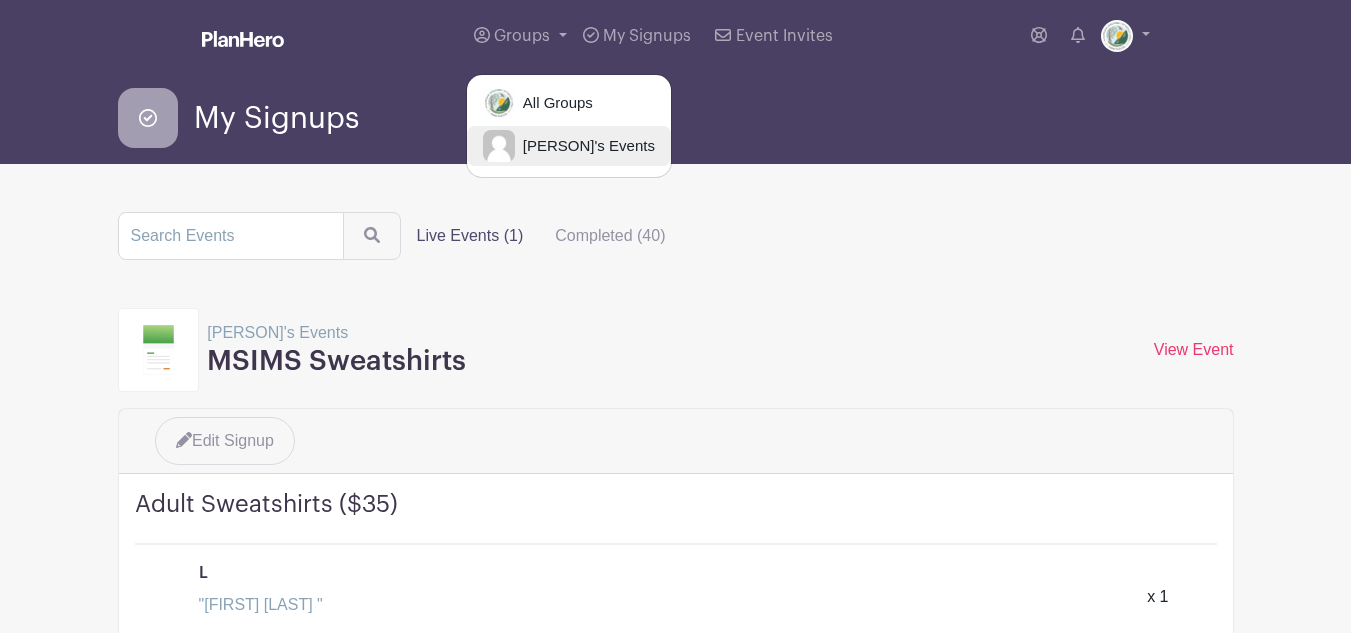 click on "[PERSON]'s Events" at bounding box center [585, 146] 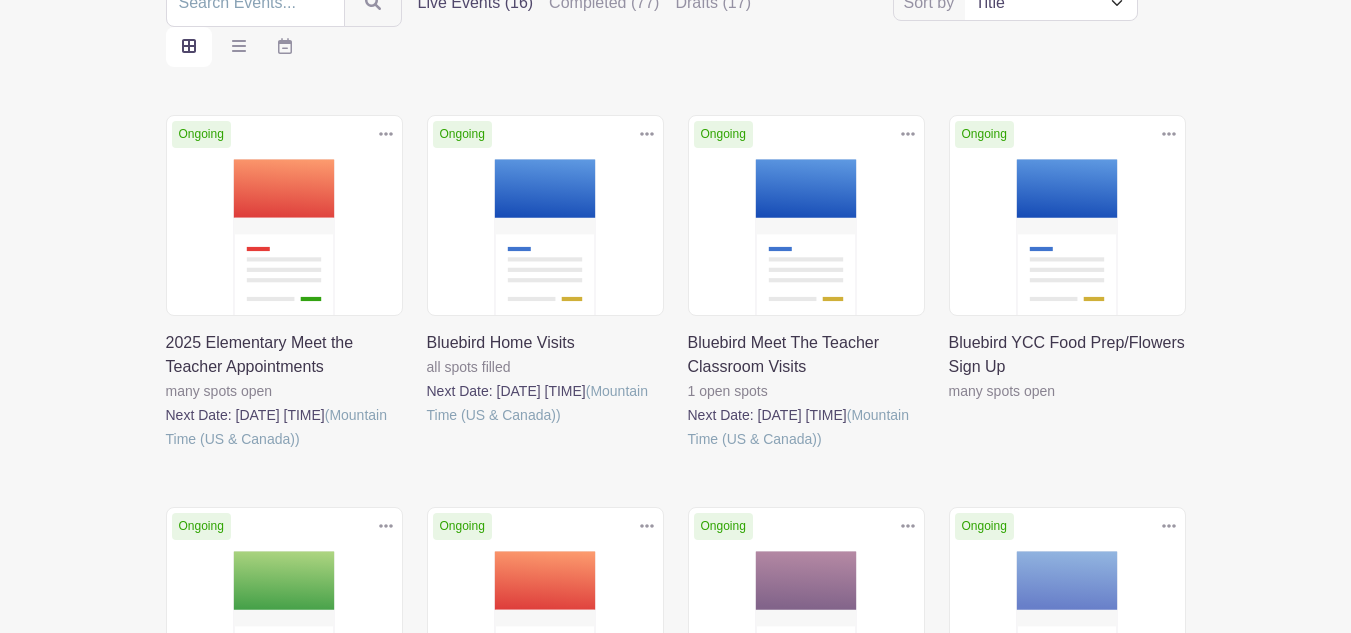 scroll, scrollTop: 0, scrollLeft: 0, axis: both 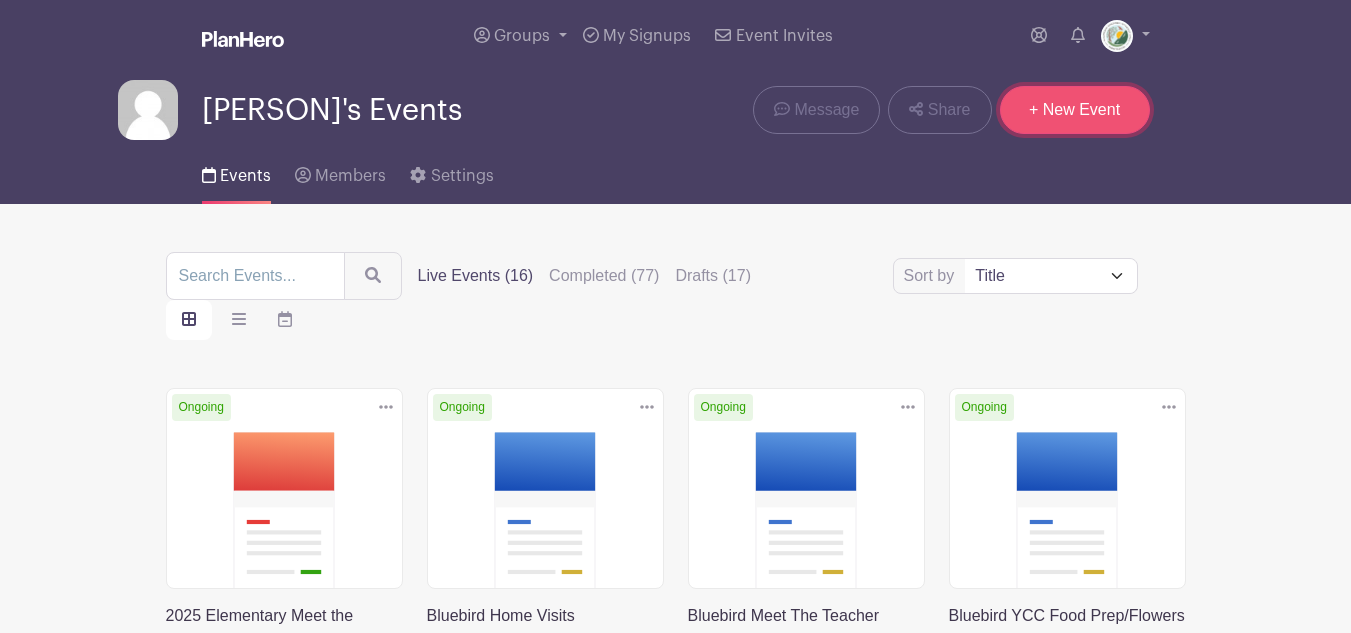 click on "+ New Event" at bounding box center (1075, 110) 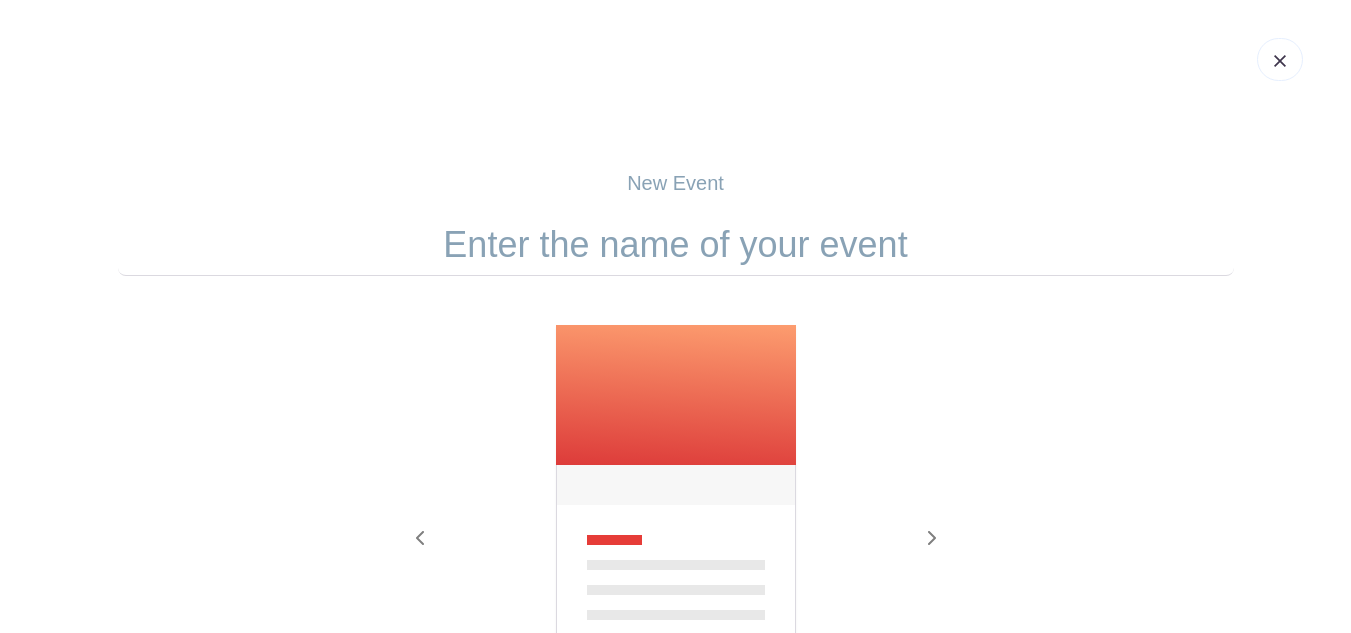 click on "New Event
Previous
Next" at bounding box center [676, 521] 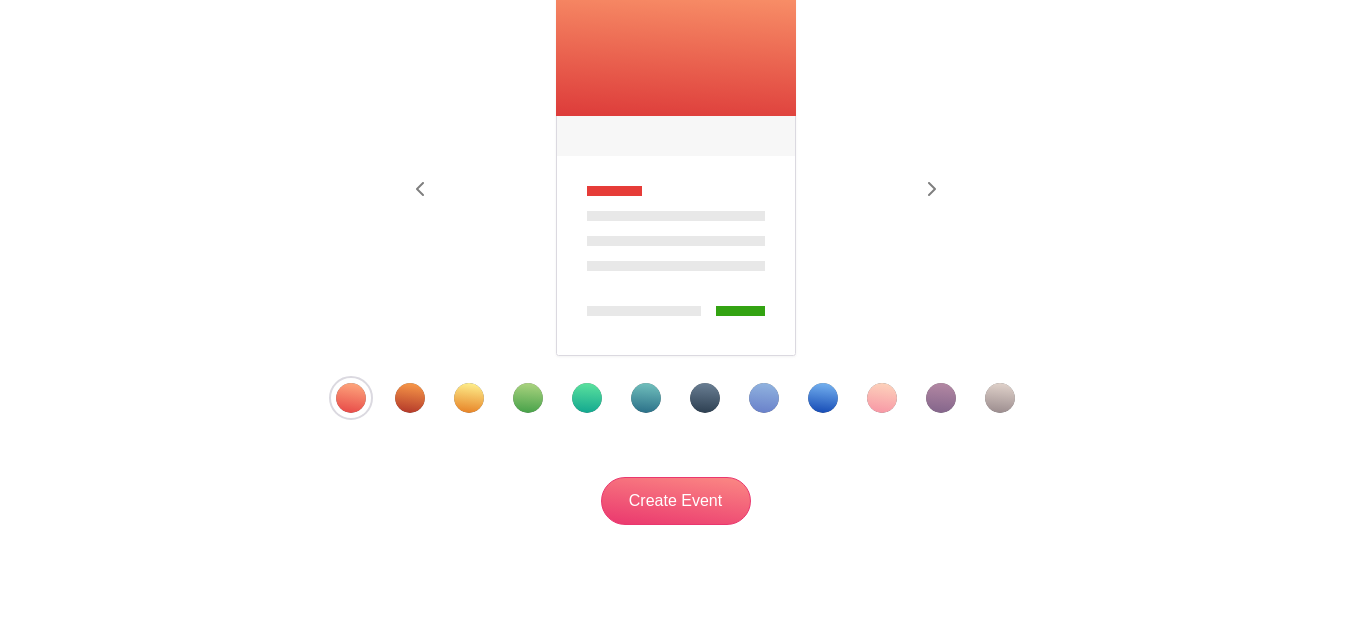 scroll, scrollTop: 350, scrollLeft: 0, axis: vertical 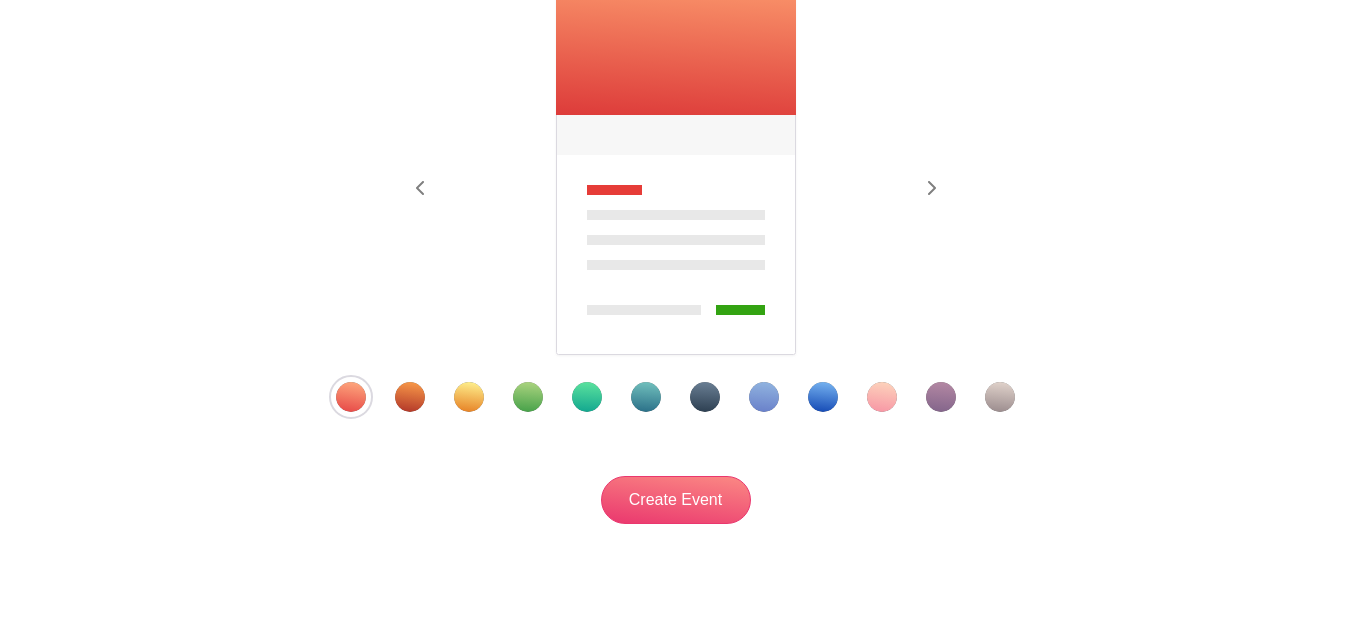type on "Primary Meet the Teacher Appointments" 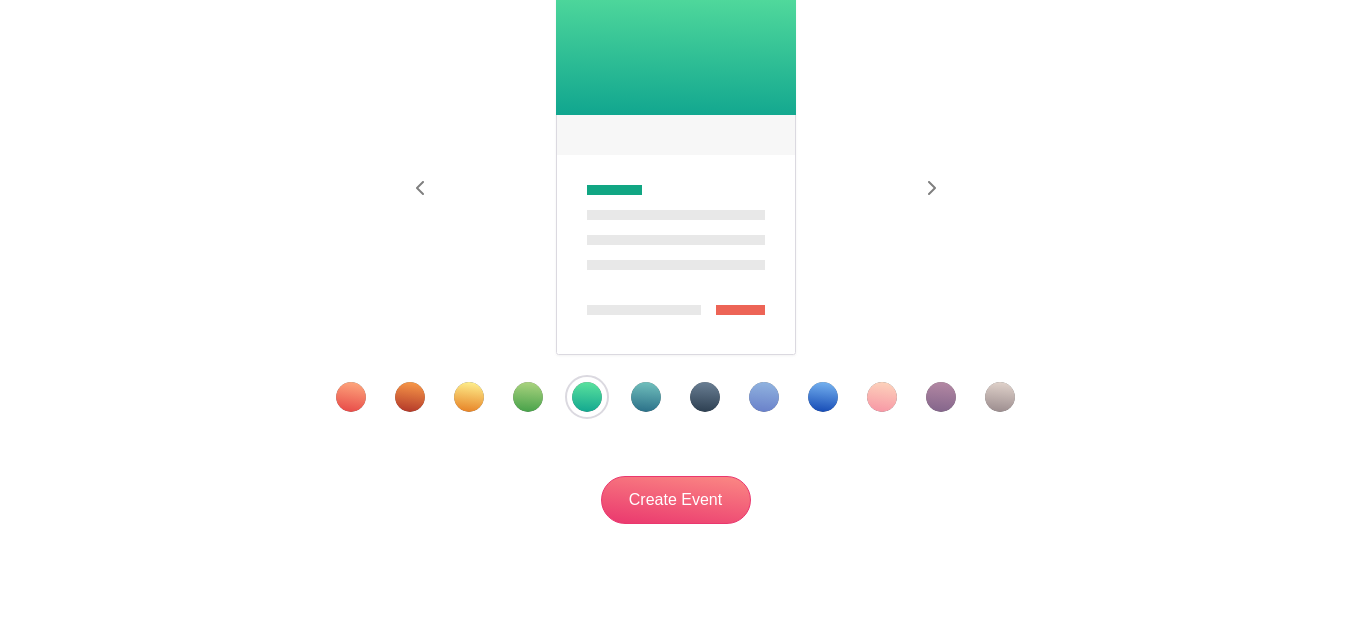 click at bounding box center (469, 397) 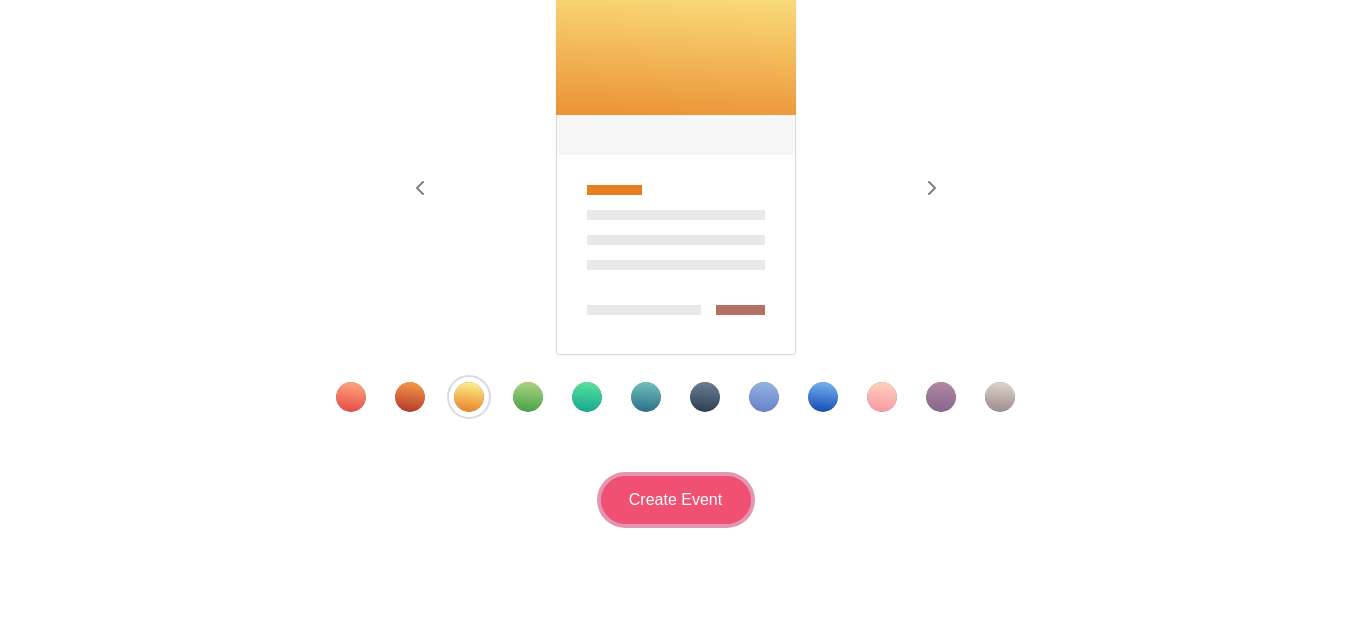 click on "Create Event" at bounding box center (676, 500) 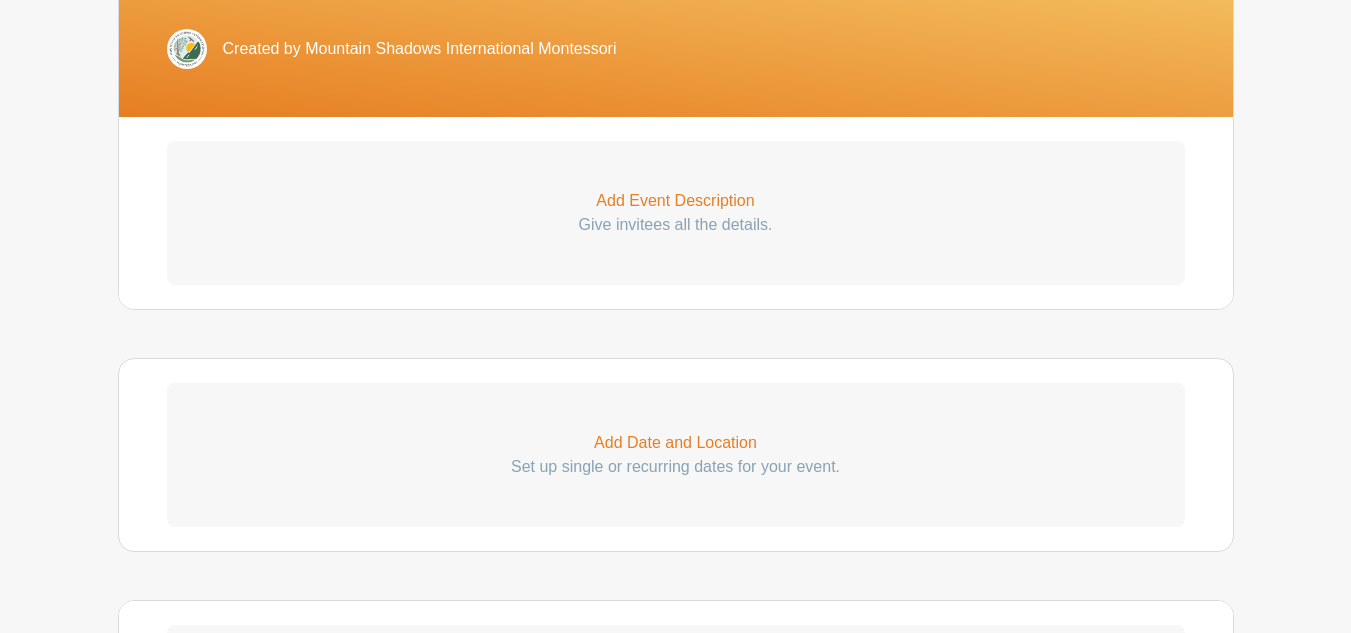 scroll, scrollTop: 544, scrollLeft: 0, axis: vertical 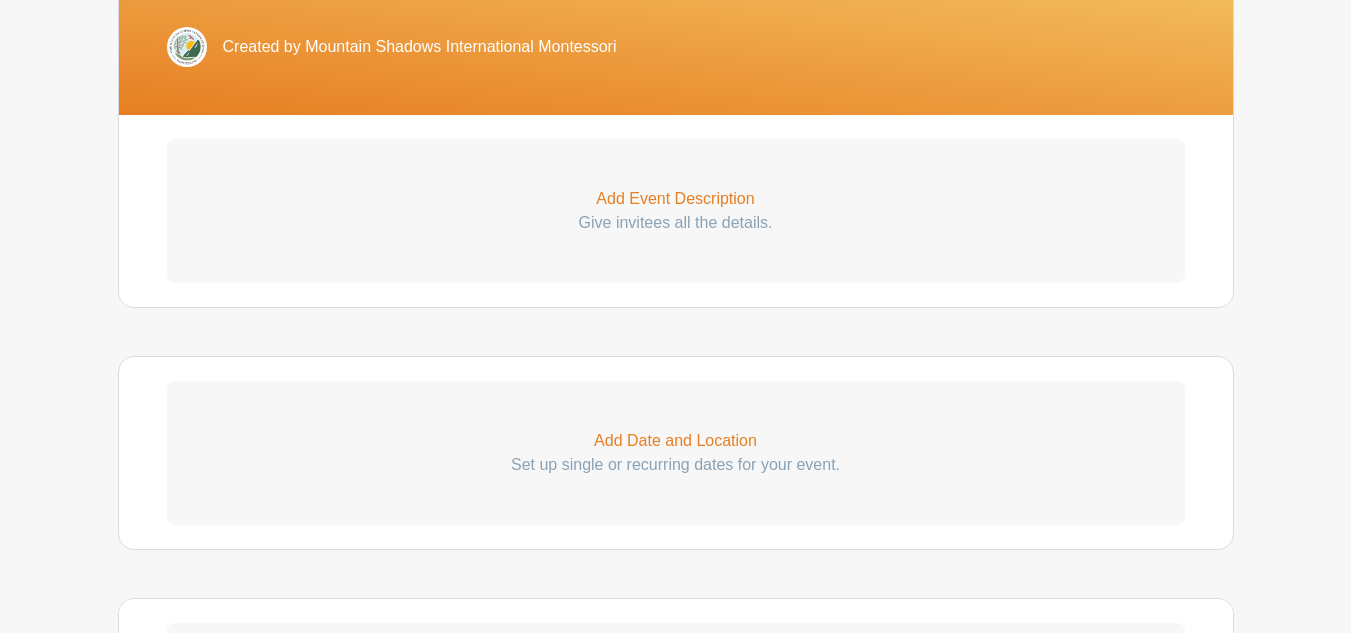click on "Add Event Description" at bounding box center [676, 199] 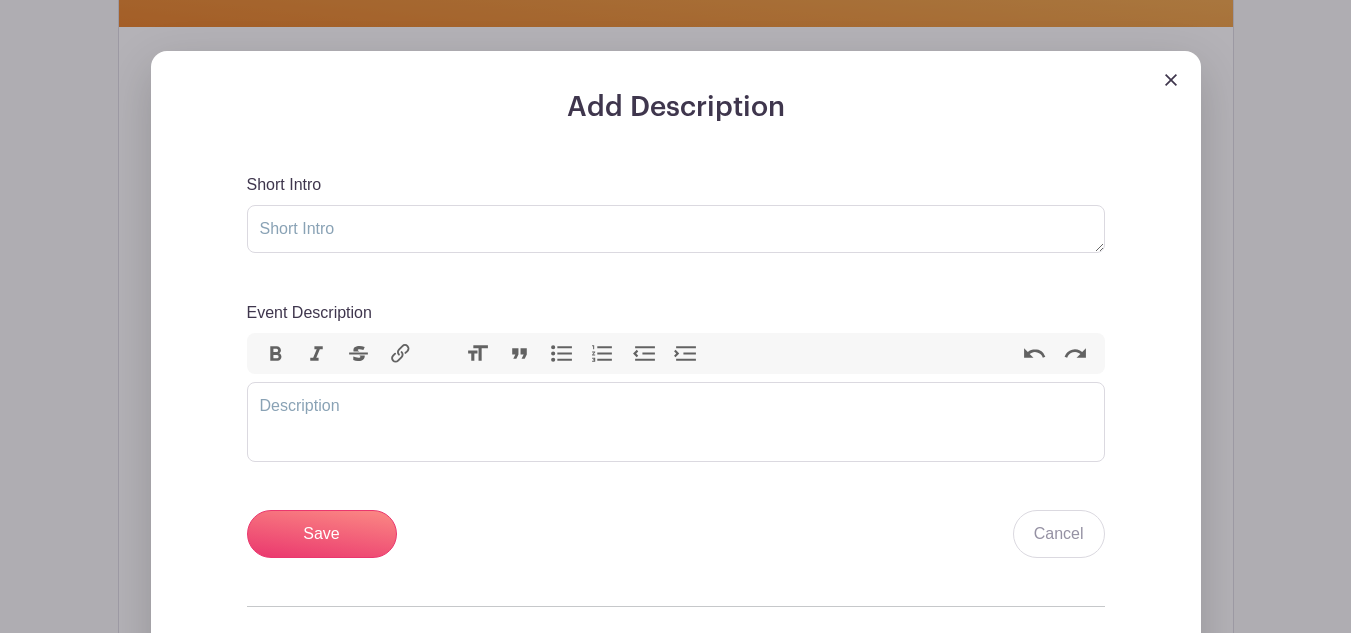 scroll, scrollTop: 633, scrollLeft: 0, axis: vertical 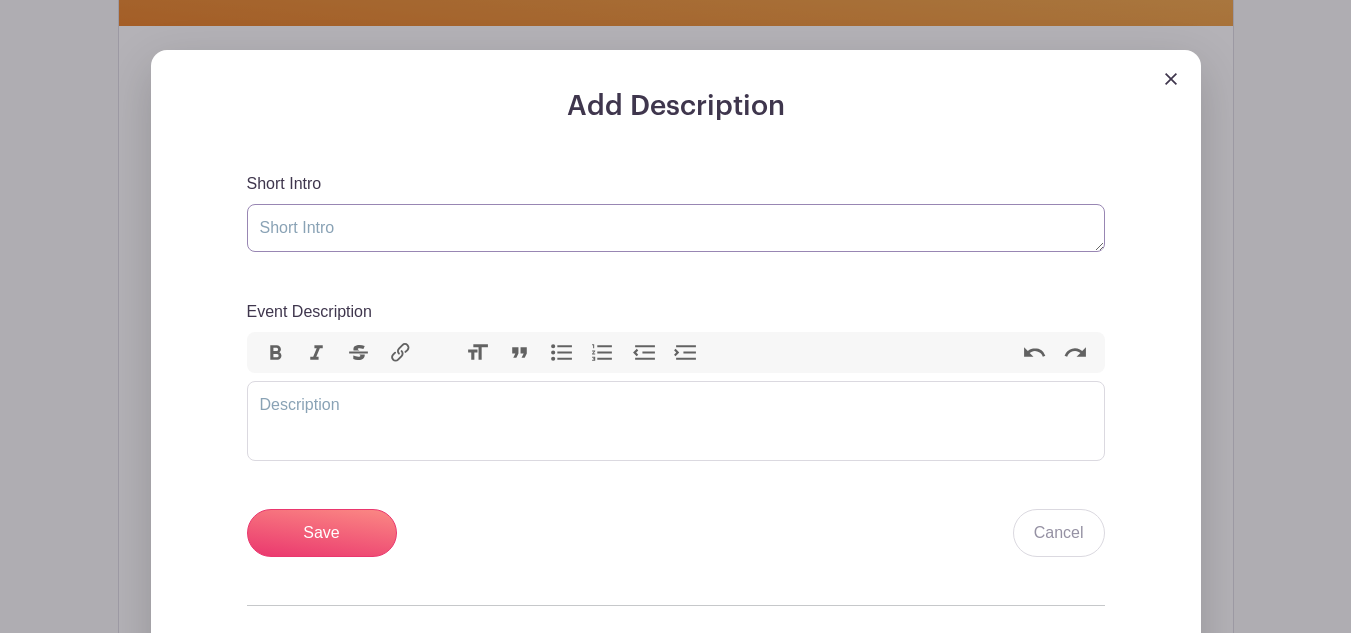 click on "Short Intro" at bounding box center (676, 228) 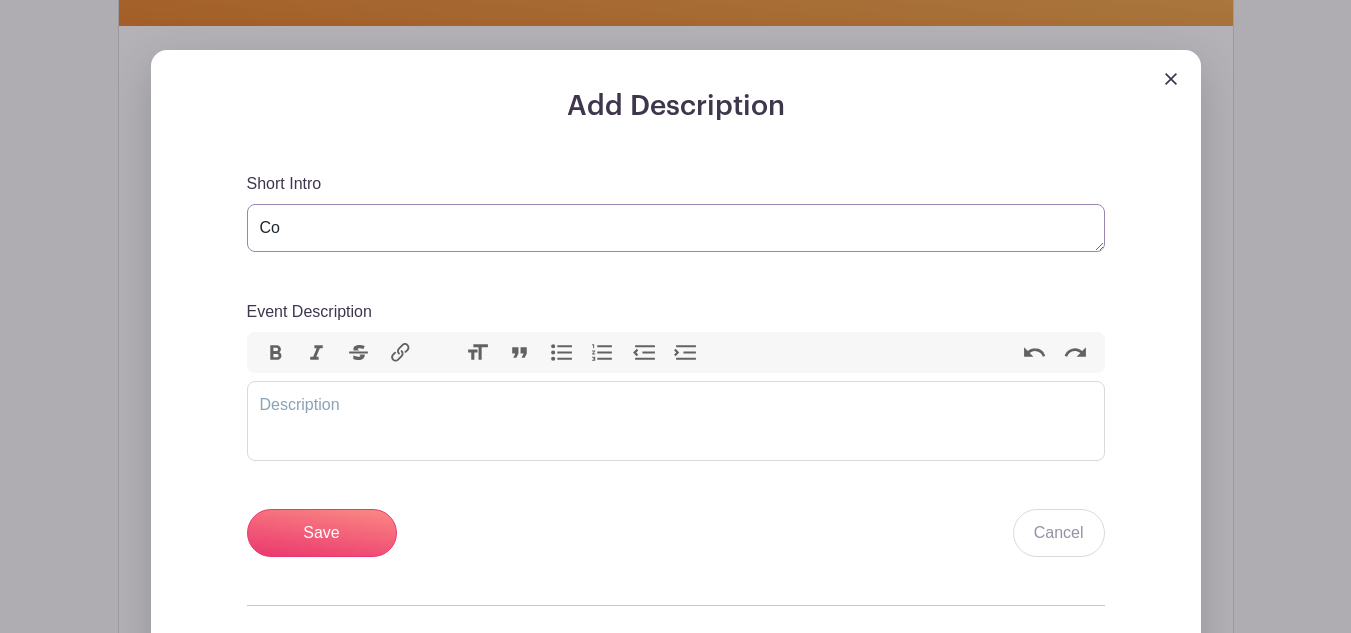 type on "C" 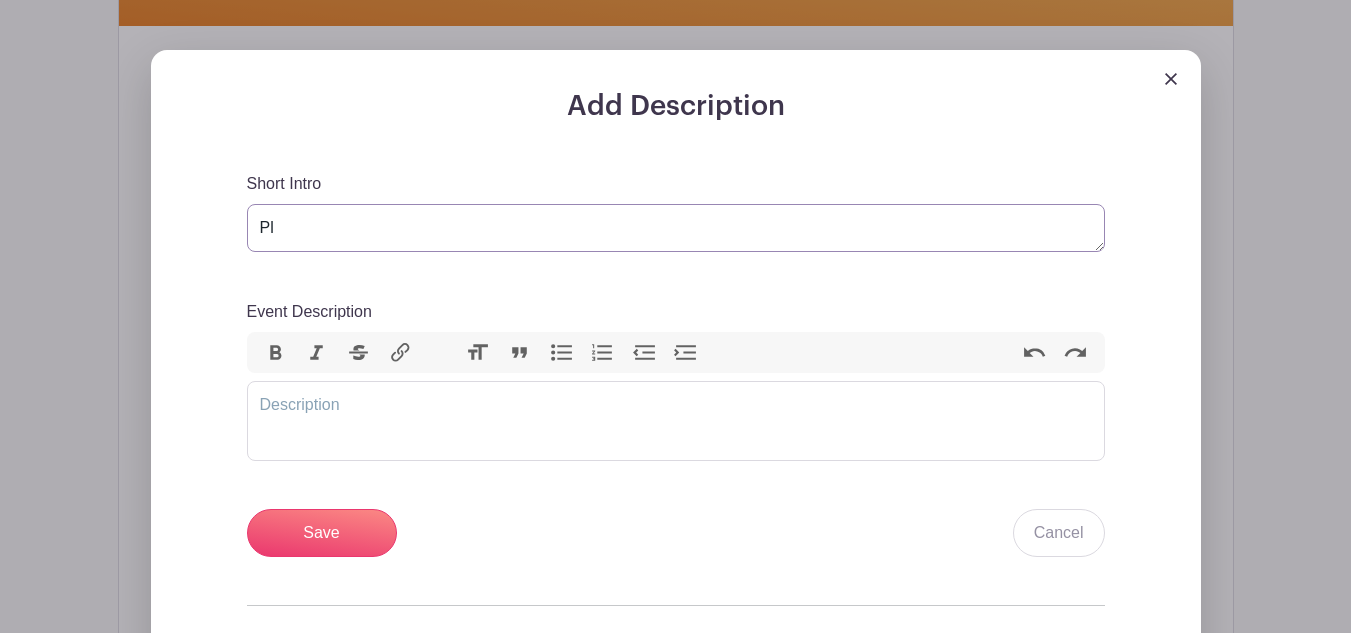 type on "P" 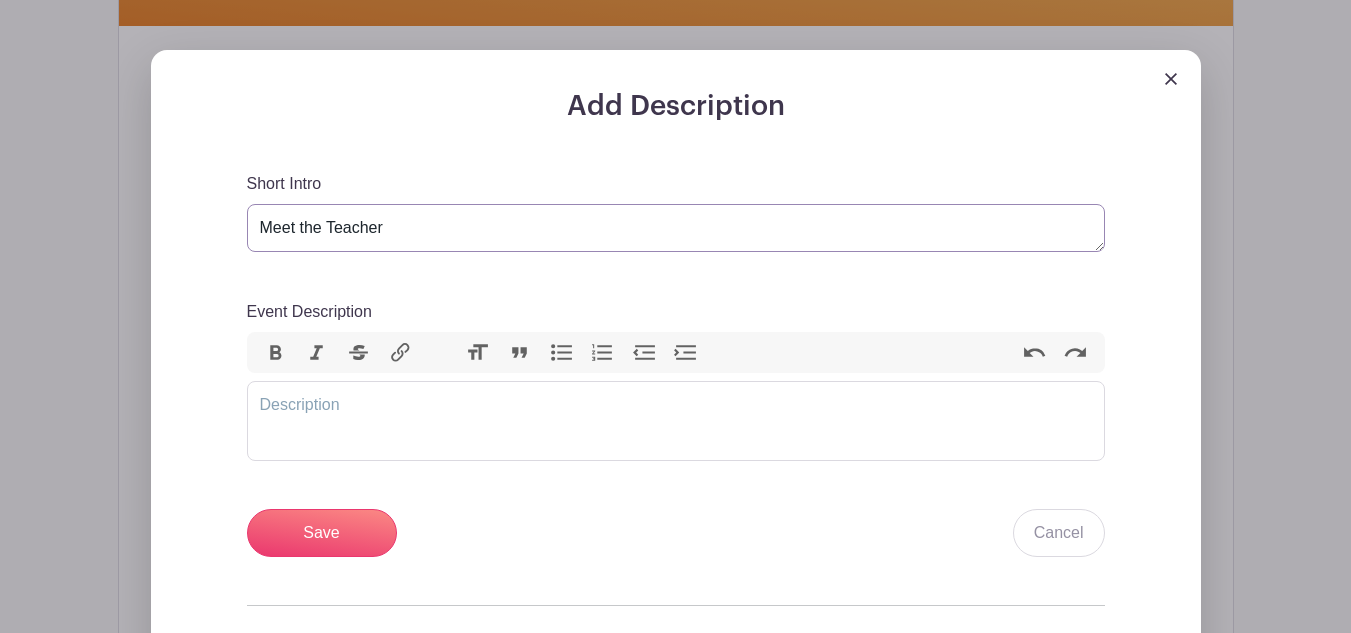type on "Meet the Teacher" 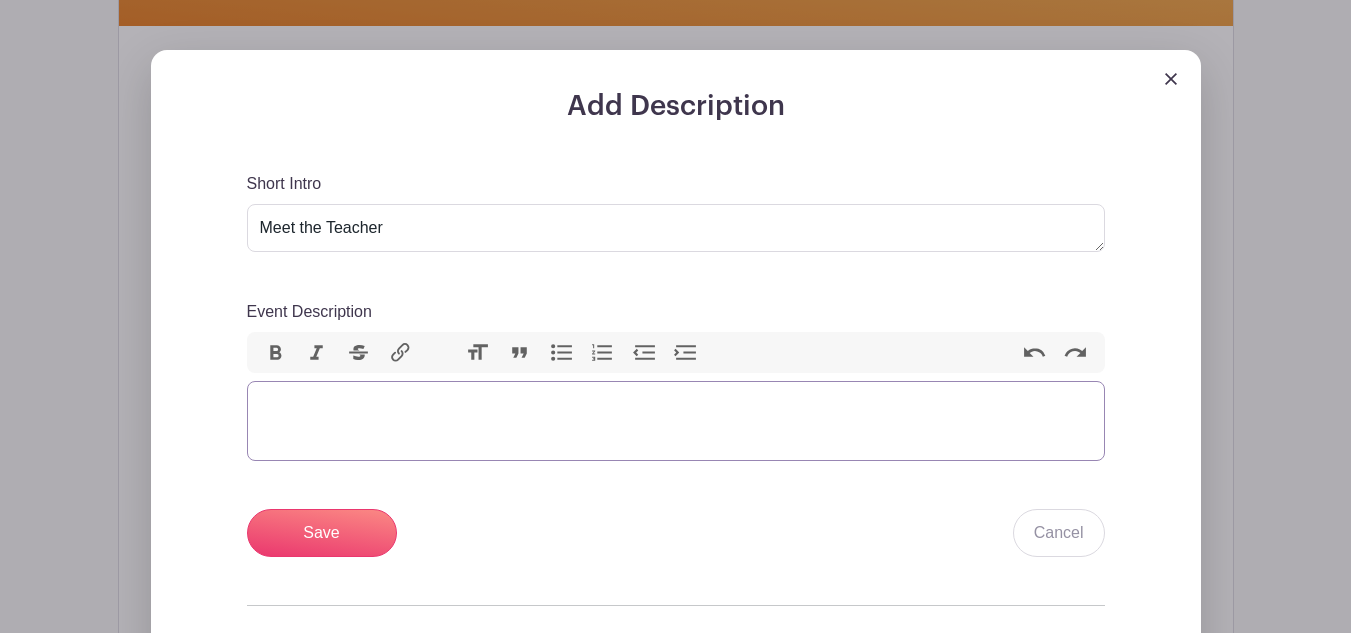 click at bounding box center [676, 421] 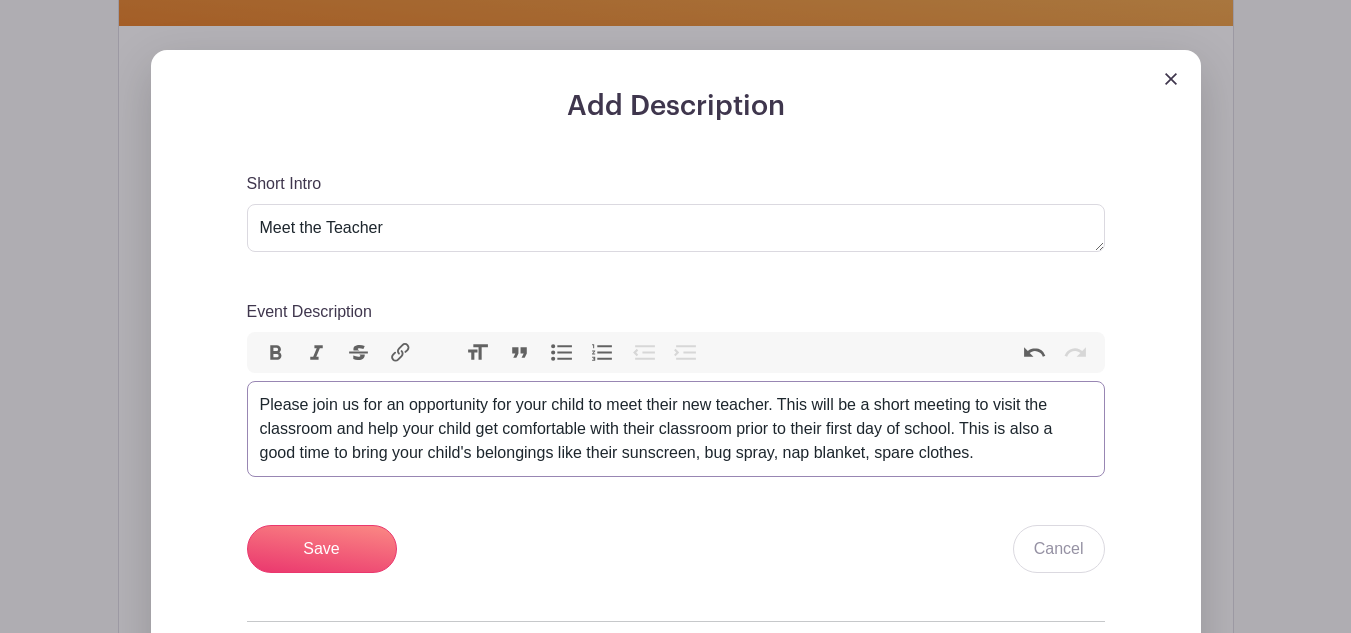 click on "Please join us for an opportunity for your child to meet their new teacher. This will be a short meeting to visit the classroom and help your child get comfortable with their classroom prior to their first day of school. This is also a good time to bring your child's belongings like their sunscreen, bug spray, nap blanket, spare clothes." at bounding box center (676, 429) 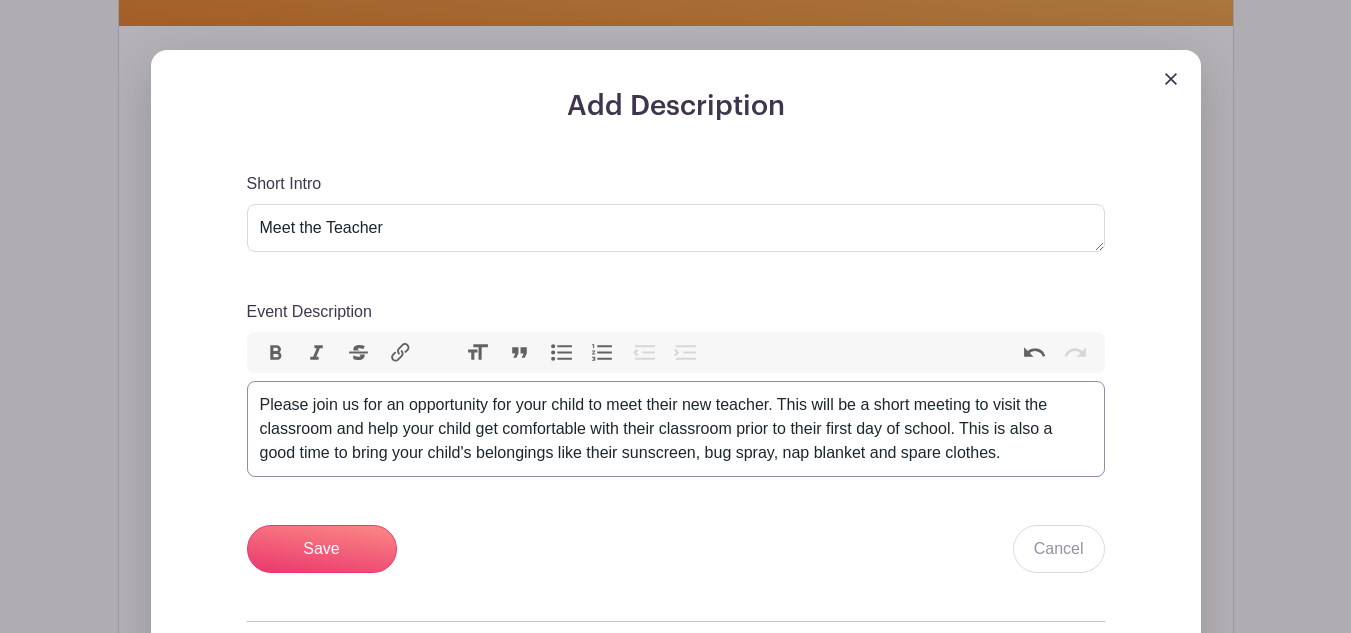 click on "Please join us for an opportunity for your child to meet their new teacher. This will be a short meeting to visit the classroom and help your child get comfortable with their classroom prior to their first day of school. This is also a good time to bring your child's belongings like their sunscreen, bug spray, nap blanket and spare clothes." at bounding box center (676, 429) 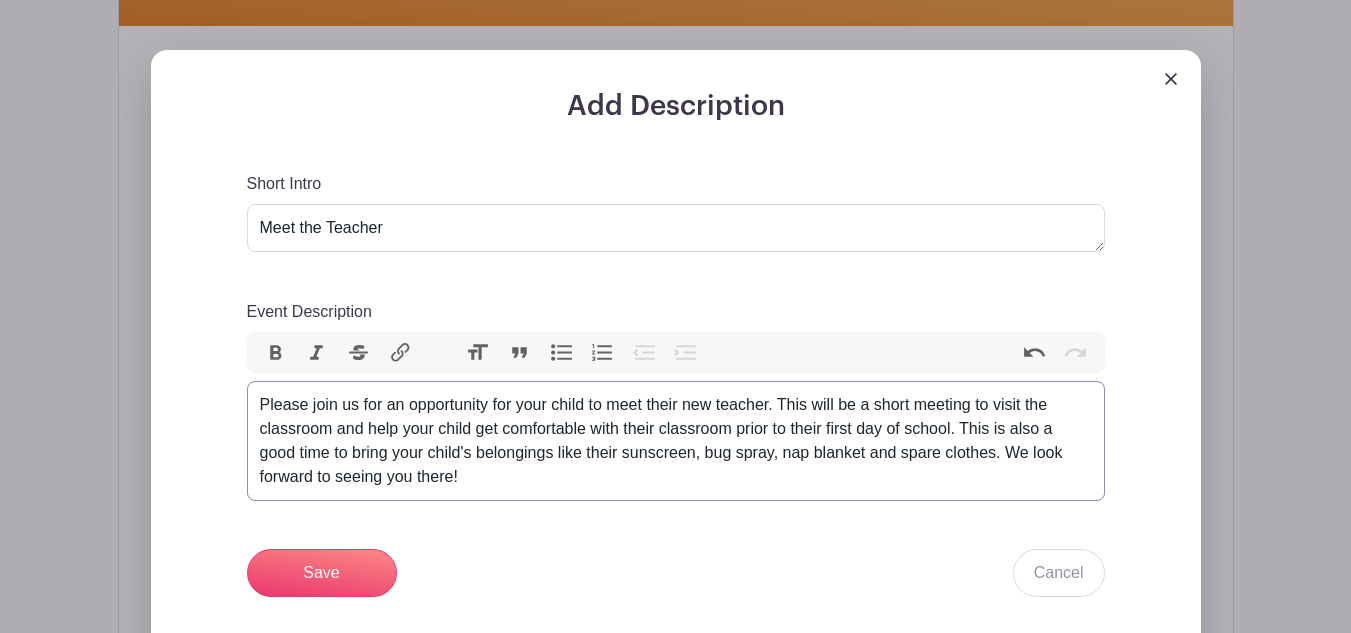 type on "<div>Please join us for an opportunity for your child to meet their new teacher. This will be a short meeting to visit the classroom and help your child get comfortable with their classroom prior to their first day of school. This is also a good time to bring your child's belongings like their sunscreen, bug spray, nap blanket and spare clothes. We look forward to seeing you there!&nbsp;</div>" 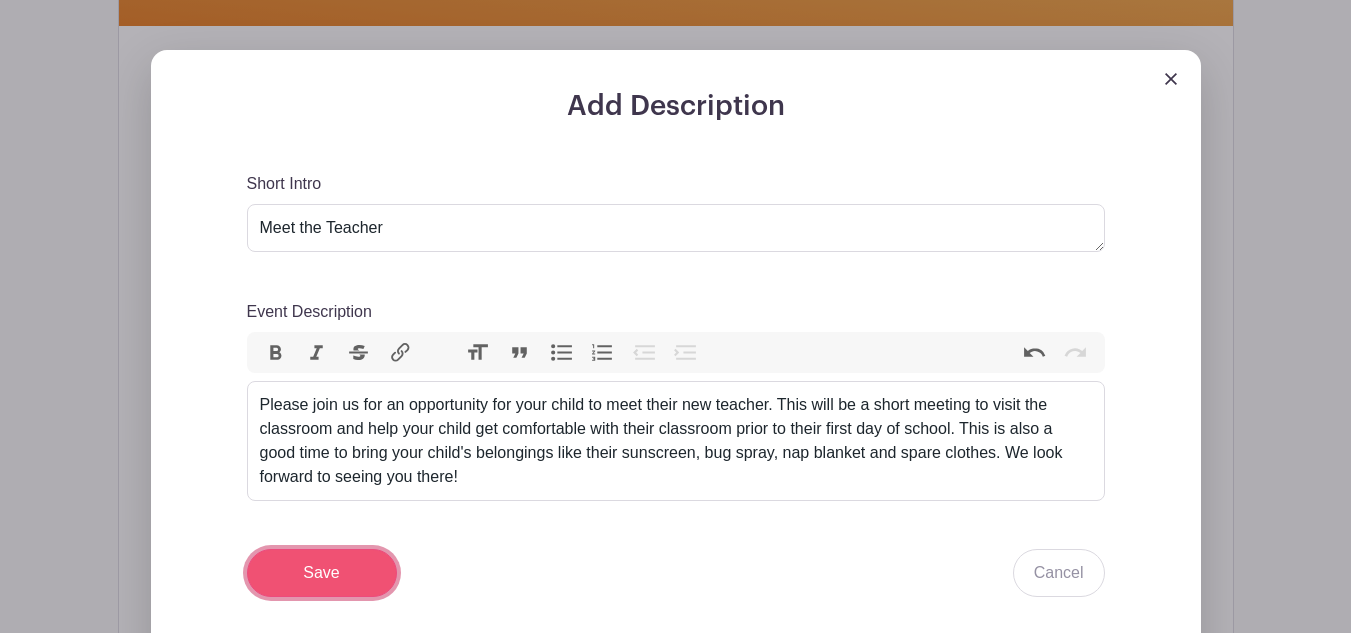 click on "Save" at bounding box center [322, 573] 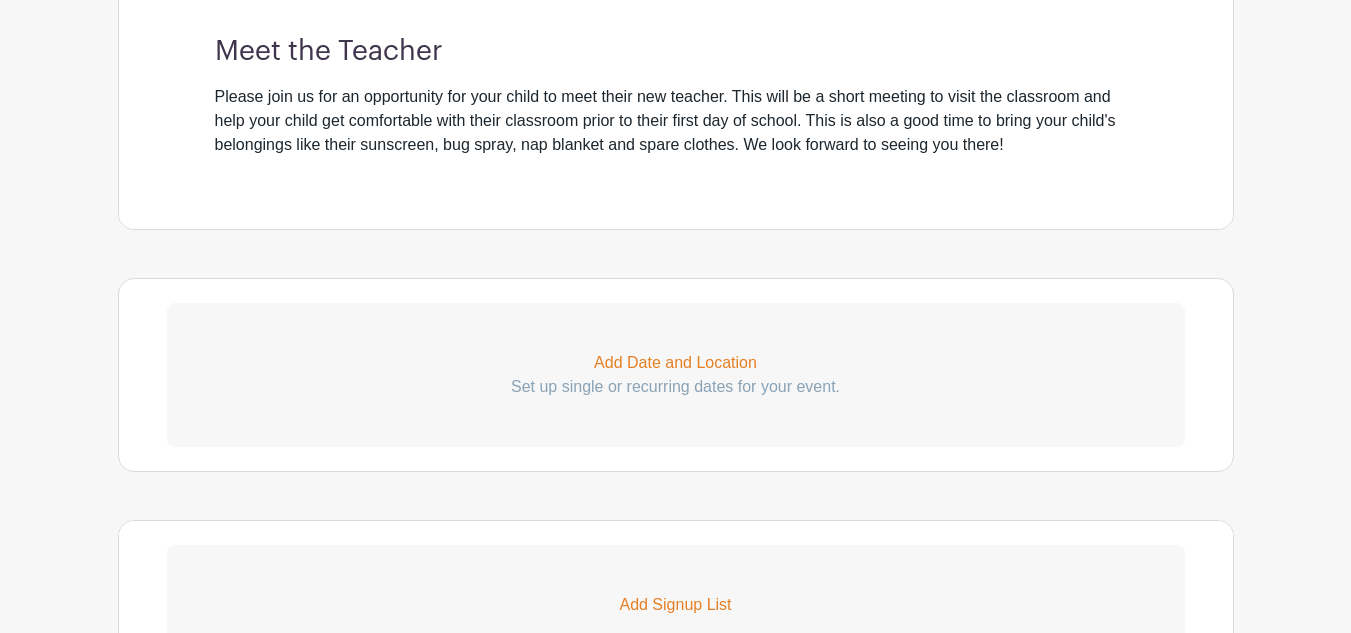 scroll, scrollTop: 930, scrollLeft: 0, axis: vertical 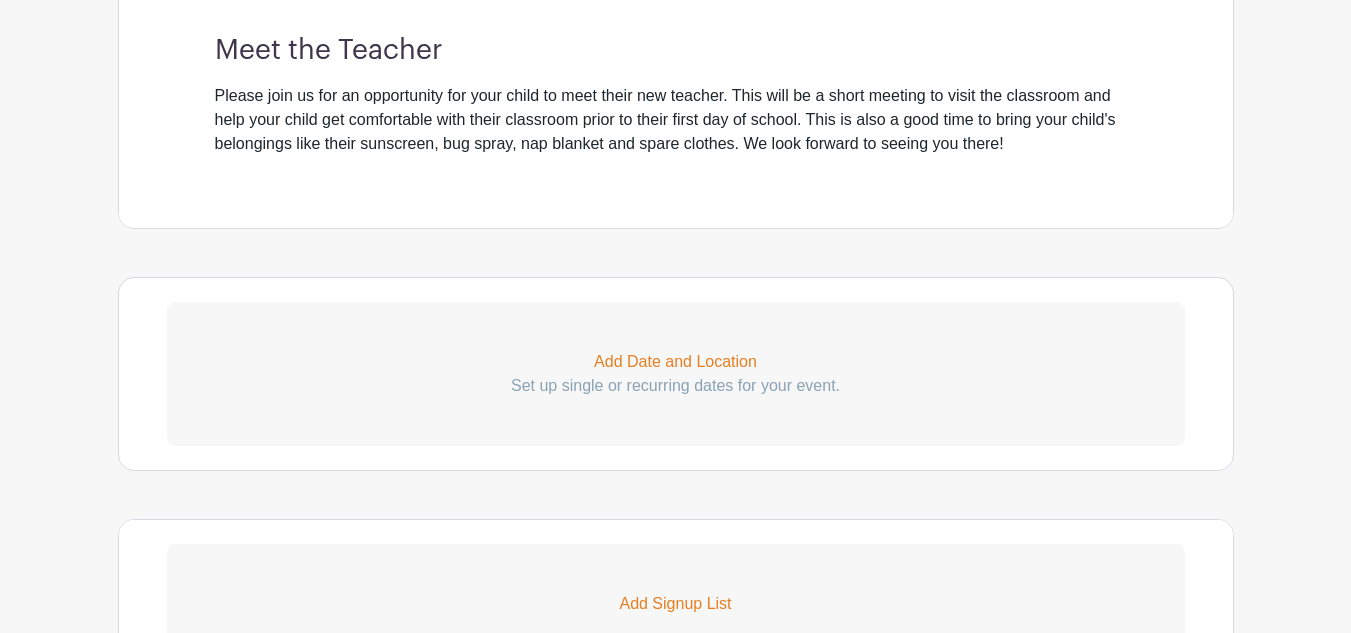 click on "Set up single or recurring dates for your event." at bounding box center [676, 386] 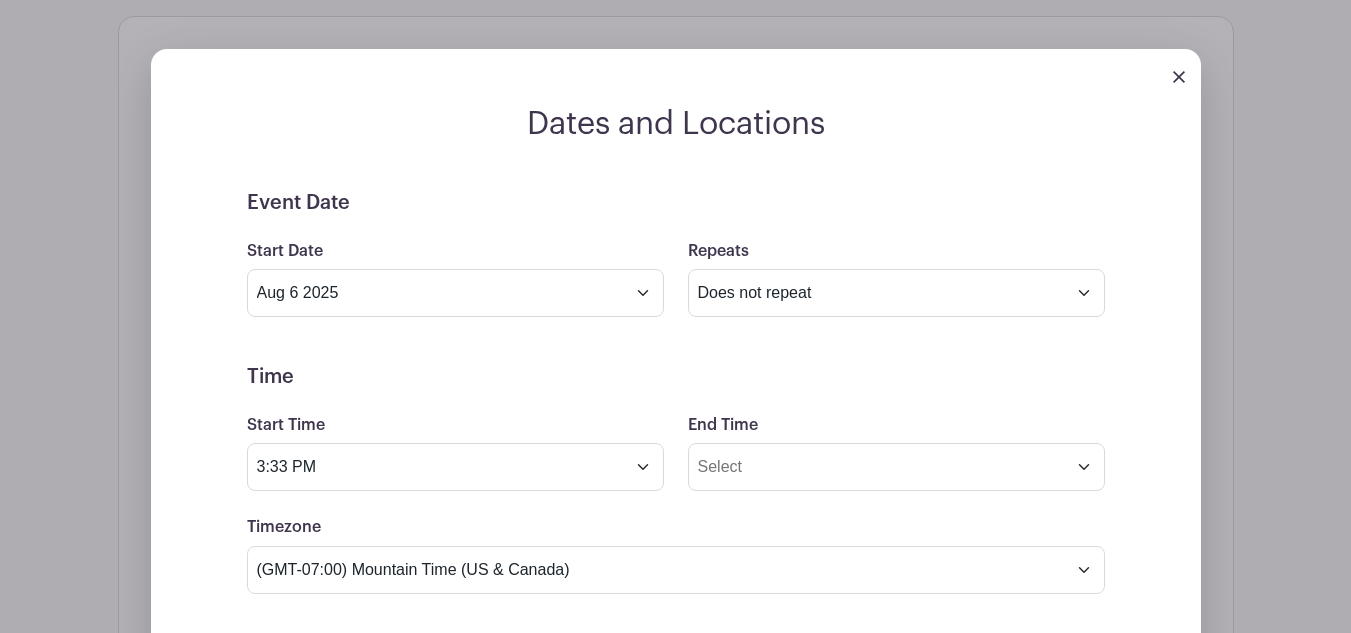 scroll, scrollTop: 1206, scrollLeft: 0, axis: vertical 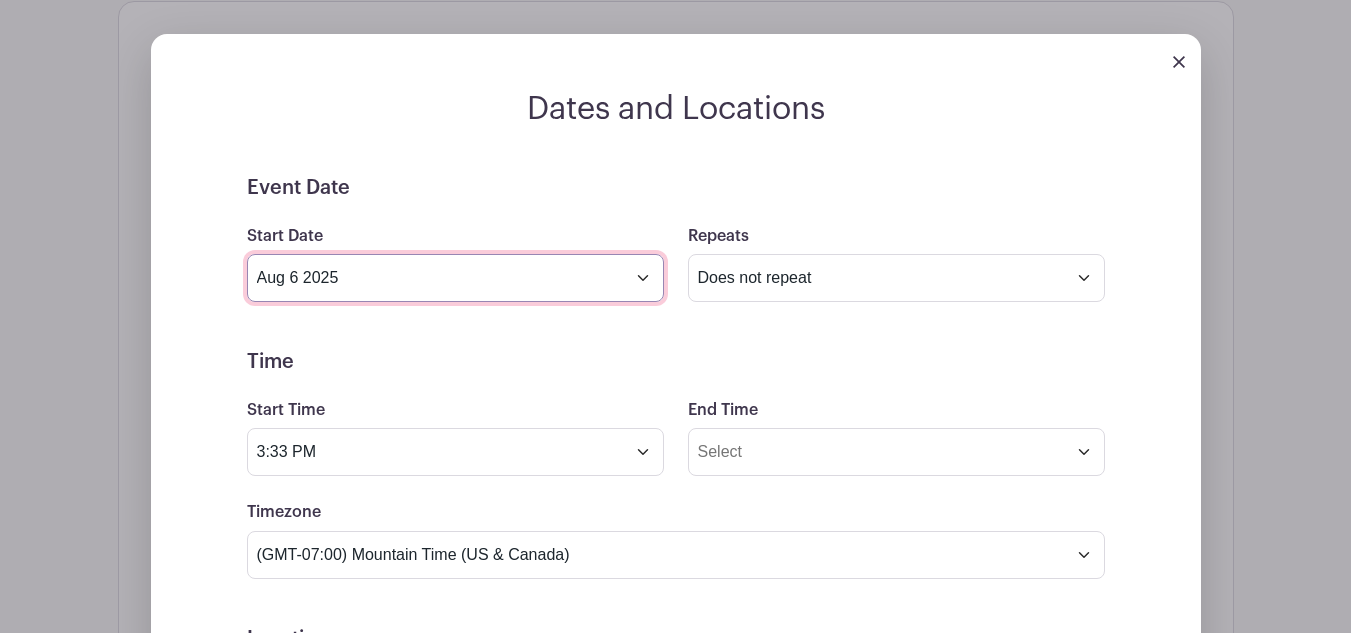click on "Aug 6 2025" at bounding box center (455, 278) 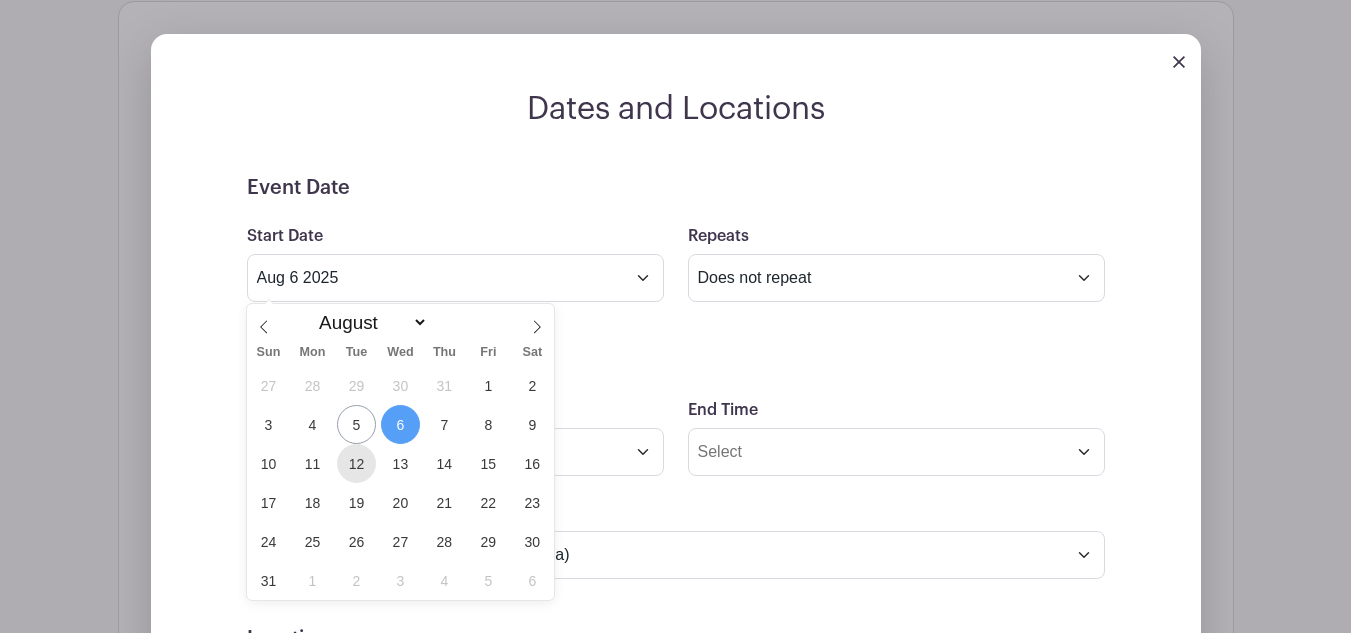 click on "12" at bounding box center [356, 463] 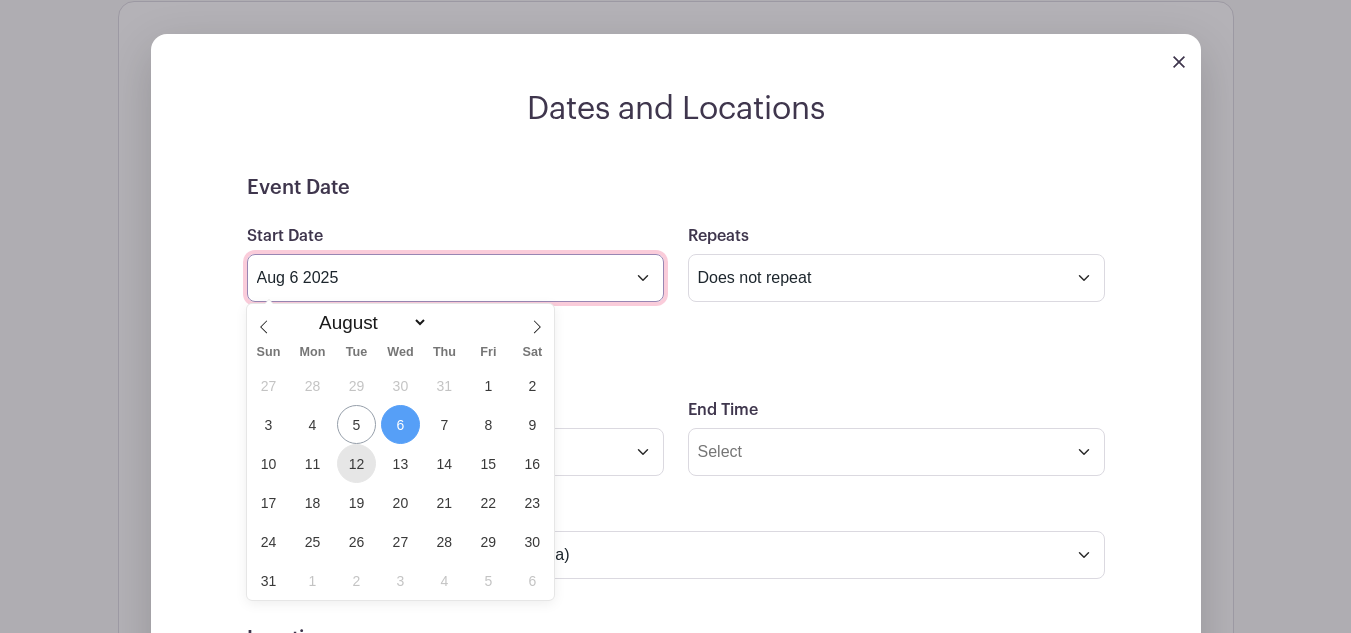 type on "[MONTH] [DAY] [YEAR]" 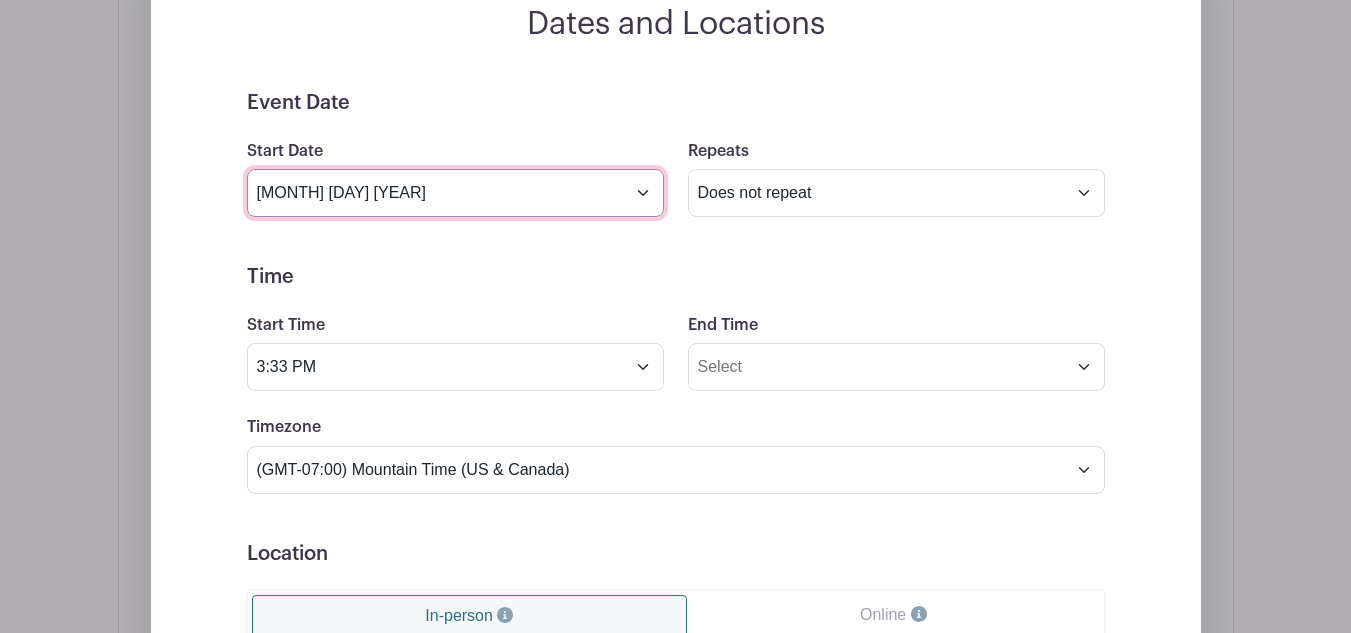 scroll, scrollTop: 1292, scrollLeft: 0, axis: vertical 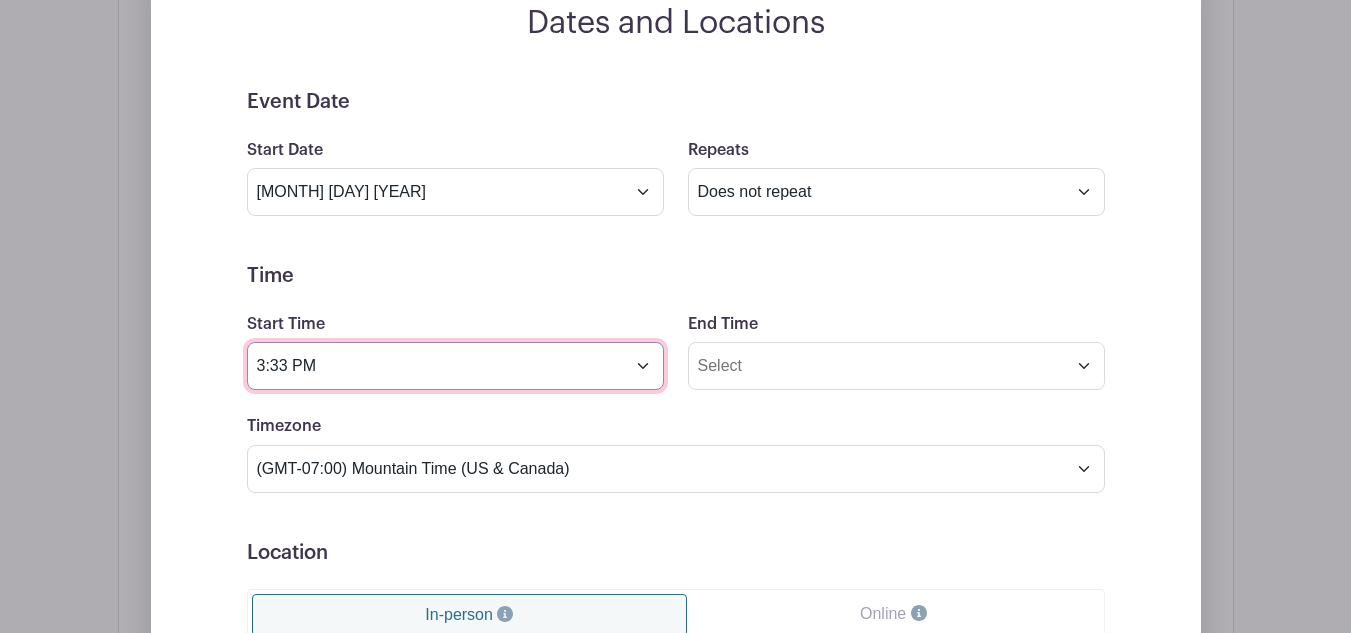 click on "3:33 PM" at bounding box center (455, 366) 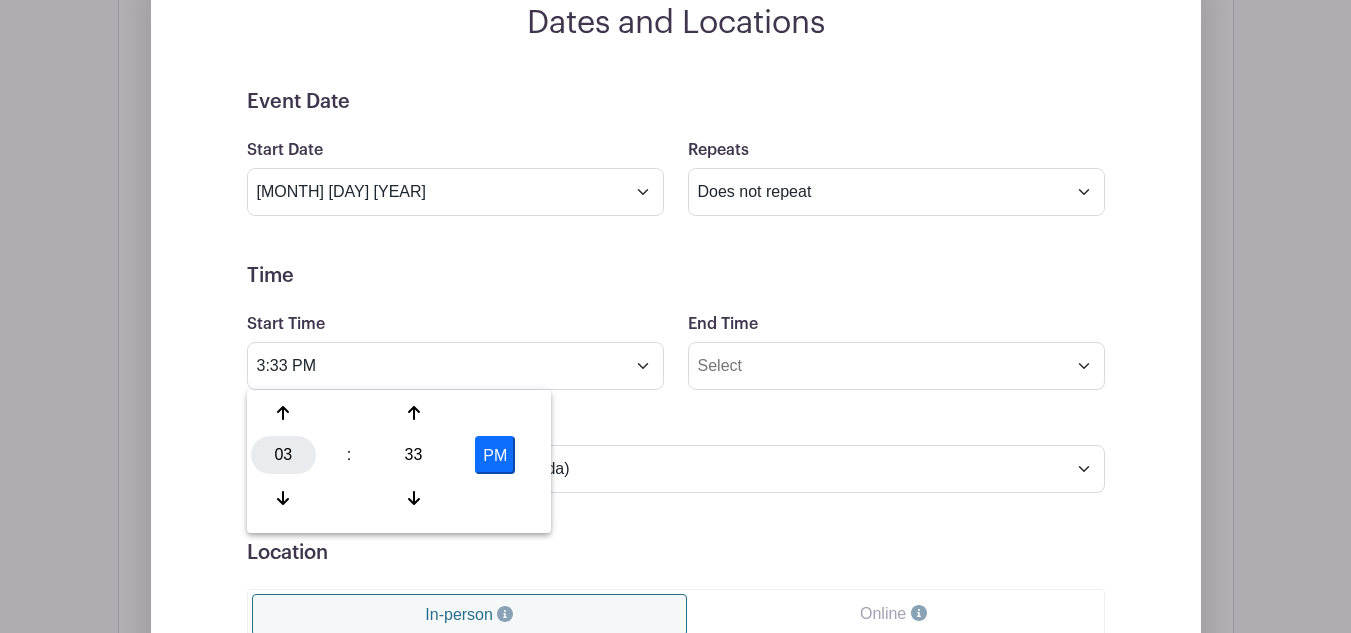 click on "03" at bounding box center (283, 455) 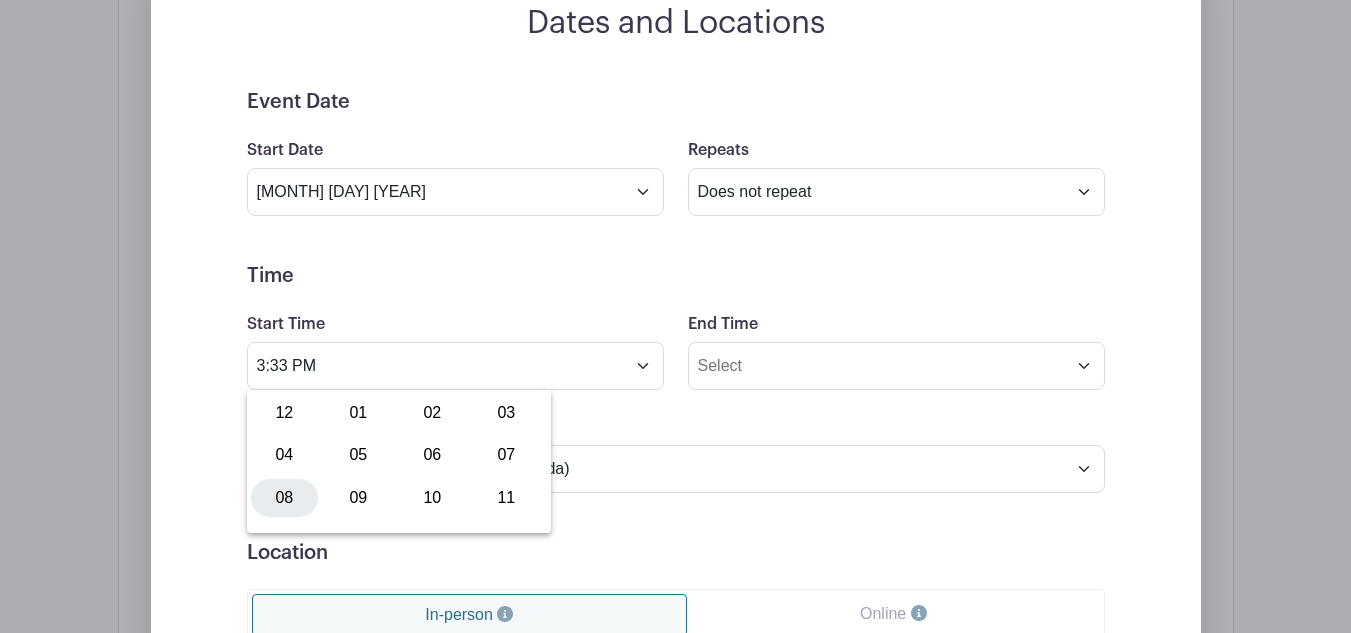 click on "08" at bounding box center [284, 498] 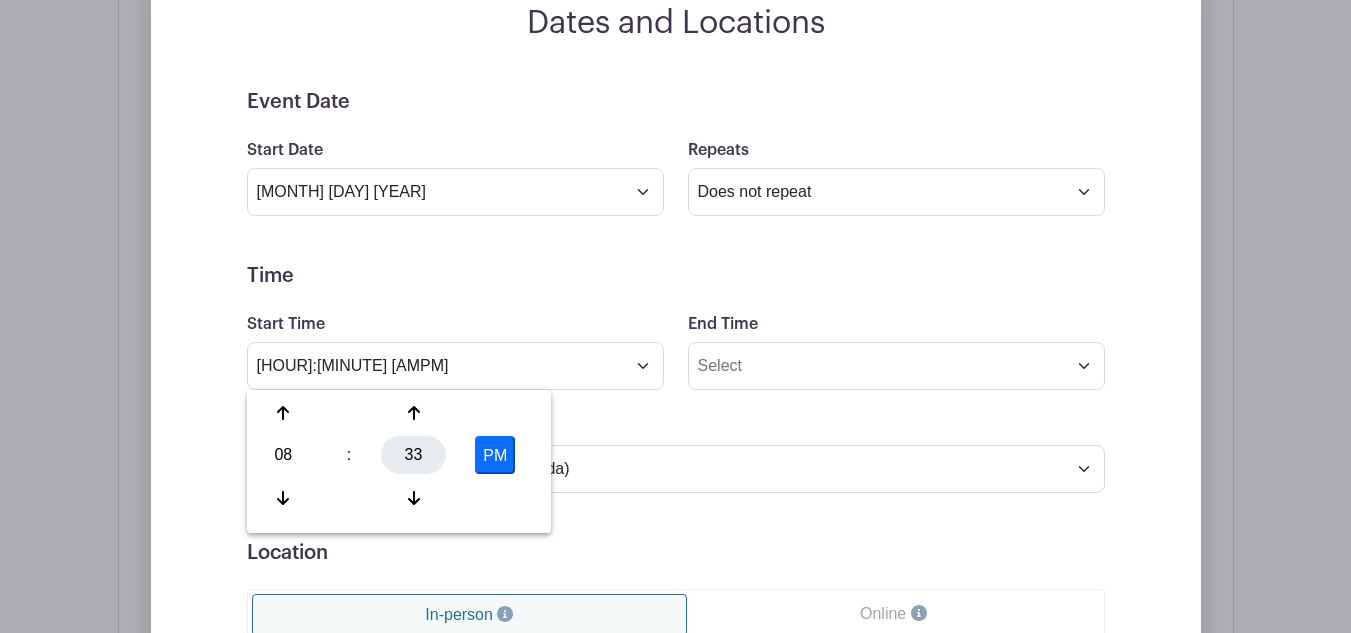 click on "33" at bounding box center (413, 455) 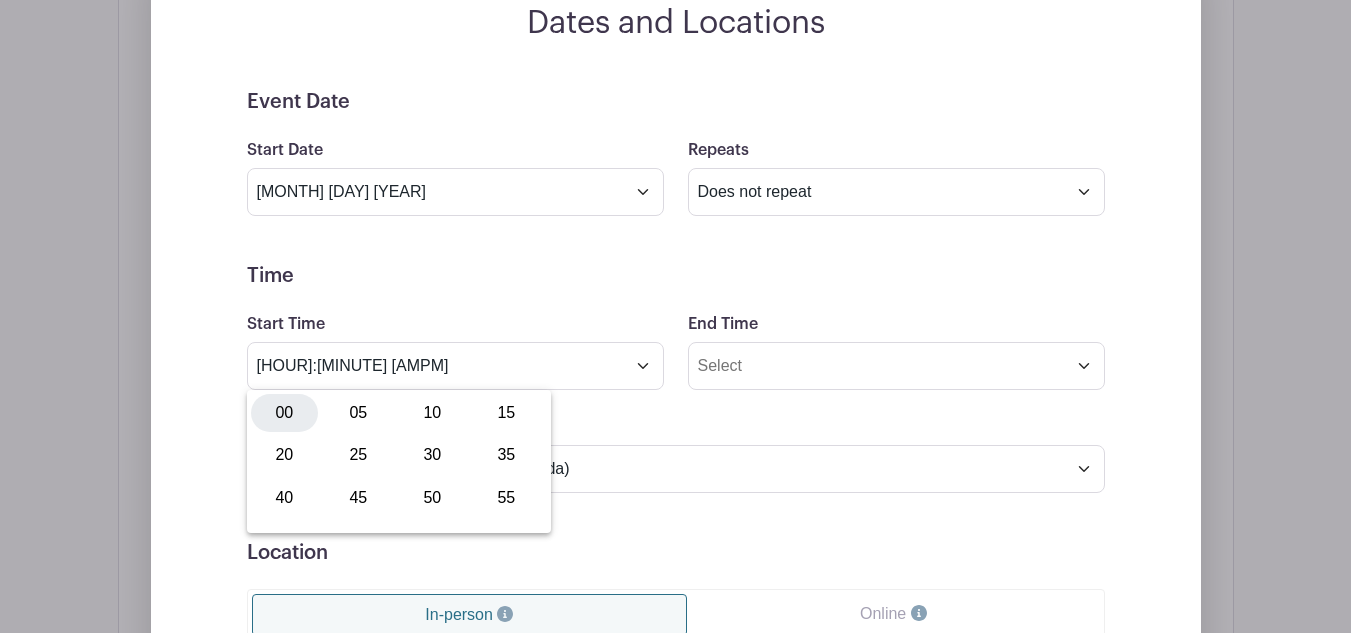 click on "00" at bounding box center [284, 413] 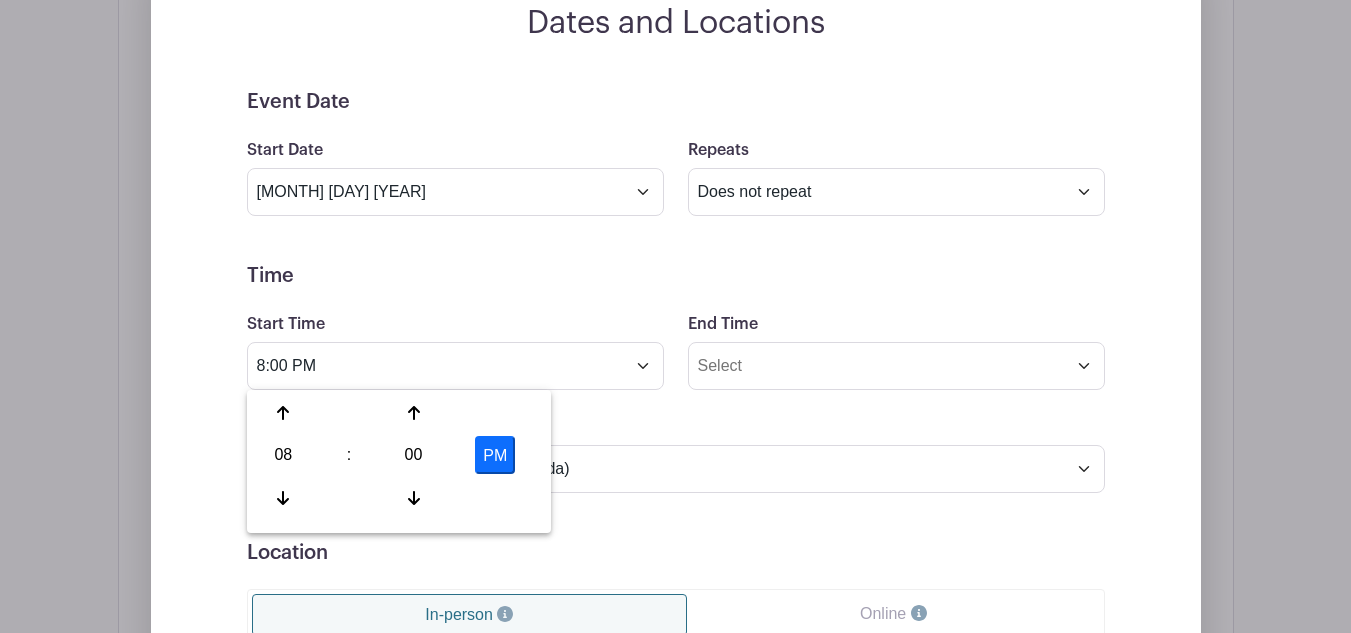 click on "PM" at bounding box center (495, 455) 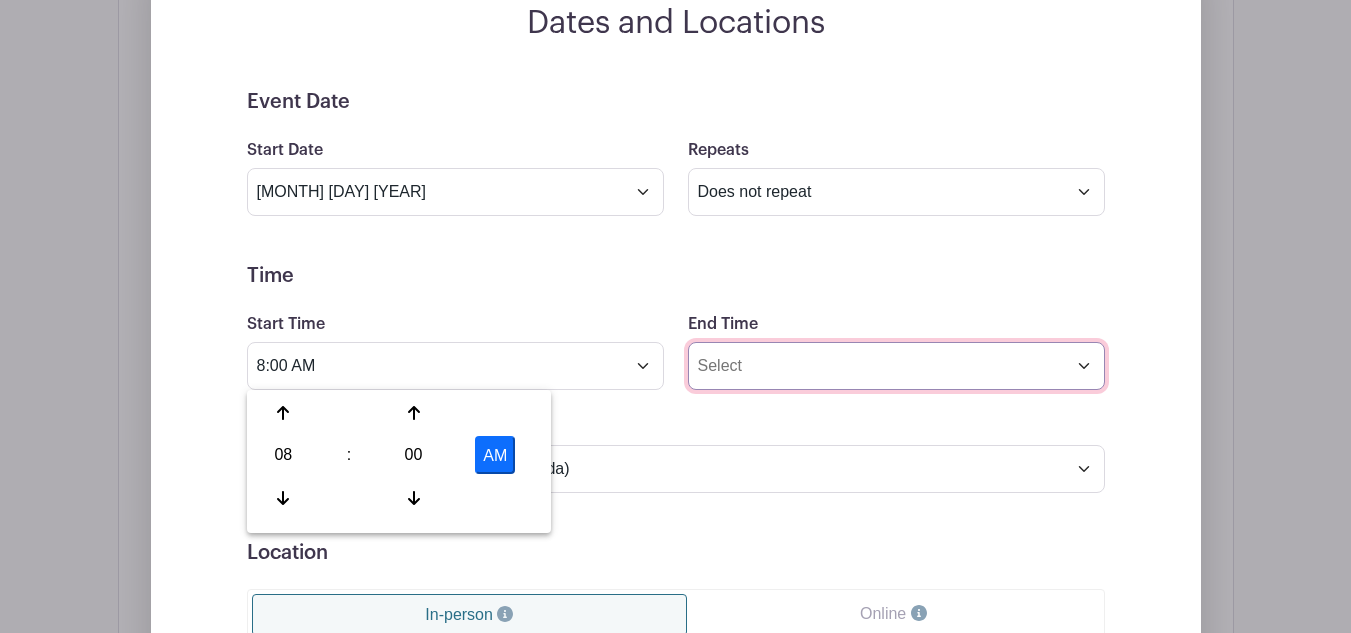 click on "End Time" at bounding box center [896, 366] 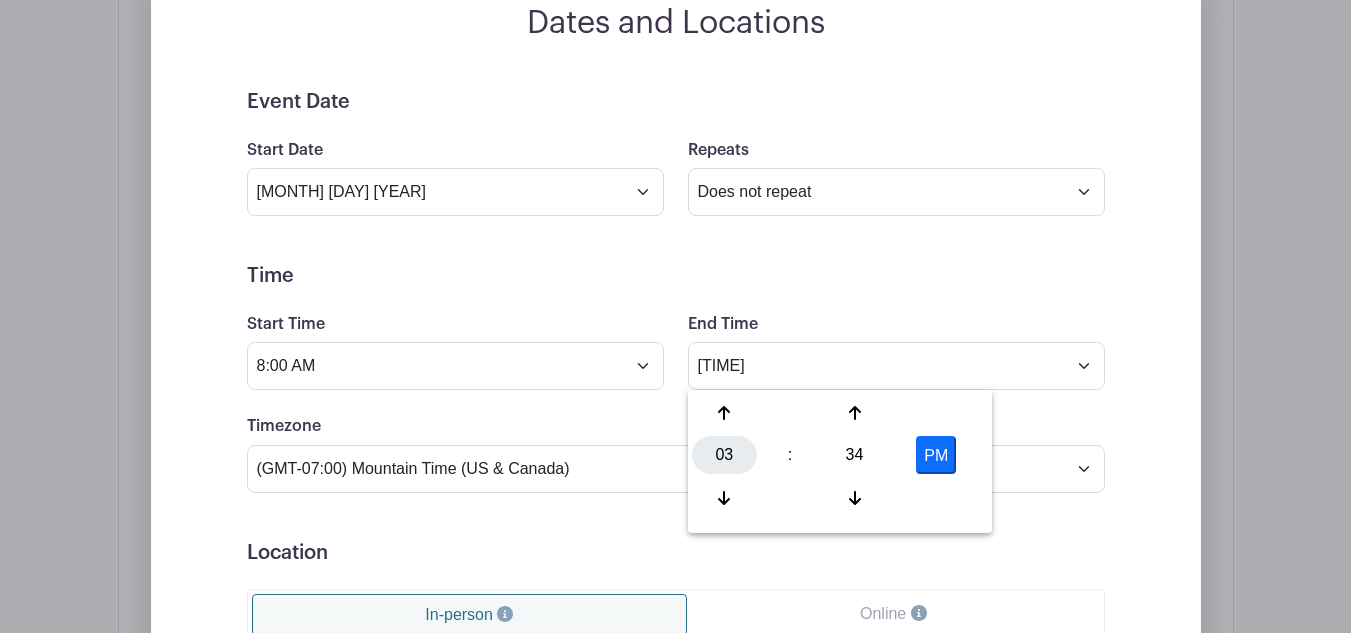 click on "03" at bounding box center (724, 455) 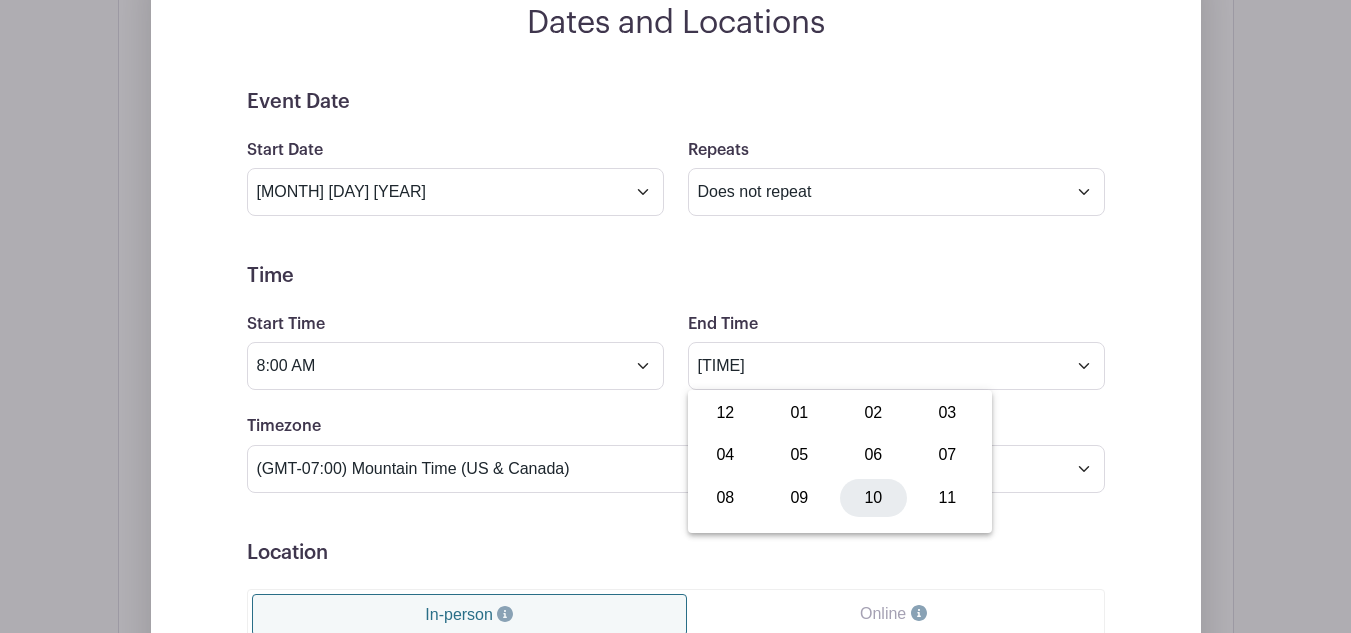 click on "10" at bounding box center [873, 498] 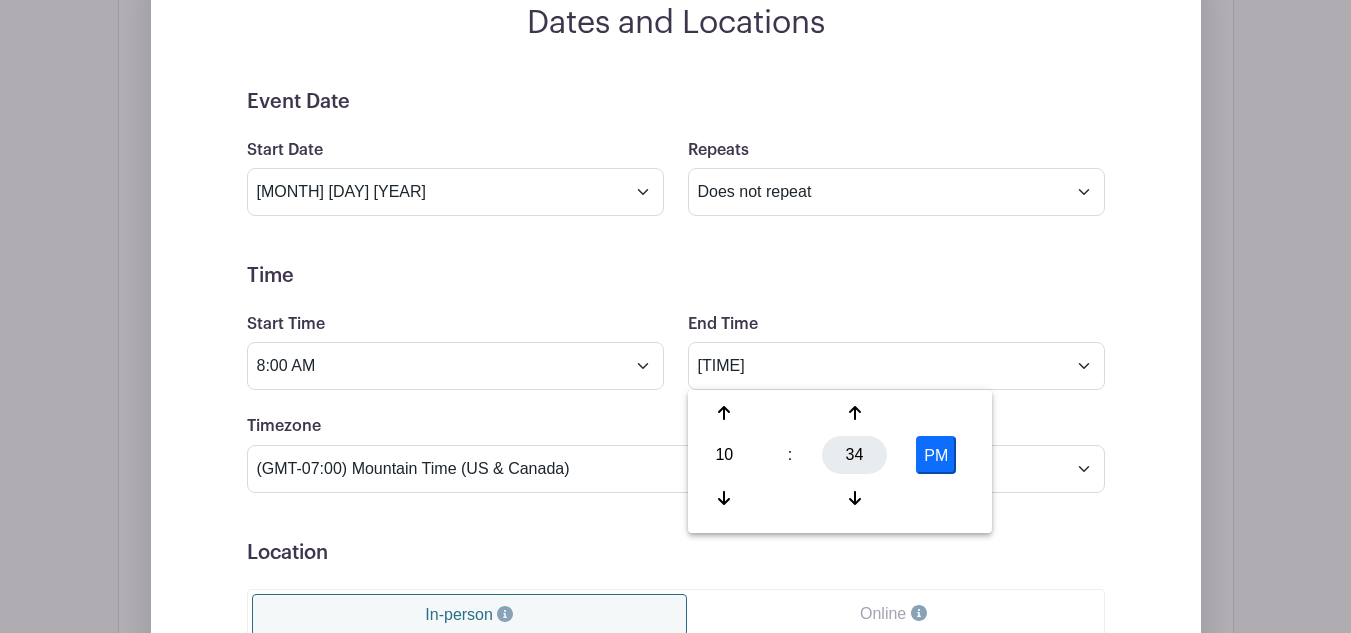 click on "34" at bounding box center (854, 455) 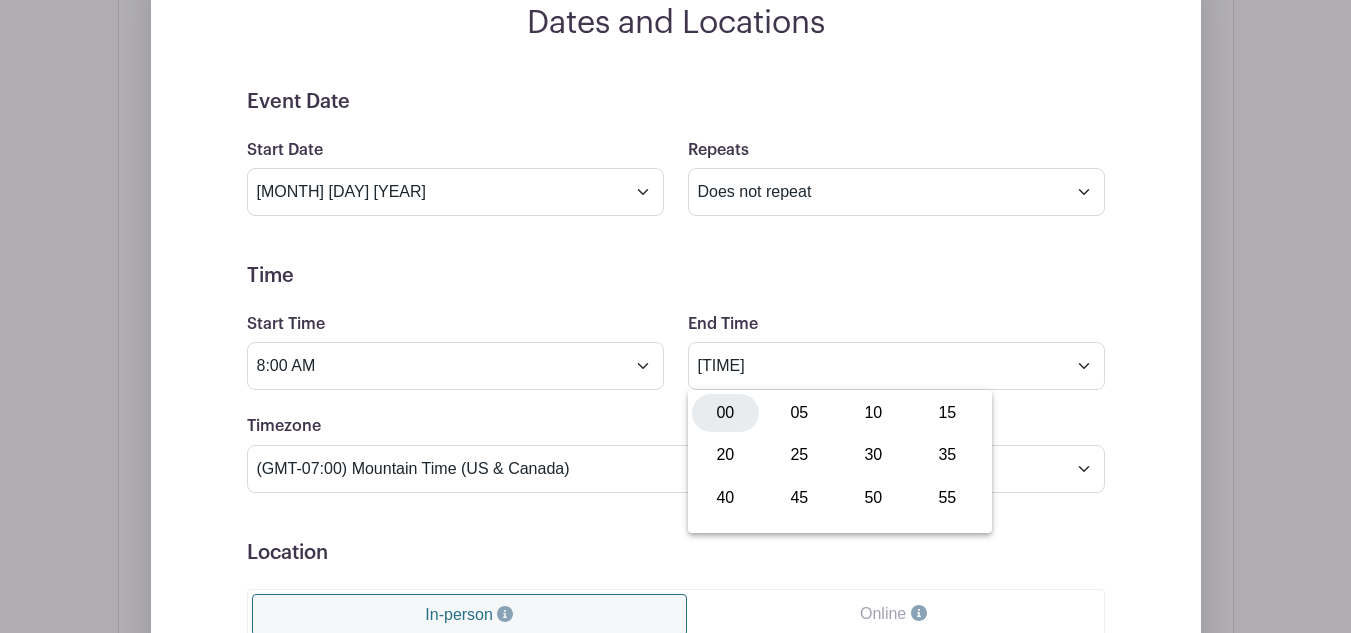 click on "00" at bounding box center (725, 413) 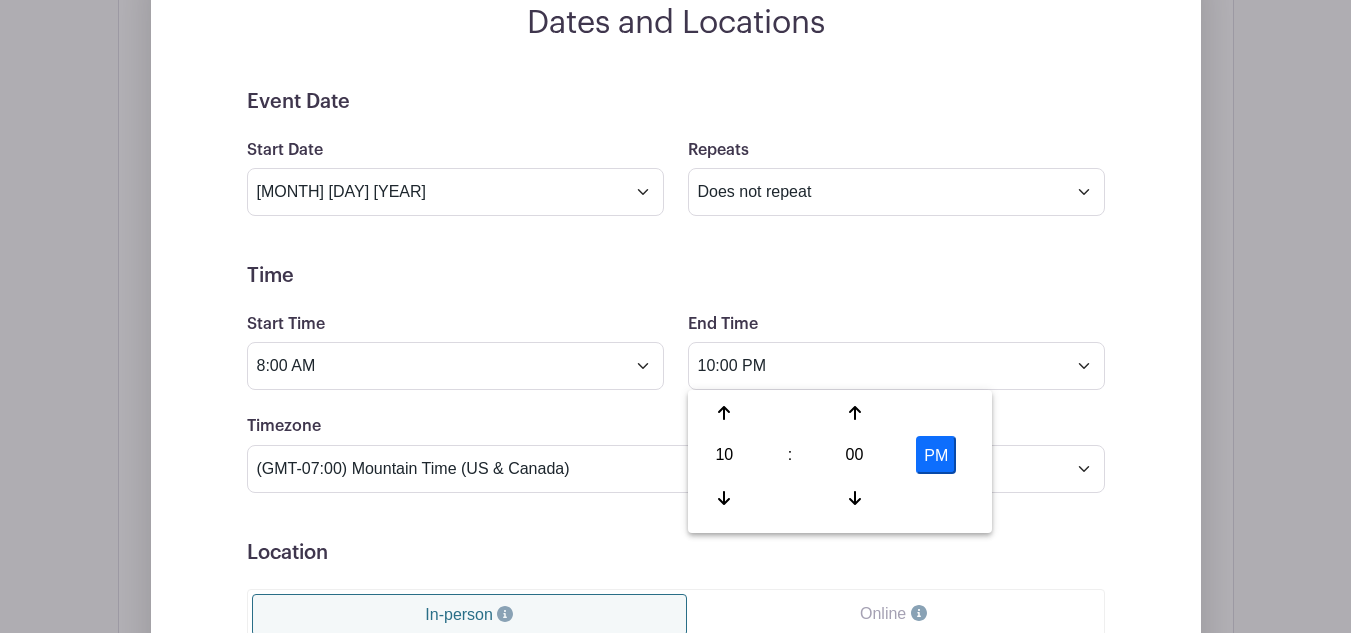click on "PM" at bounding box center [936, 455] 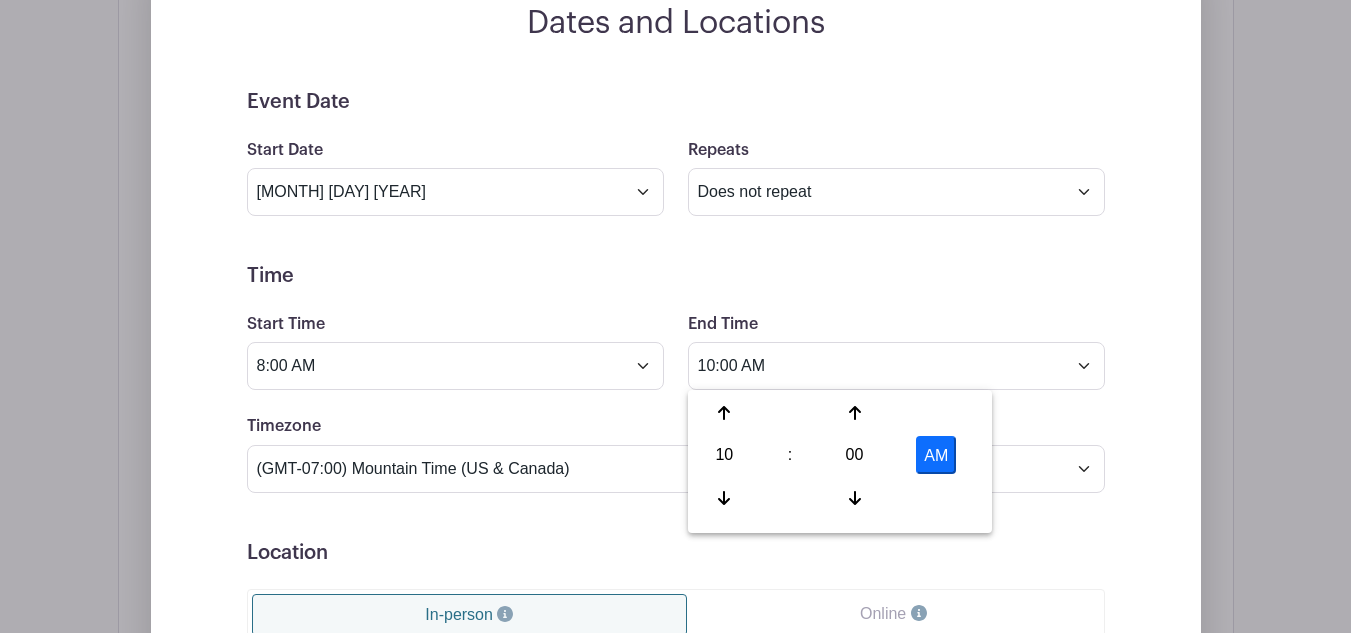 click on "Event Date
Start Date
[MONTH] [DAY] [YEAR]
Repeats
Does not repeat
Daily
Weekly
Monthly on day 12
Monthly on the second Tuesday
Other...
End date
[MONTH] [DAY] [YEAR]
Repeats every
1
Day
Week
Monthly on day 12
Select Repeating Days
Sun
Mon
Tue
Wed
Thu
Fri
Sat
Time
Start Time
8:00 AM
End Time
10:00 AM
Timezone
(GMT-12:00) International Date Line West
(GMT-11:00) American Samoa
(GMT-11:00) Midway Island" at bounding box center [676, 540] 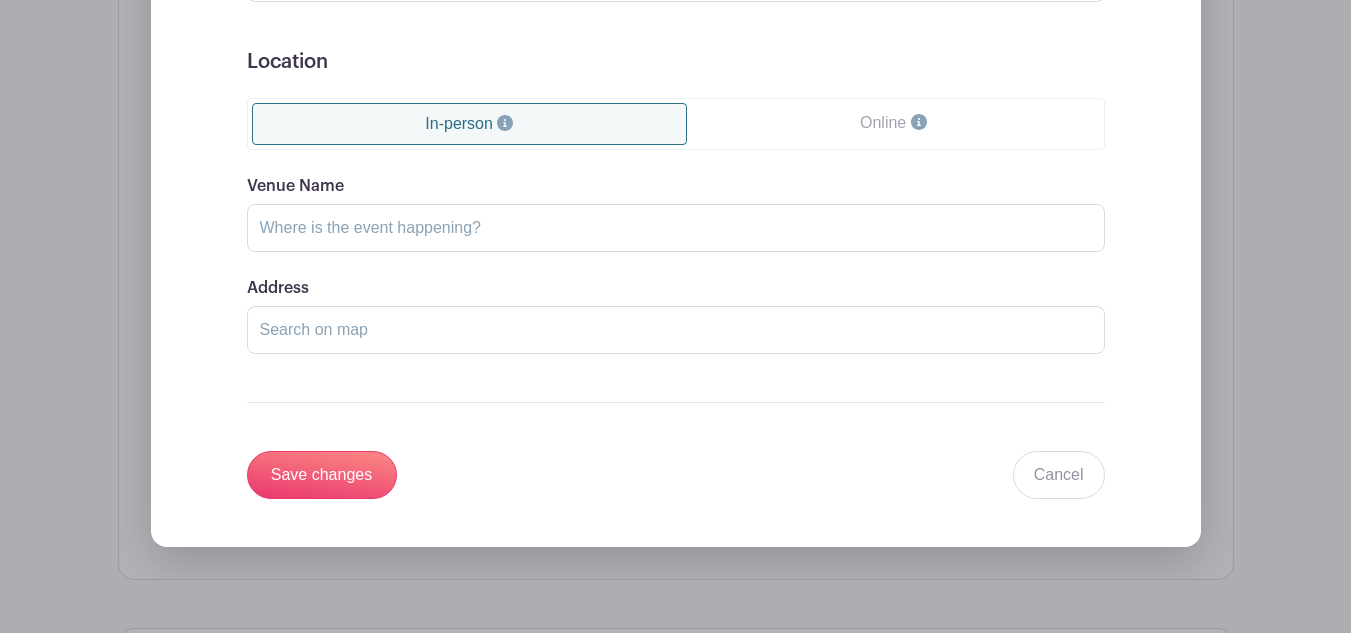 scroll, scrollTop: 1784, scrollLeft: 0, axis: vertical 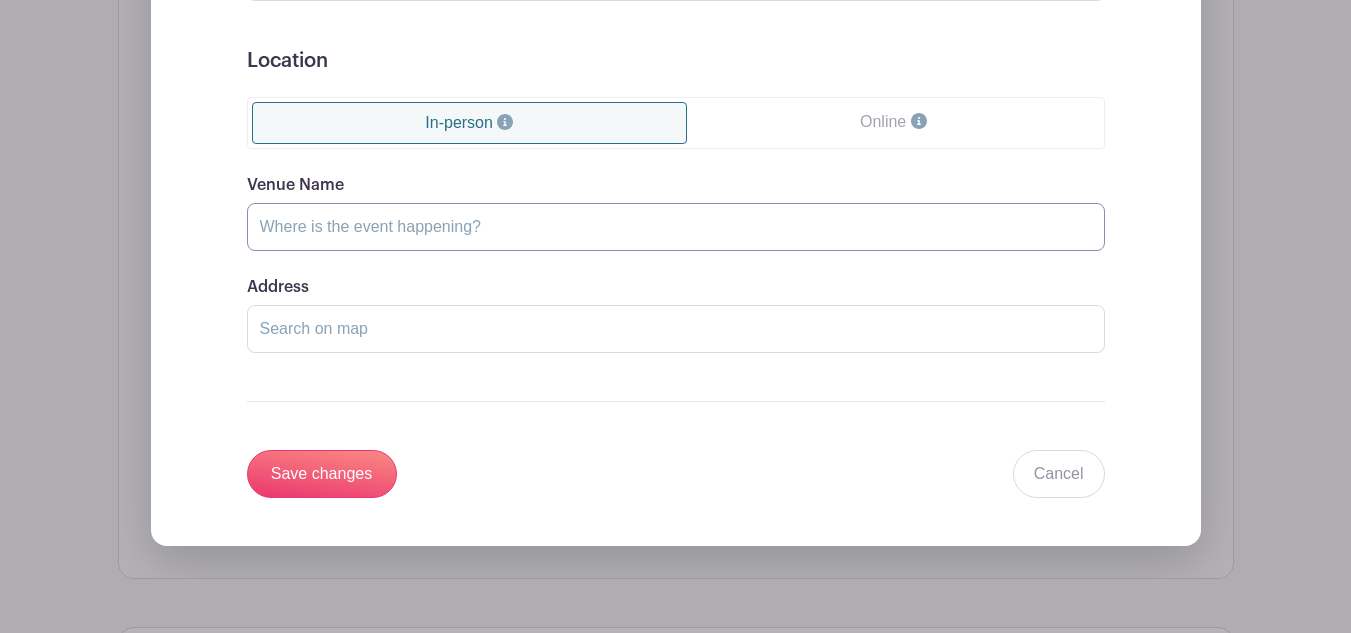 click on "Venue Name" at bounding box center [676, 227] 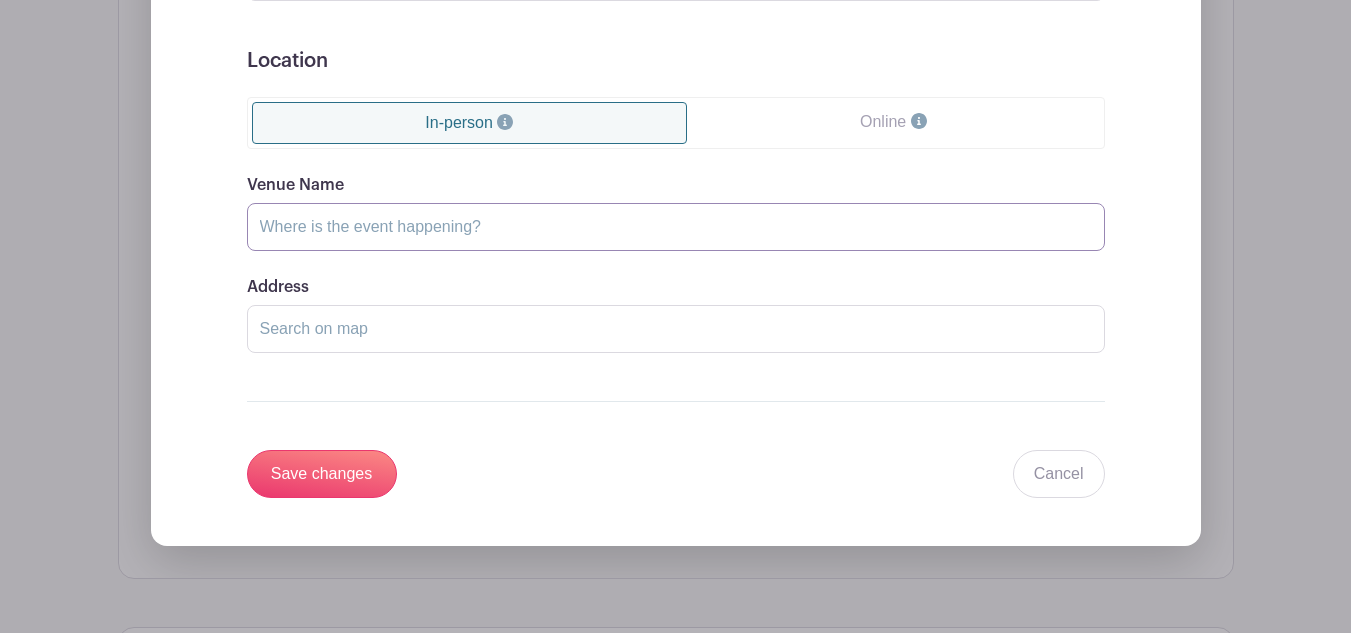 type on "Classroom" 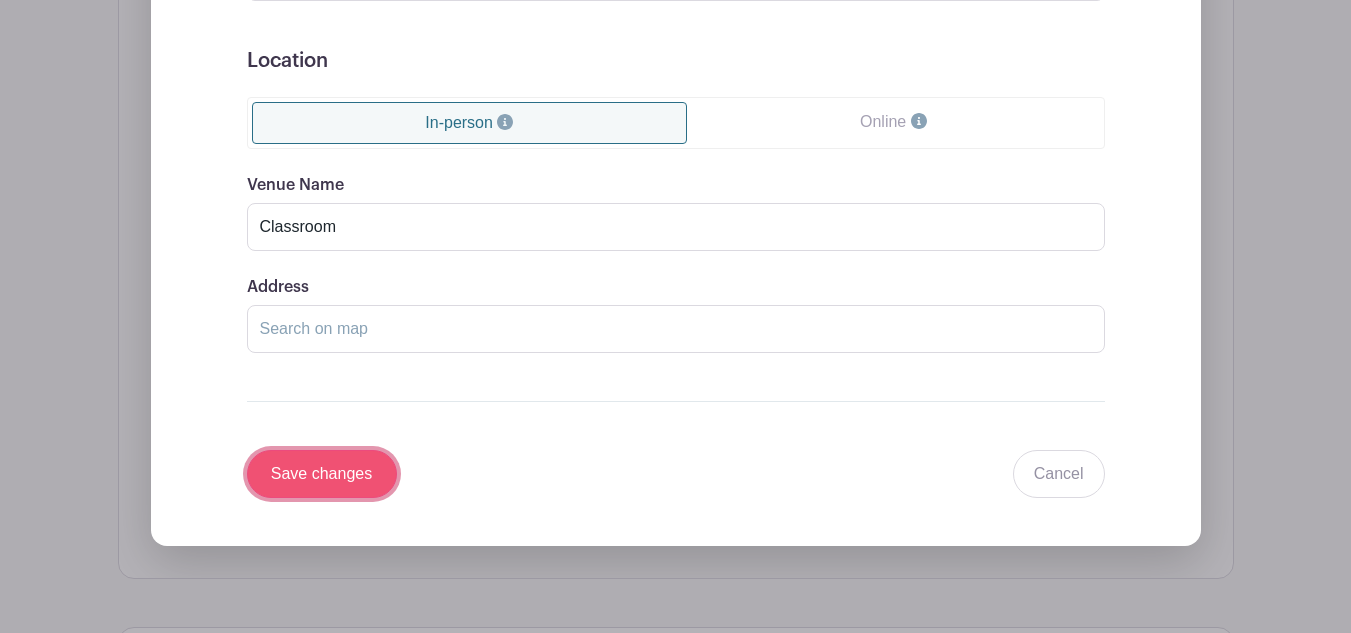 click on "Save changes" at bounding box center (322, 474) 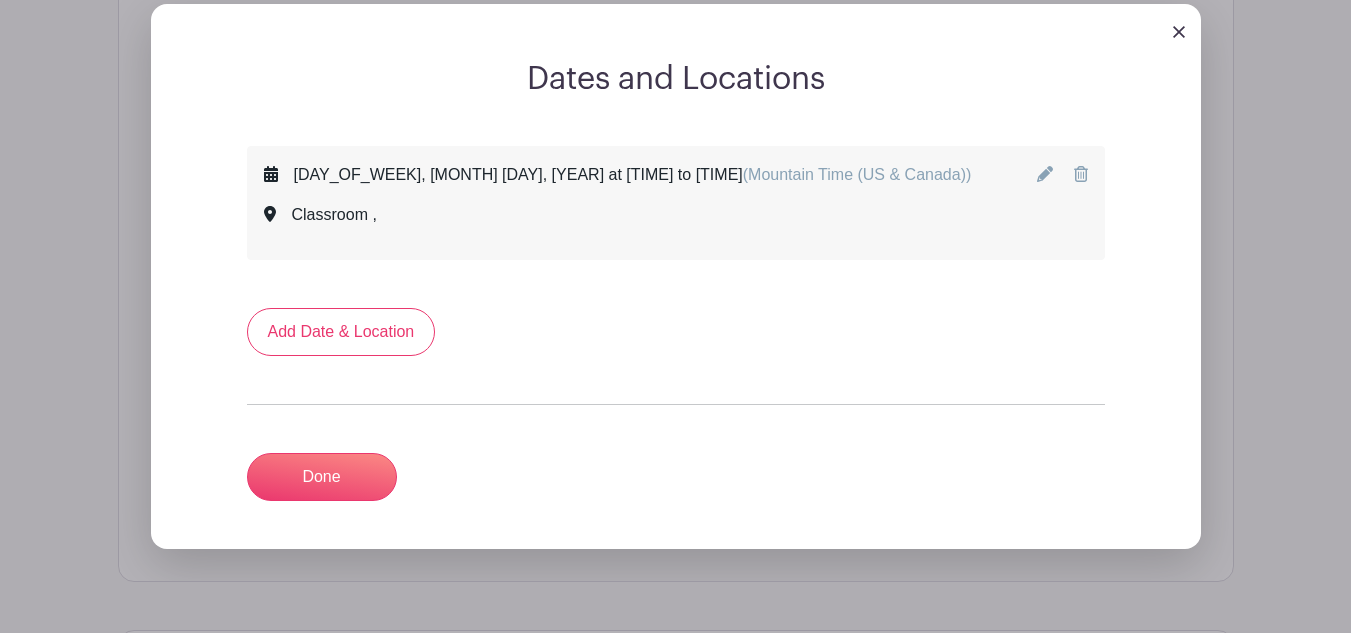scroll, scrollTop: 1075, scrollLeft: 0, axis: vertical 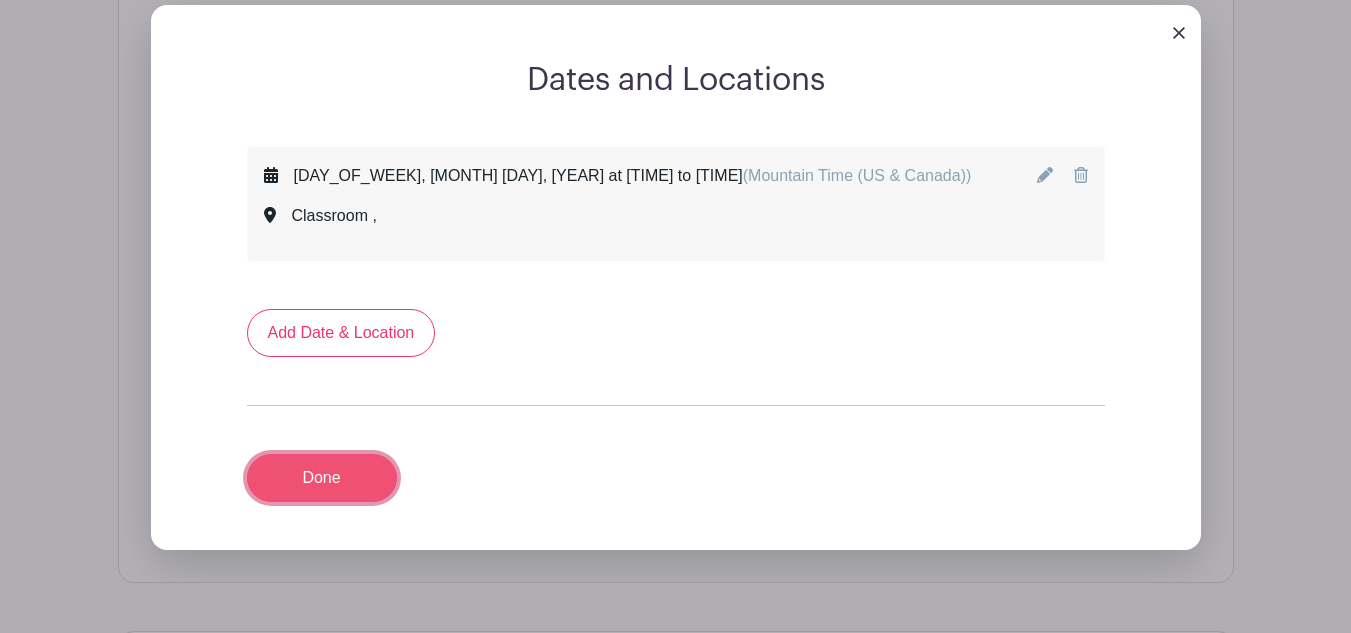 click on "Done" at bounding box center [322, 478] 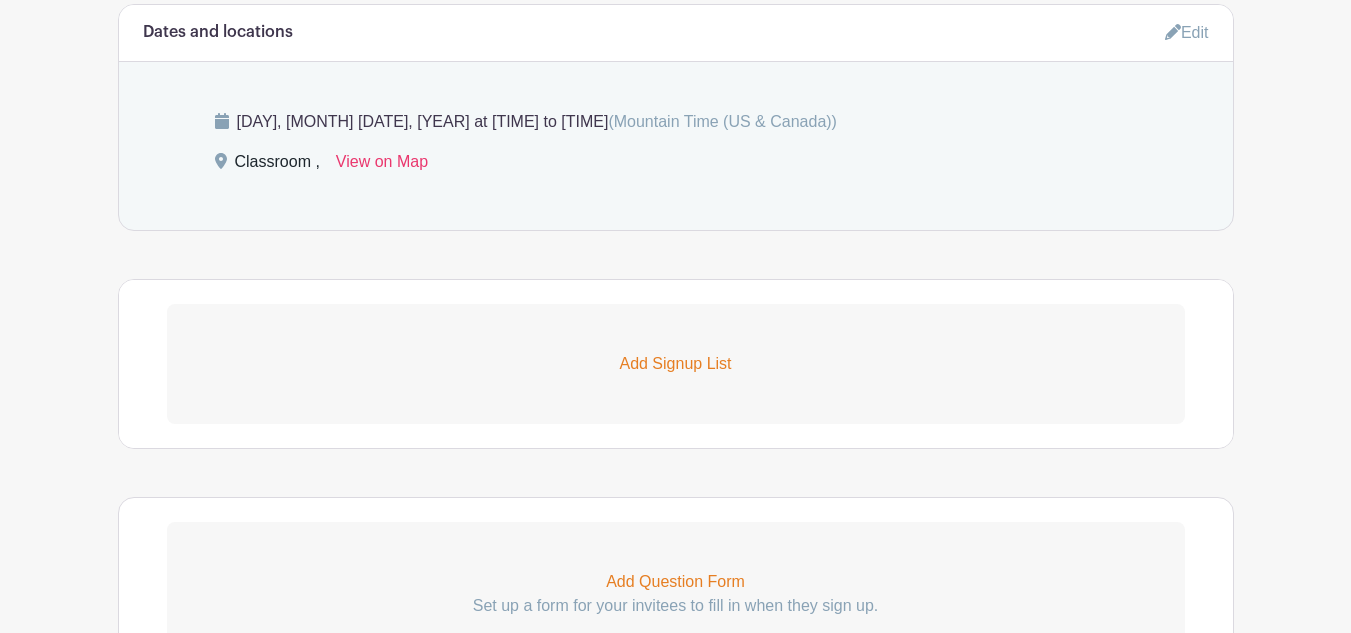 scroll, scrollTop: 1139, scrollLeft: 0, axis: vertical 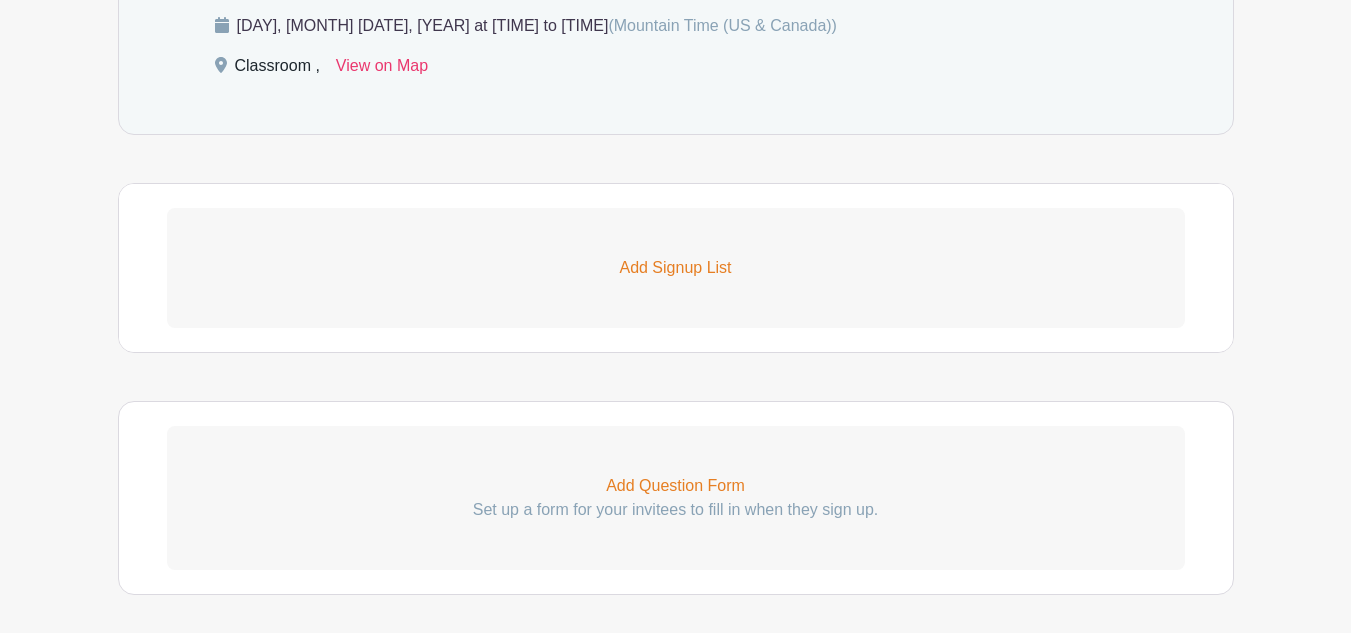 click on "Add Signup List" at bounding box center (676, 268) 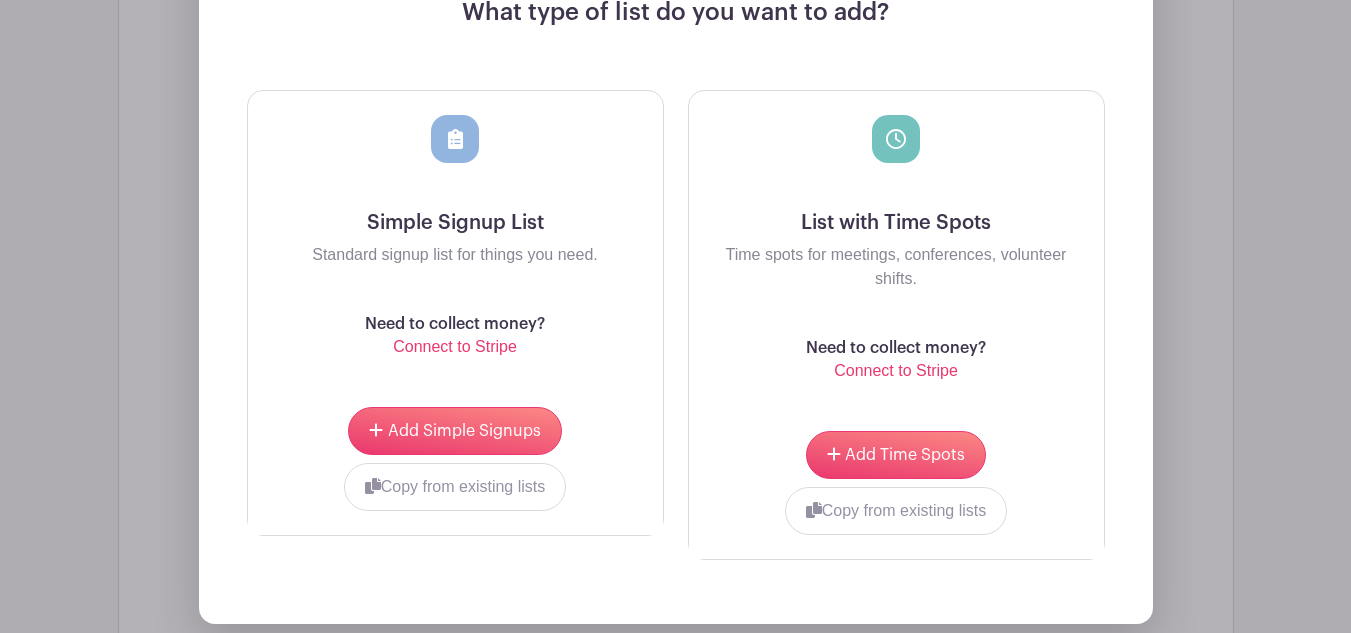 scroll, scrollTop: 1497, scrollLeft: 0, axis: vertical 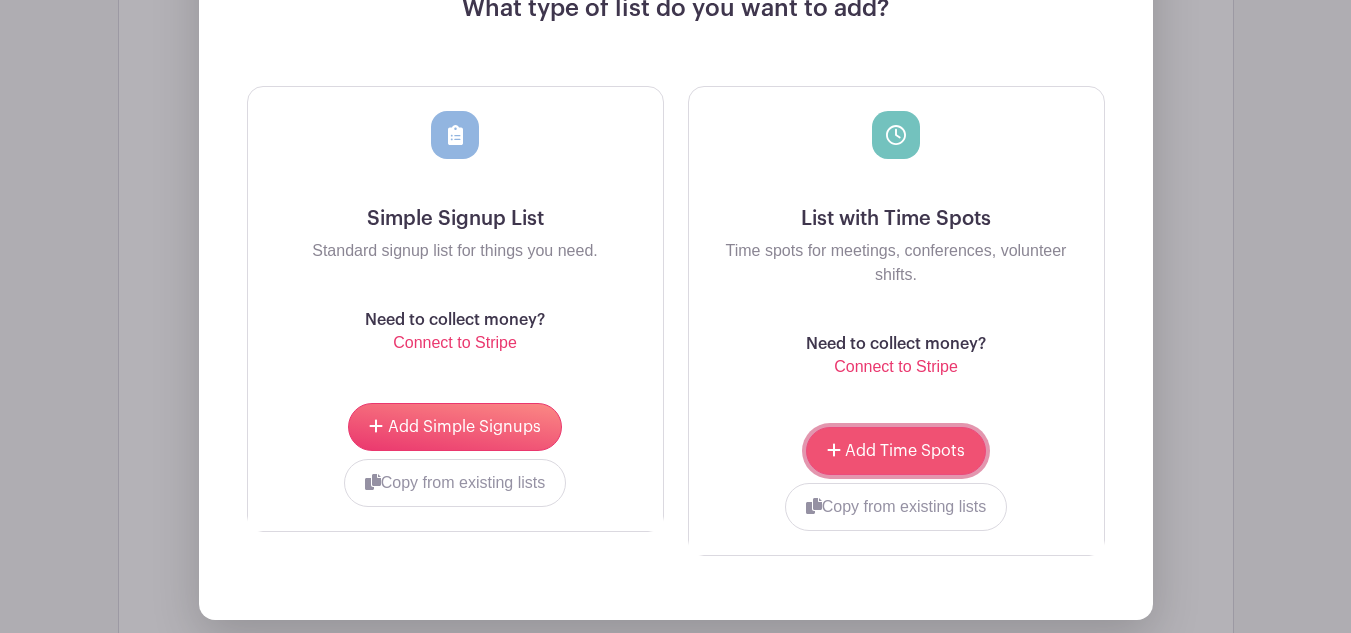 click on "Add Time Spots" at bounding box center (905, 451) 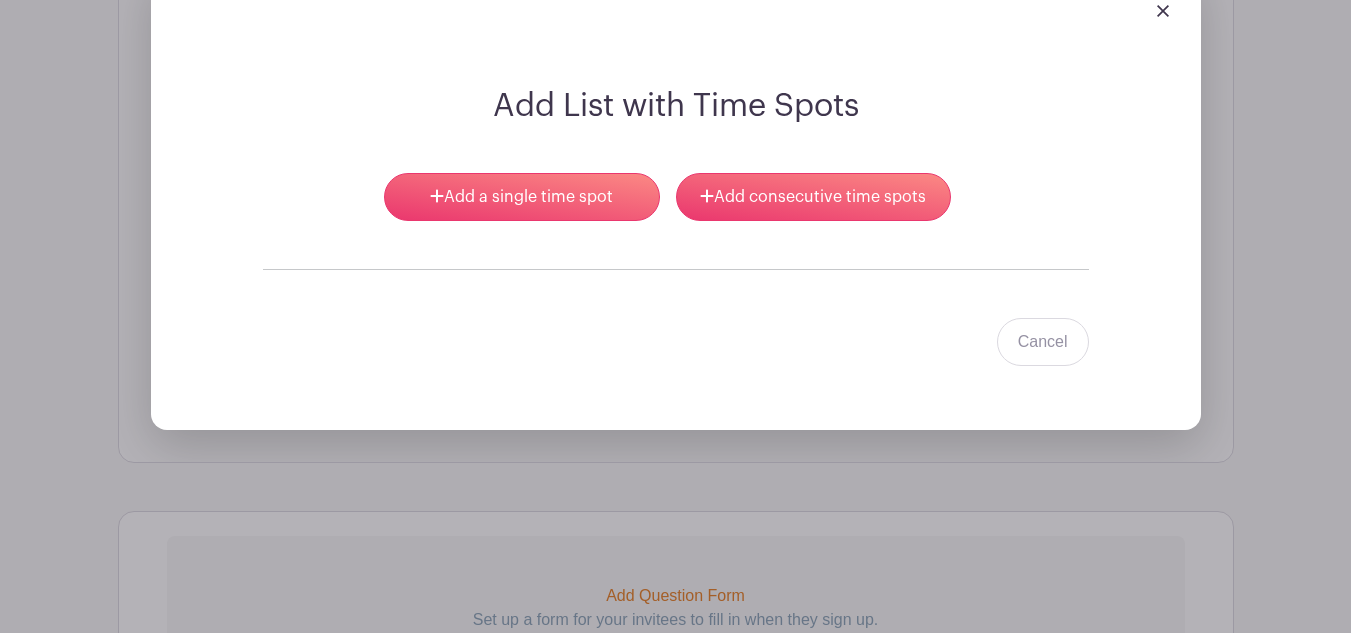 scroll, scrollTop: 1543, scrollLeft: 0, axis: vertical 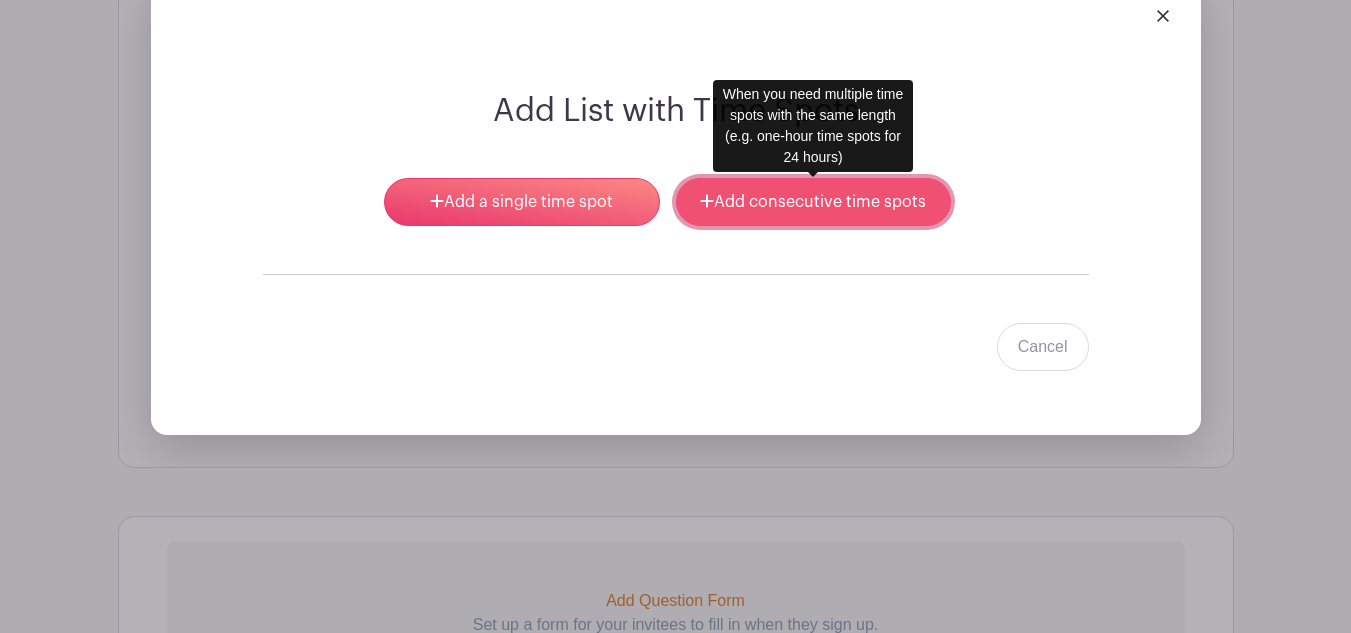 click on "Add consecutive time spots" at bounding box center (813, 202) 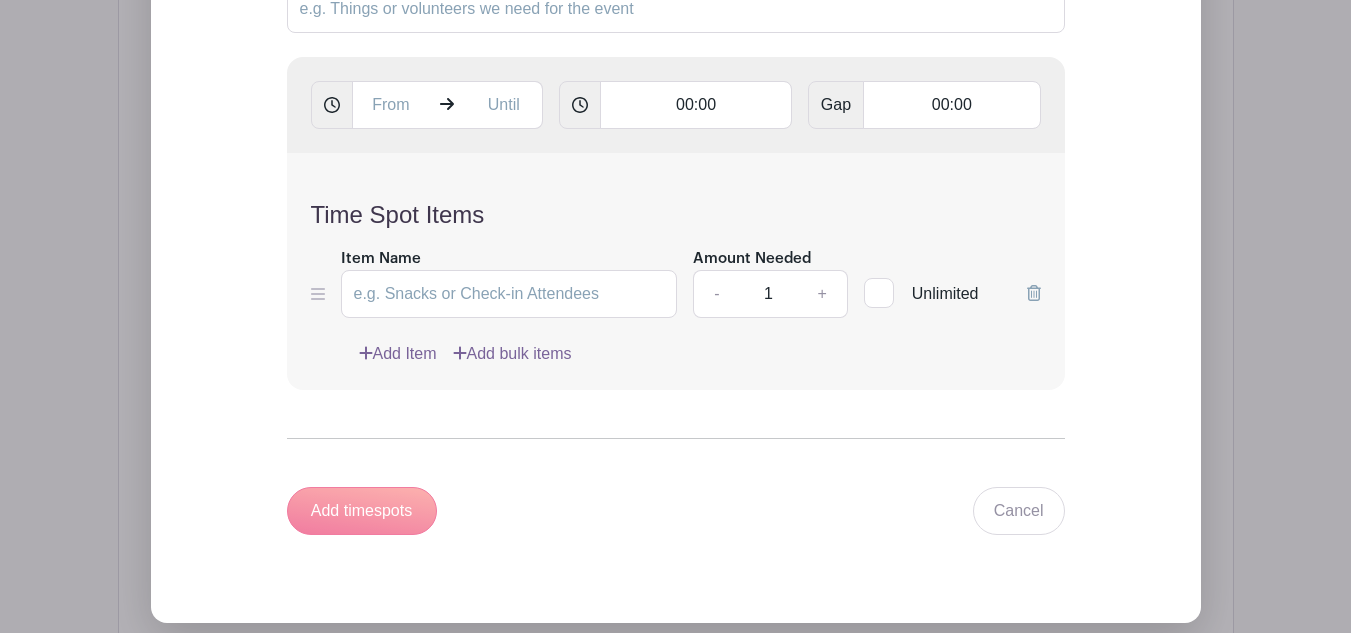 scroll, scrollTop: 1799, scrollLeft: 0, axis: vertical 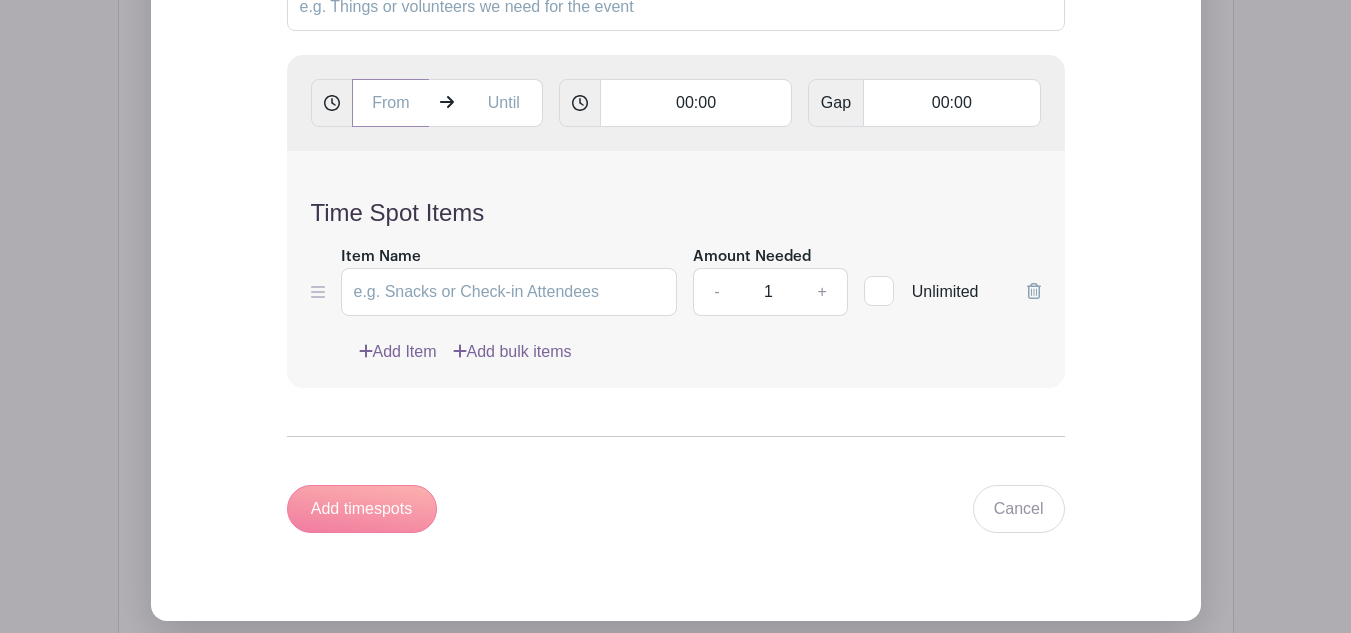 click at bounding box center (391, 103) 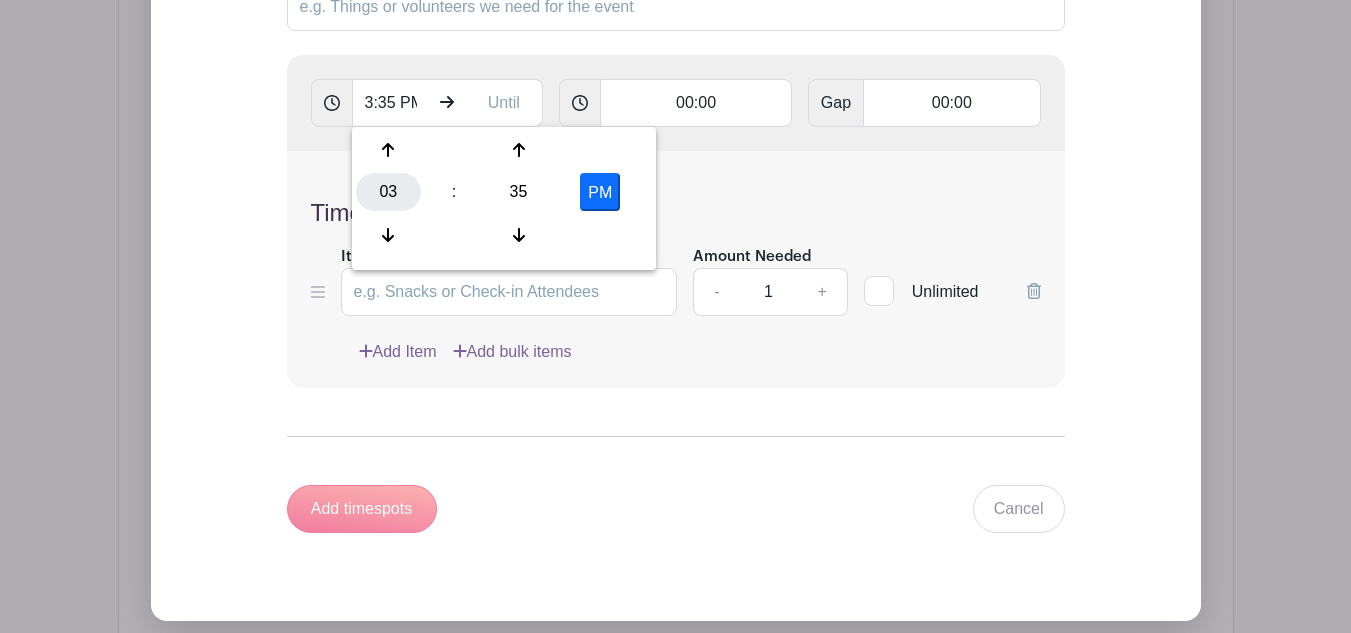 click on "03" at bounding box center [388, 192] 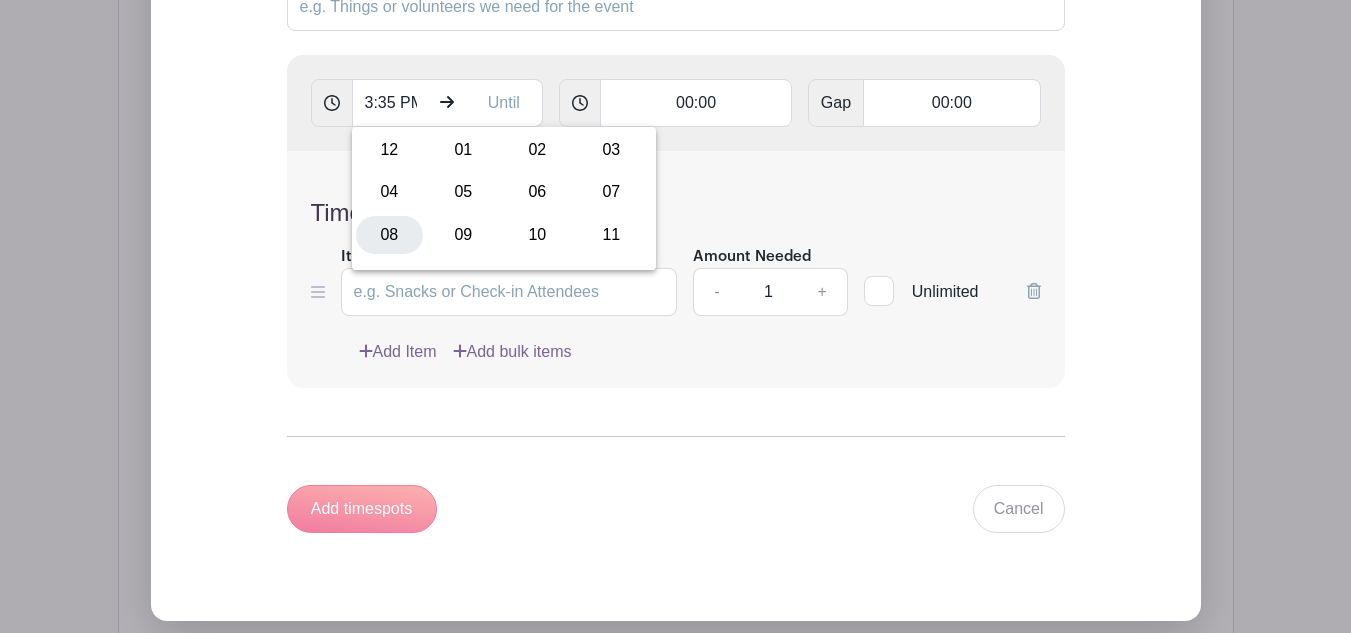 click on "08" at bounding box center (389, 235) 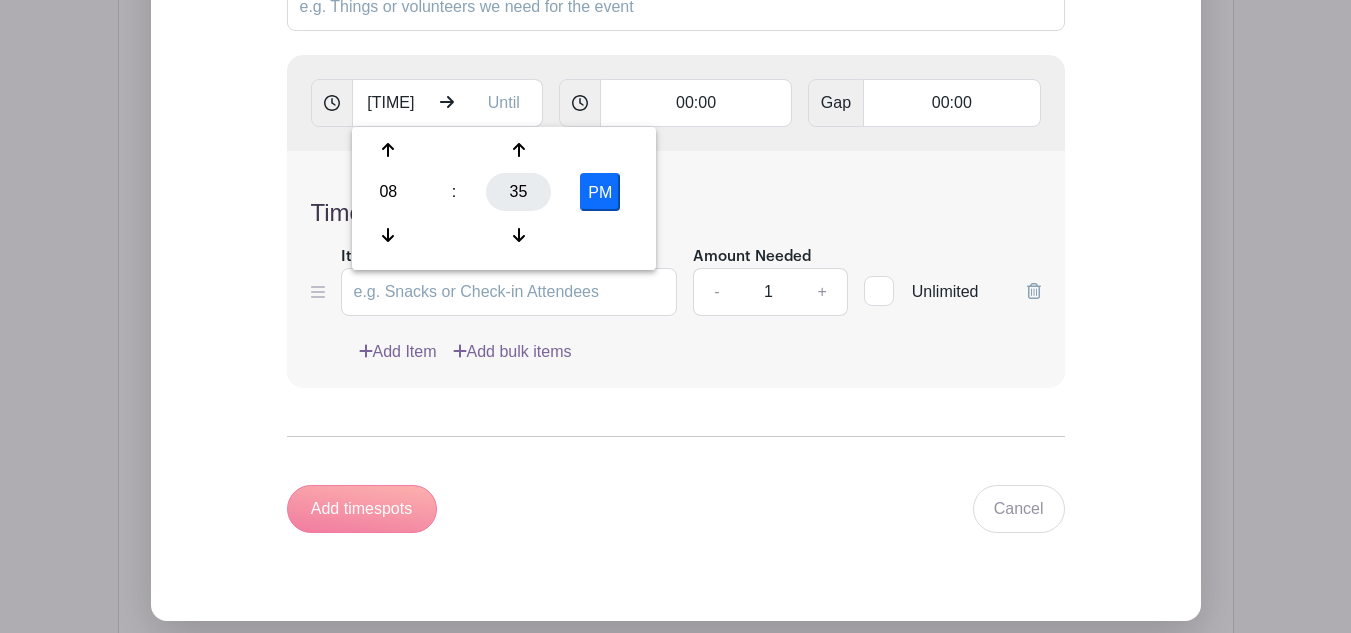 click on "35" at bounding box center [518, 192] 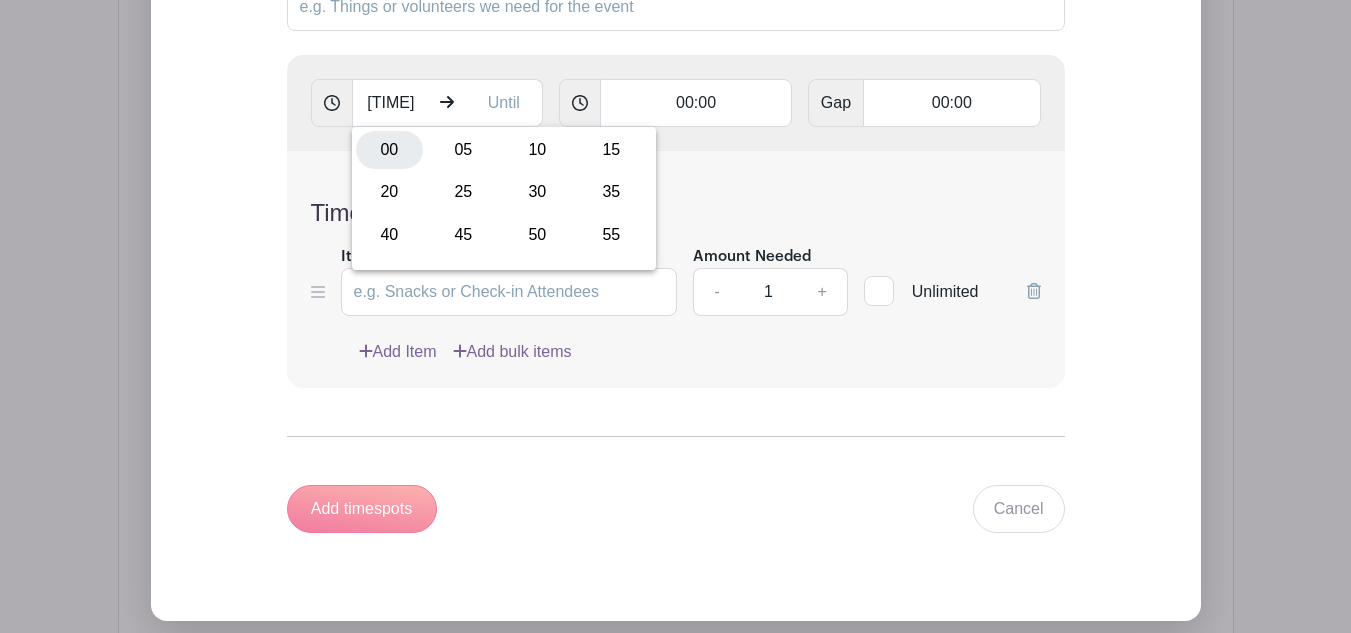 click on "00" at bounding box center (389, 150) 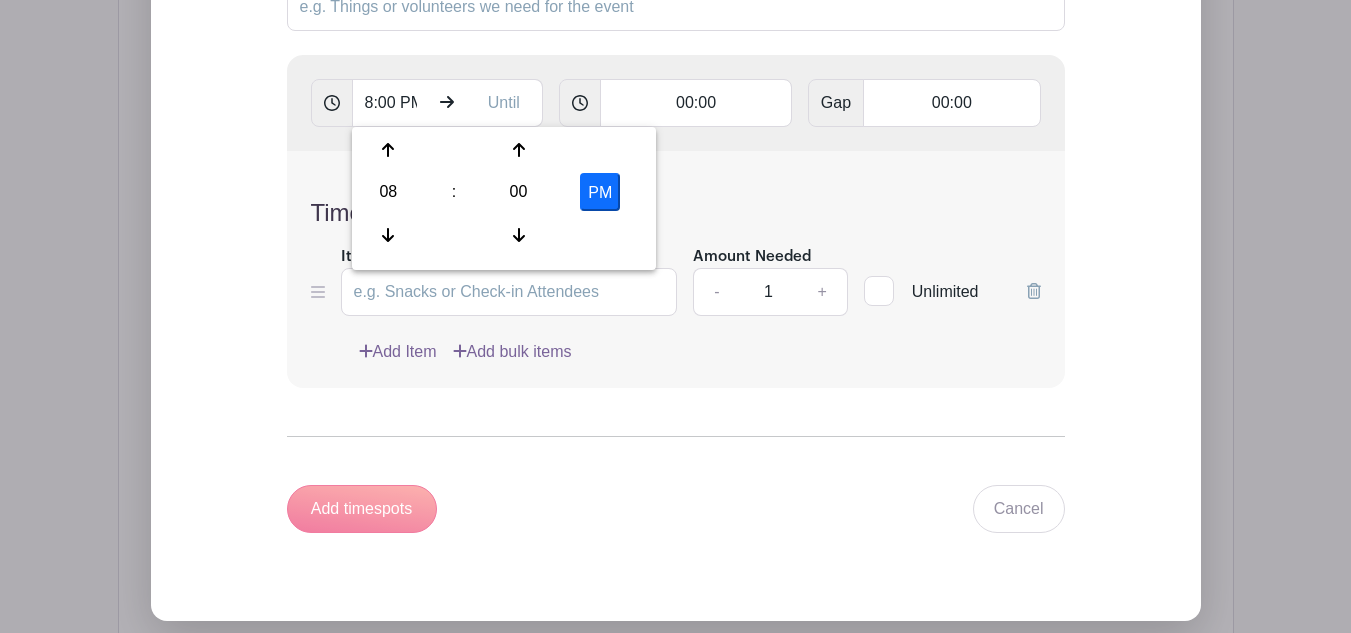 click on "PM" at bounding box center (600, 192) 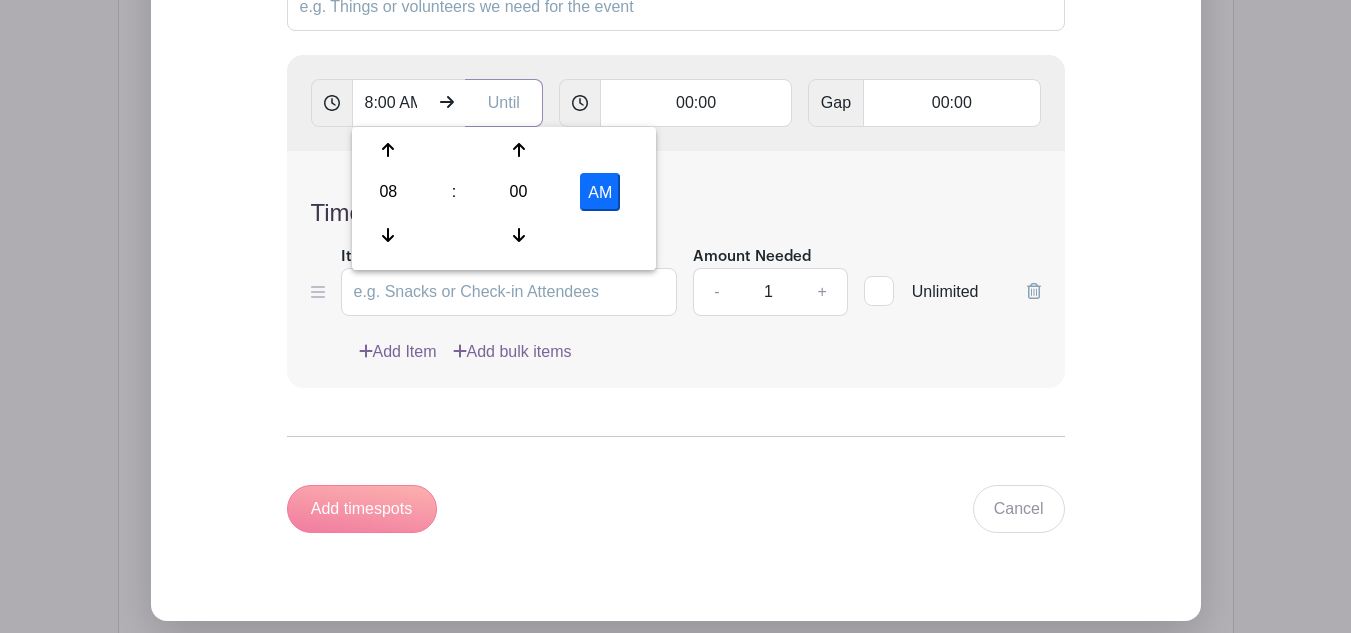 click at bounding box center [504, 103] 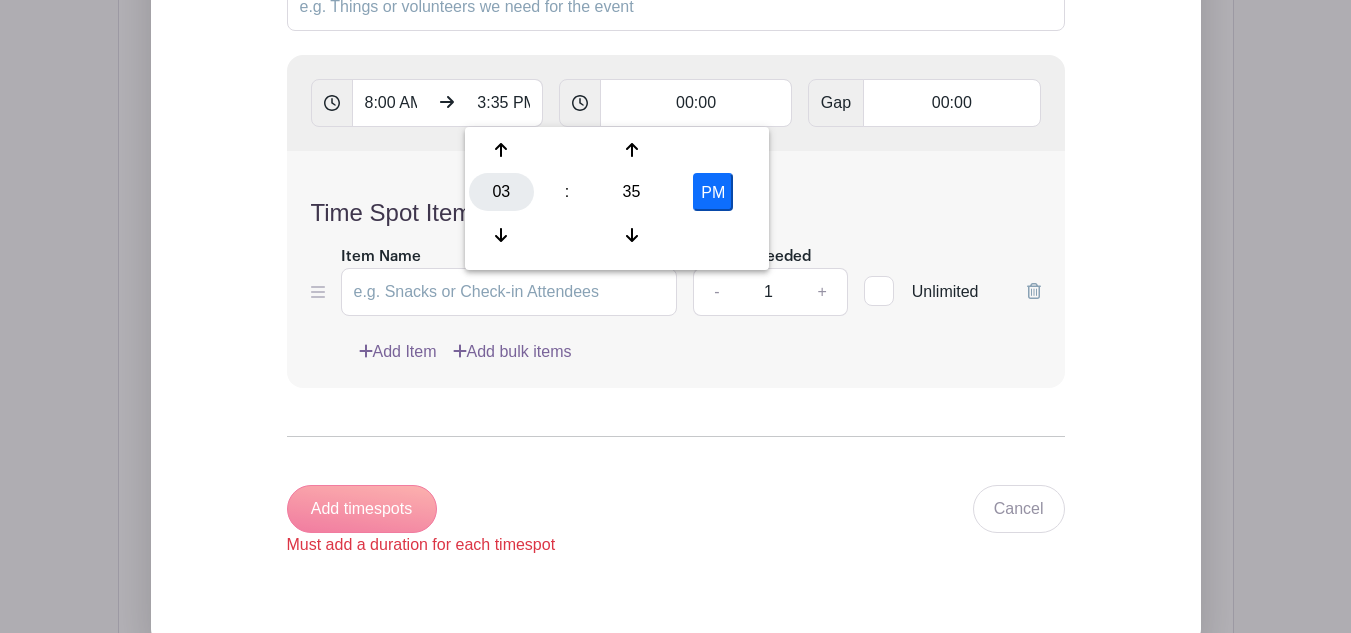 click on "03" at bounding box center [501, 192] 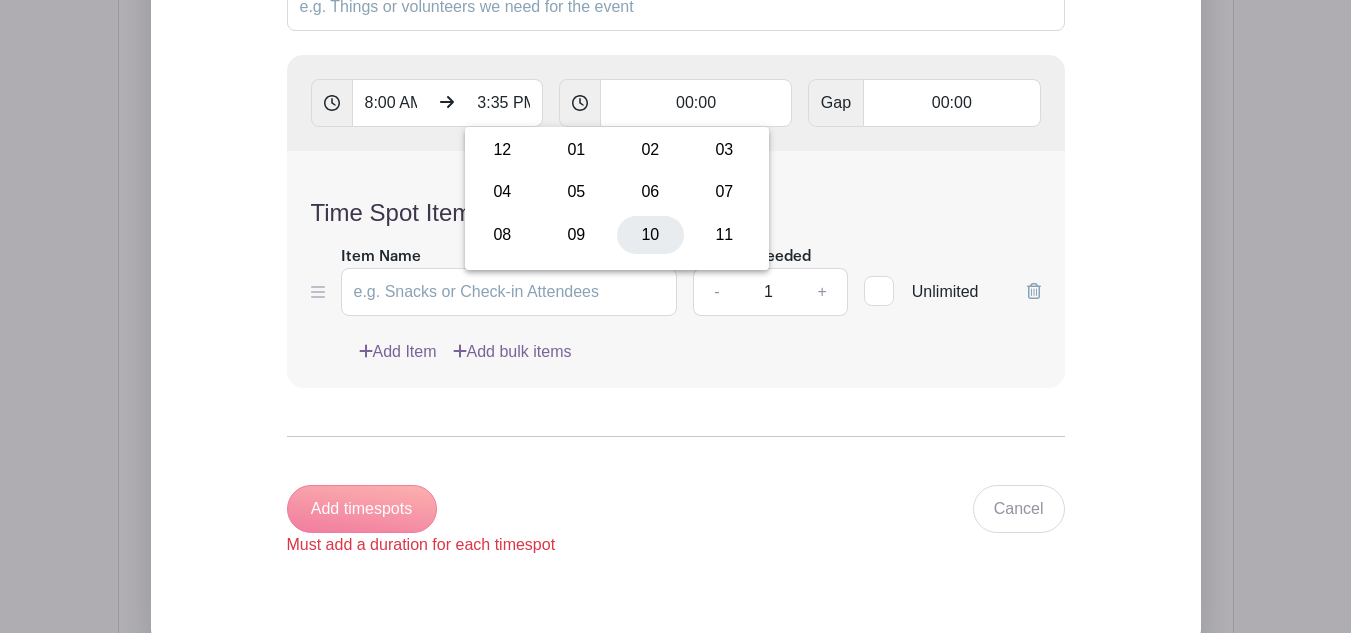 click on "10" at bounding box center [650, 235] 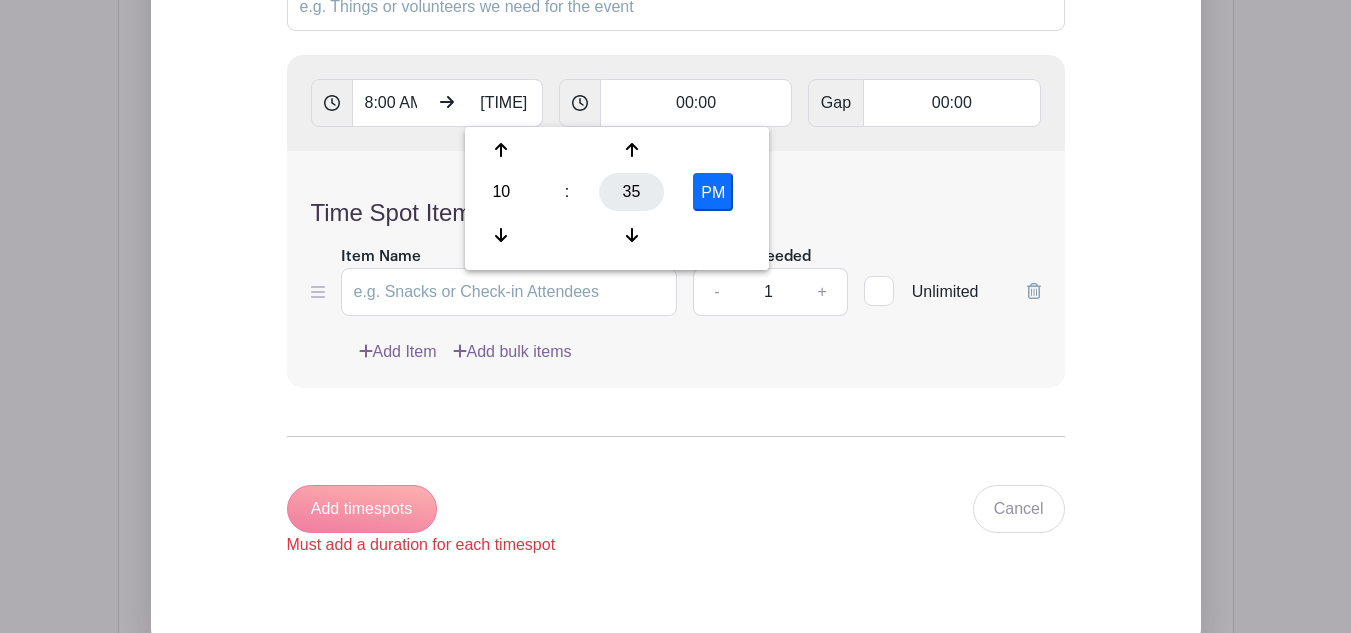 click on "35" at bounding box center [631, 192] 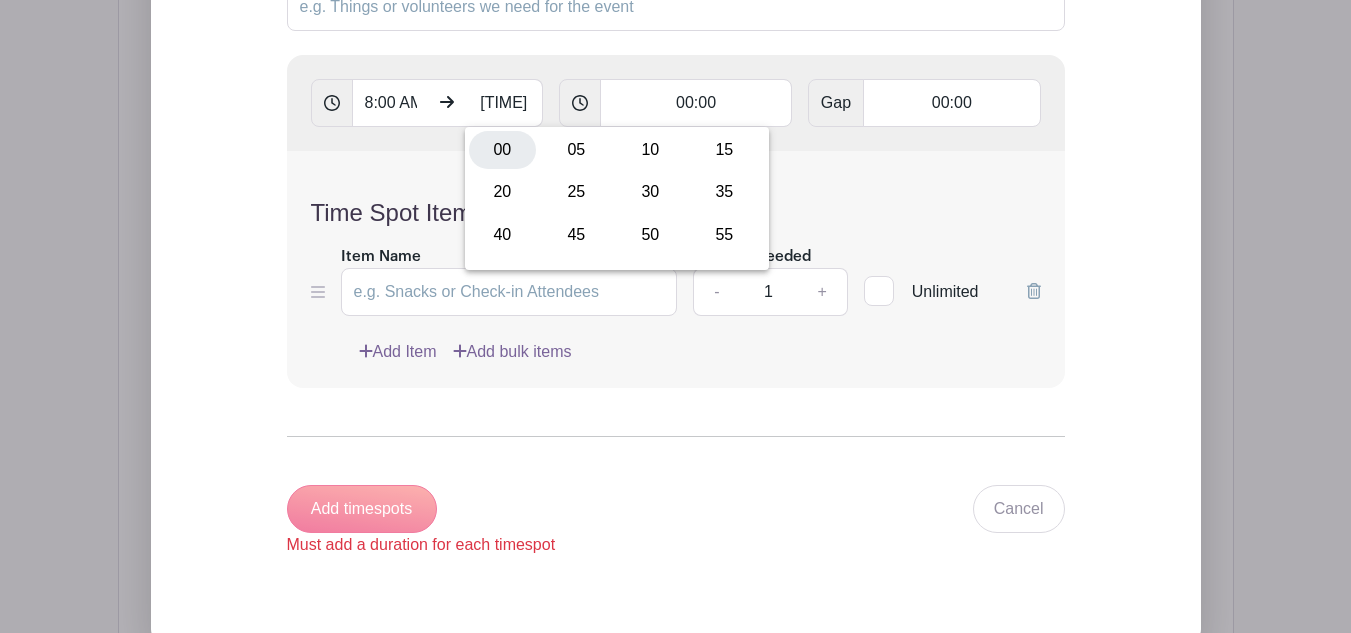 click on "00" at bounding box center [502, 150] 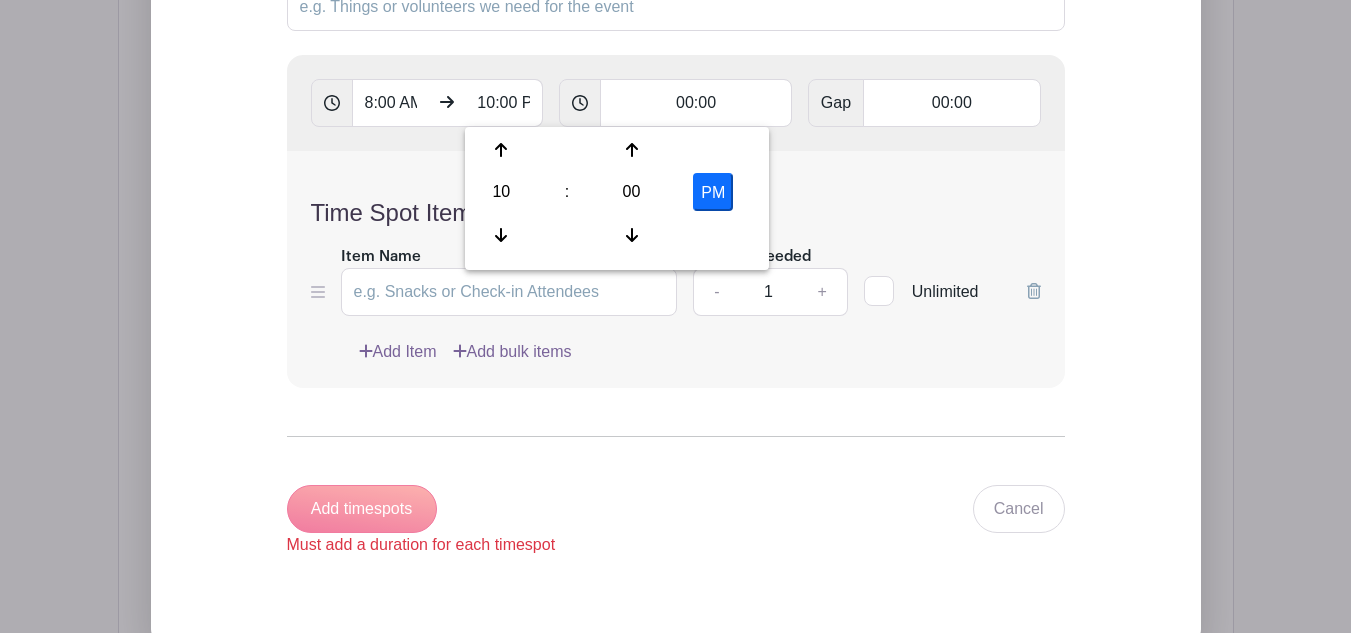 click on "PM" at bounding box center [713, 192] 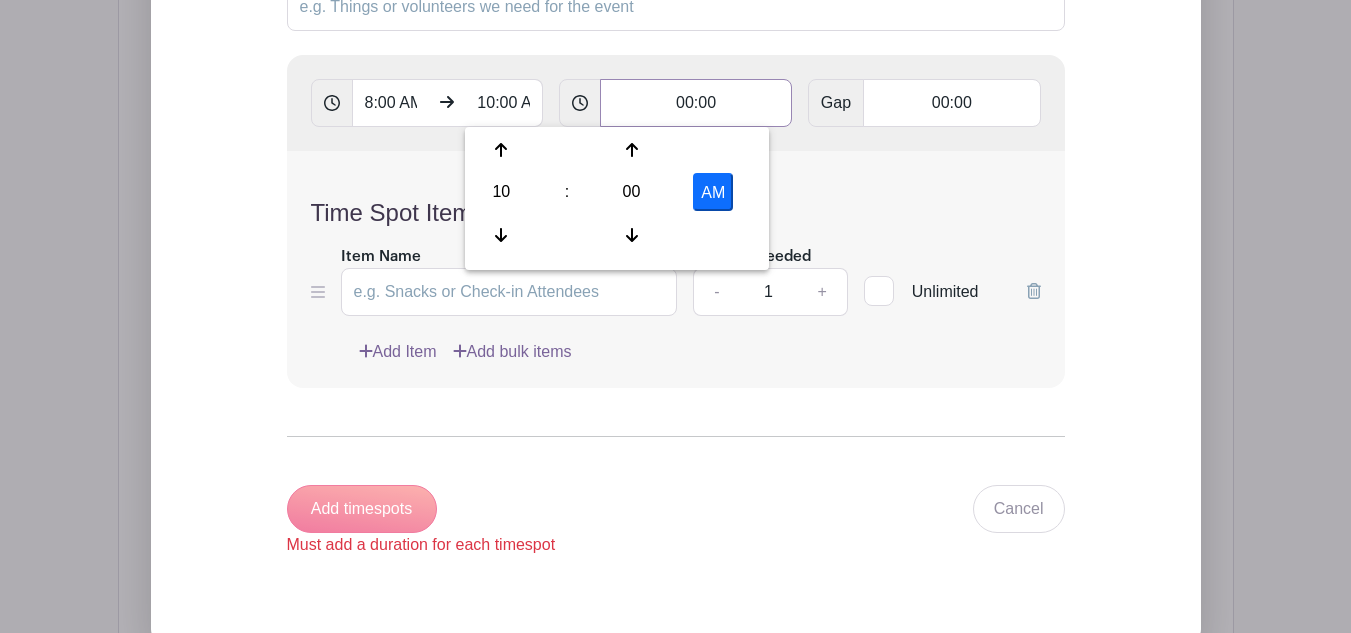 click on "00:00" at bounding box center (696, 103) 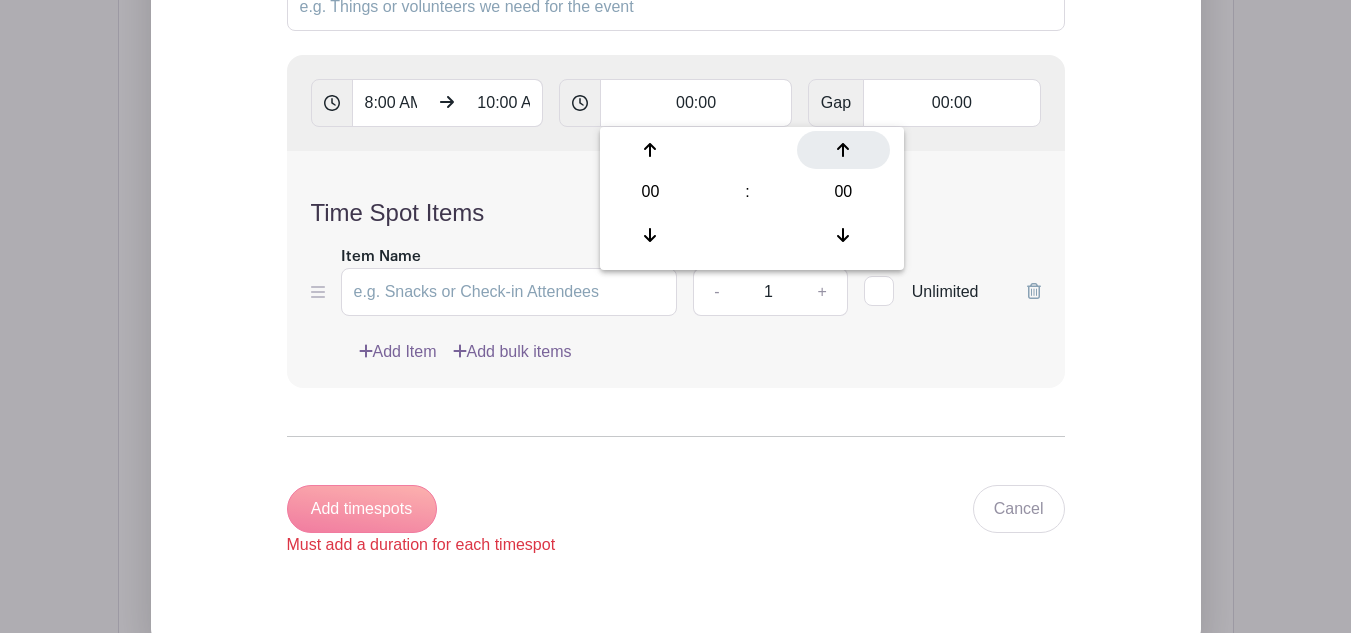click 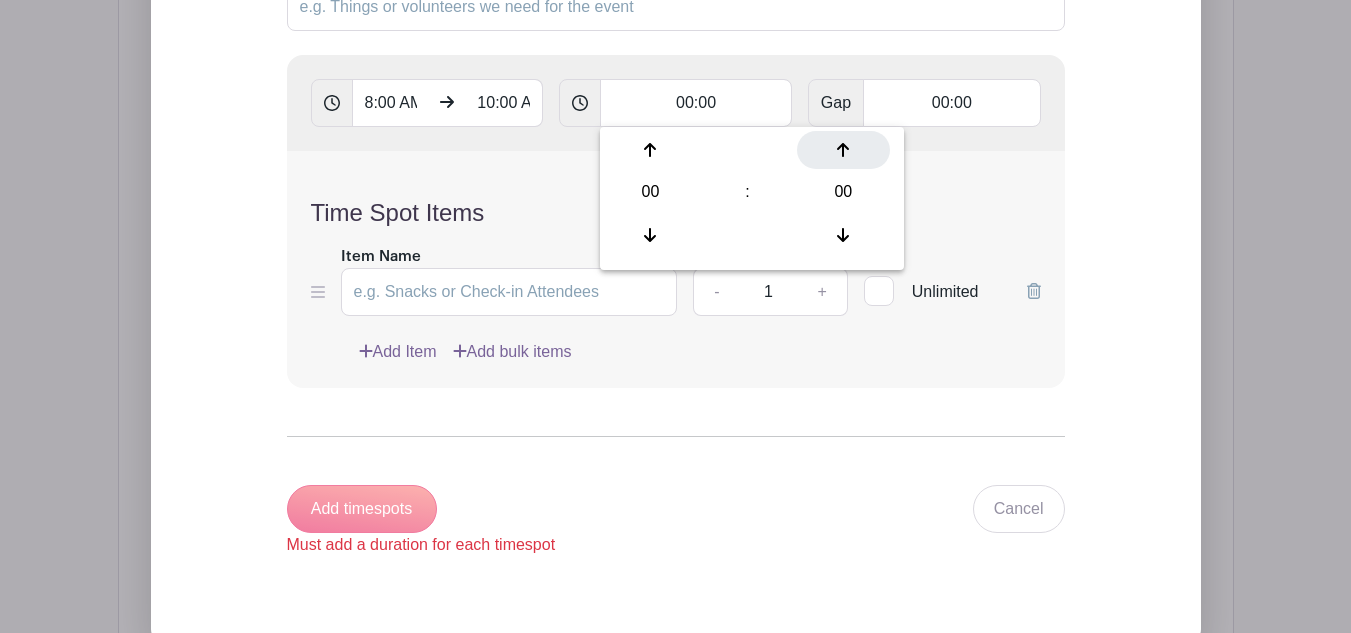 type on "00:01" 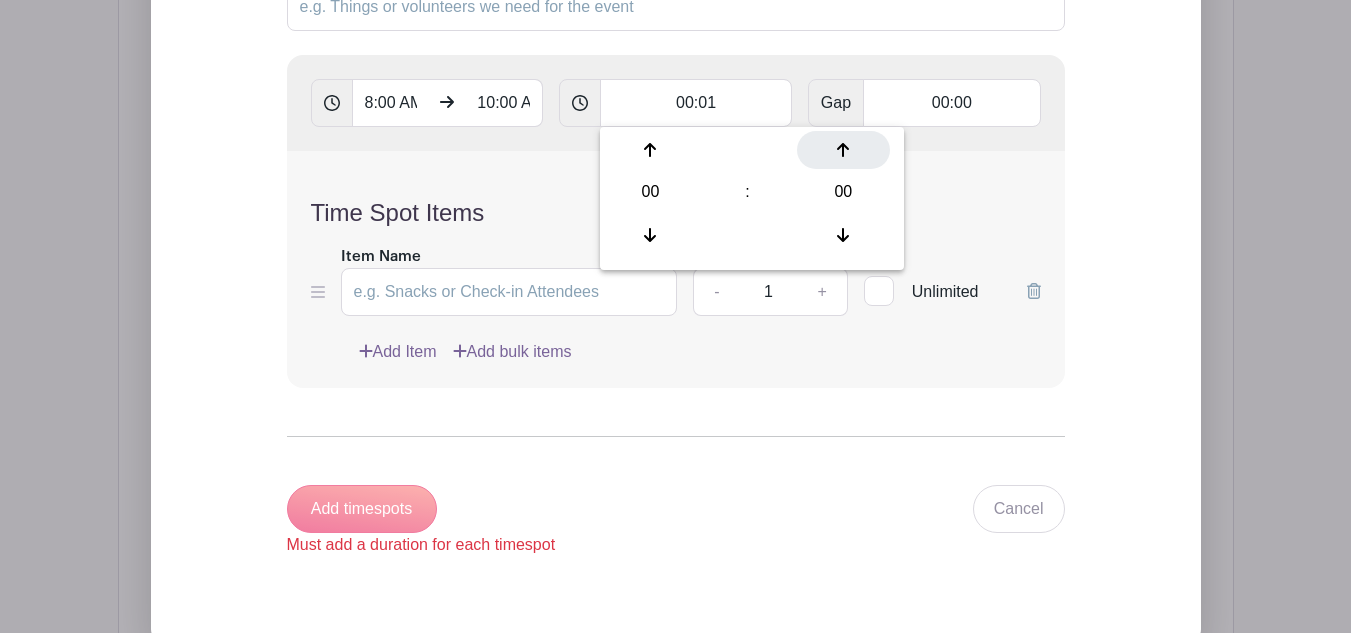 type on "Add 120 timespots" 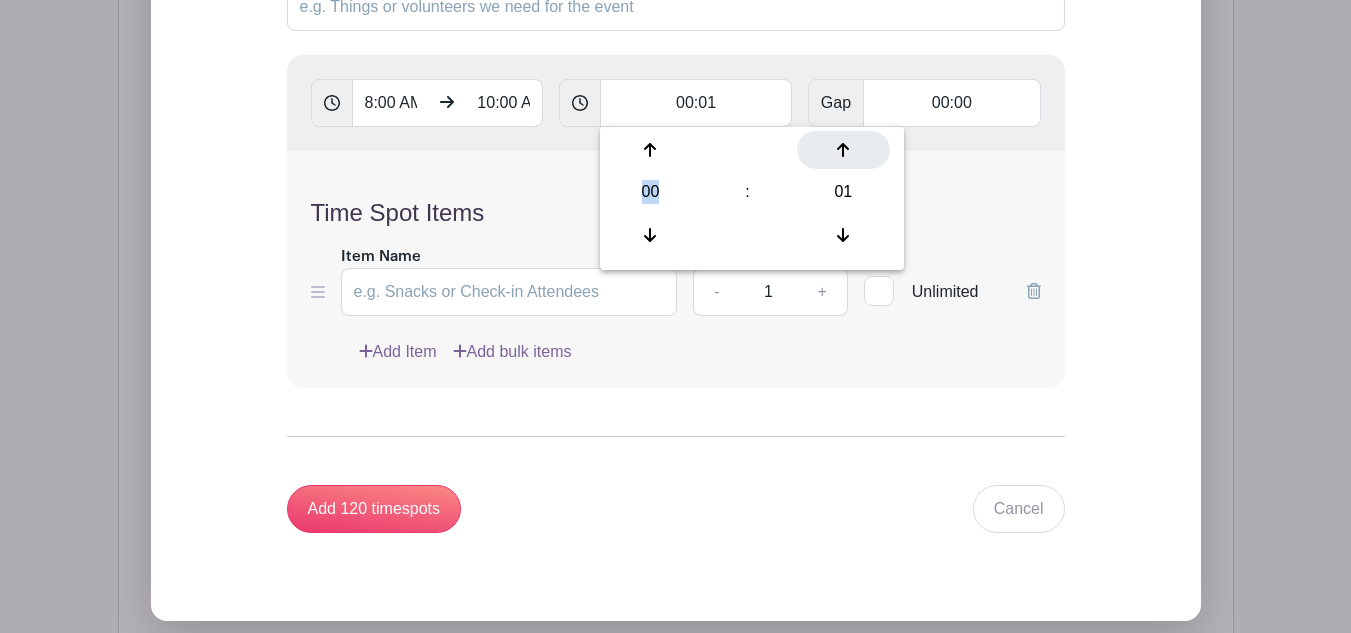 click 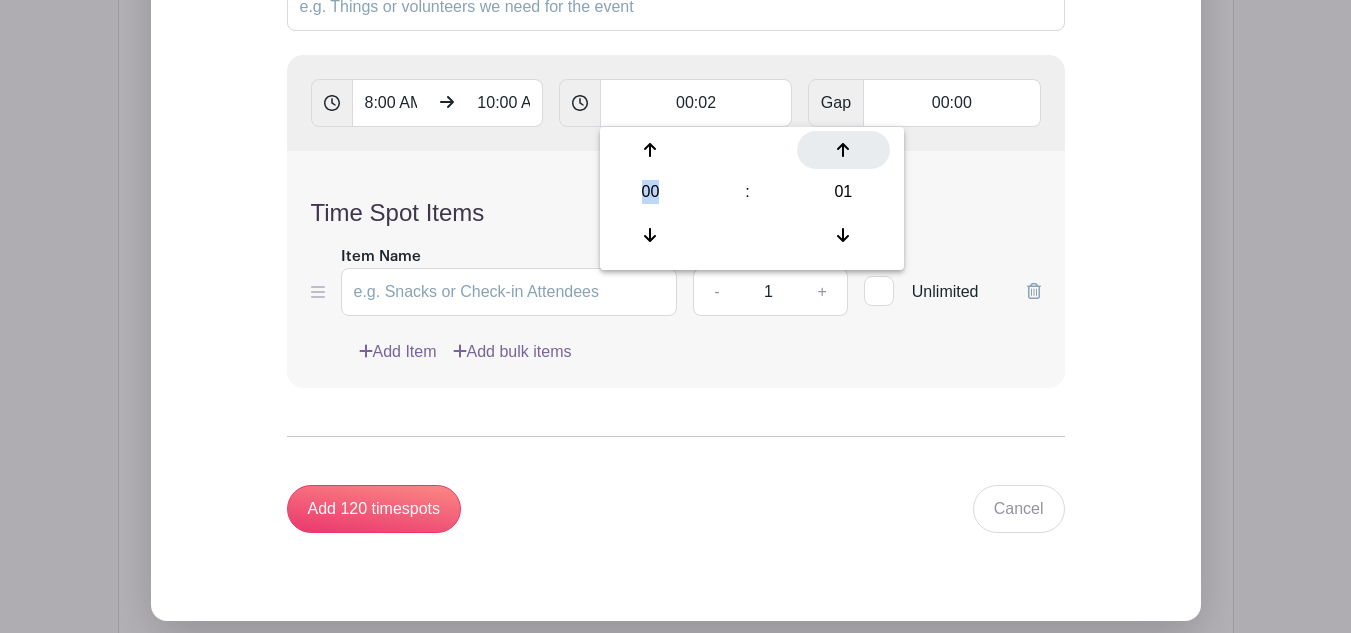 type on "Add 60 timespots" 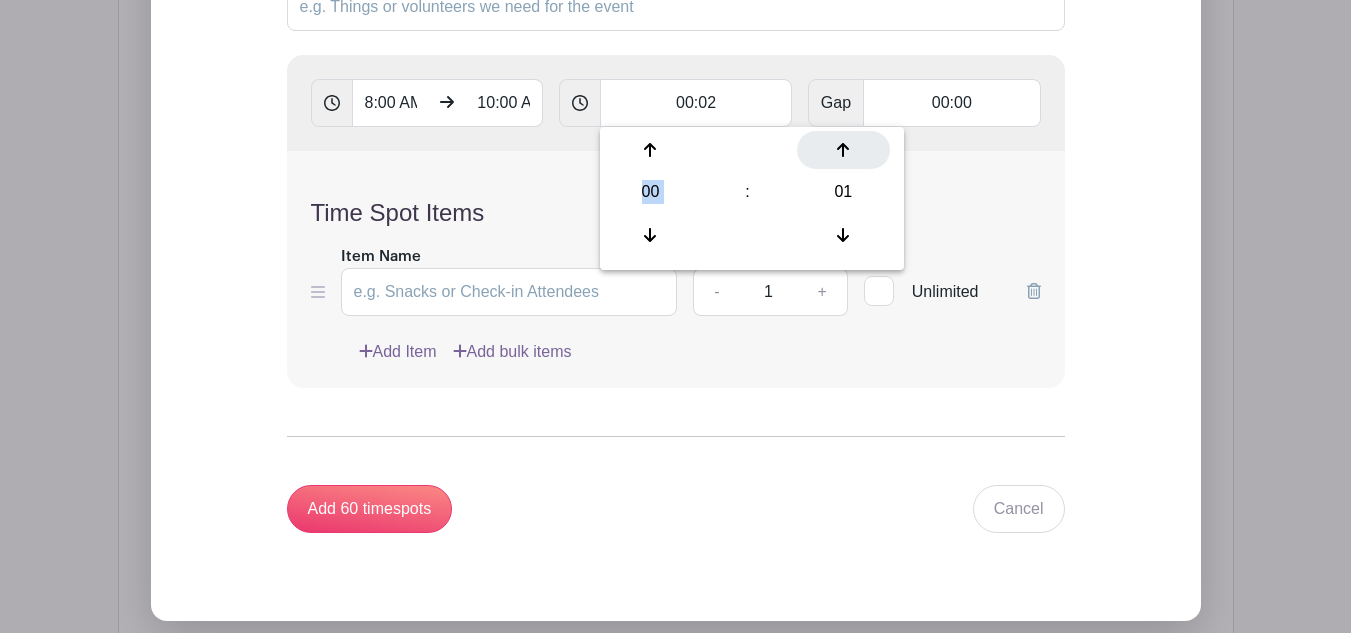click 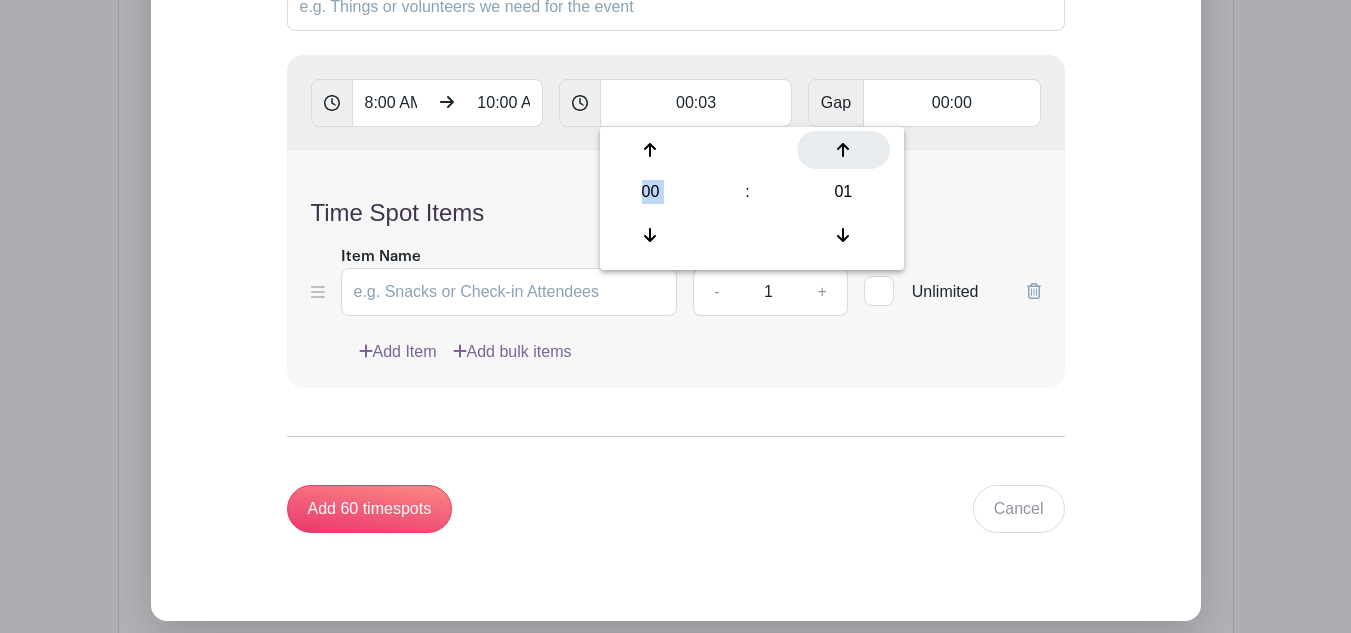 type on "Add 40 timespots" 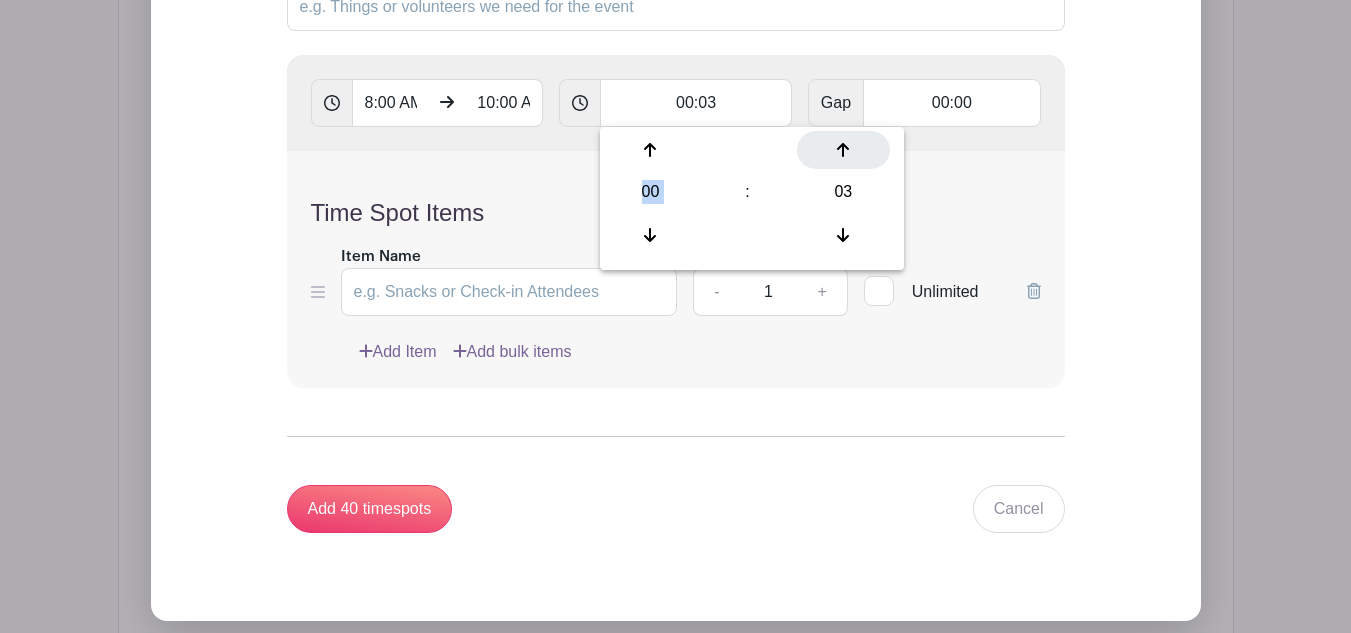click 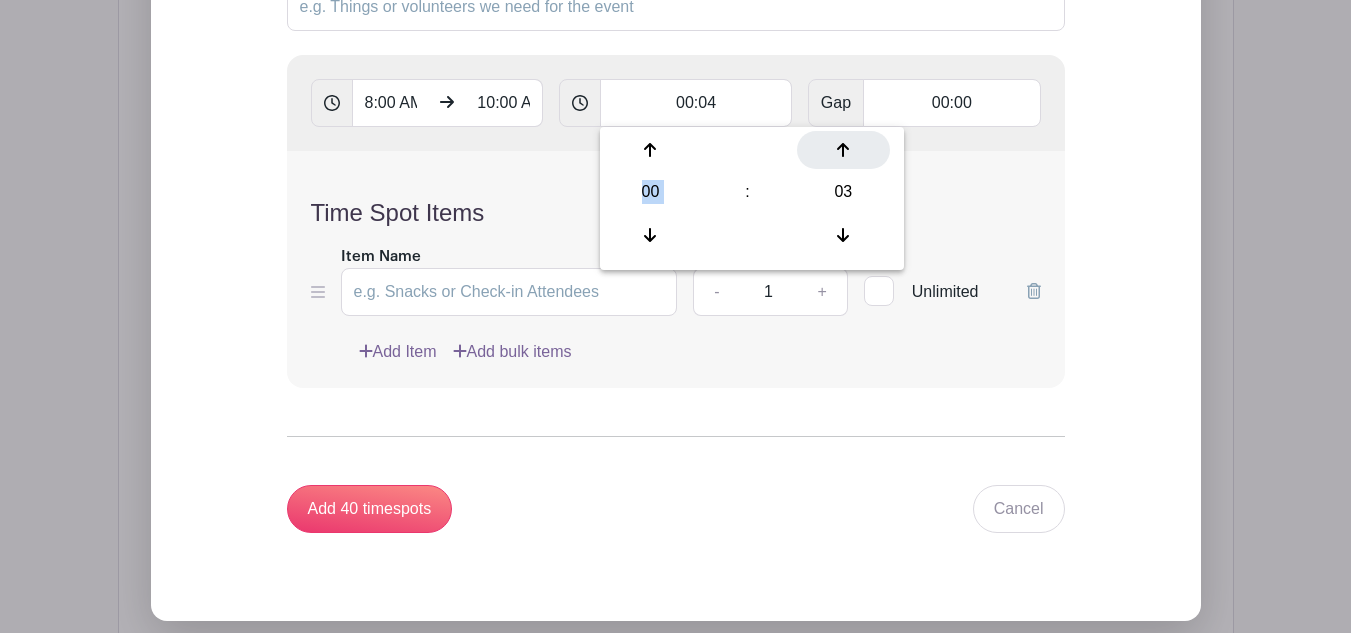 type on "Add 30 timespots" 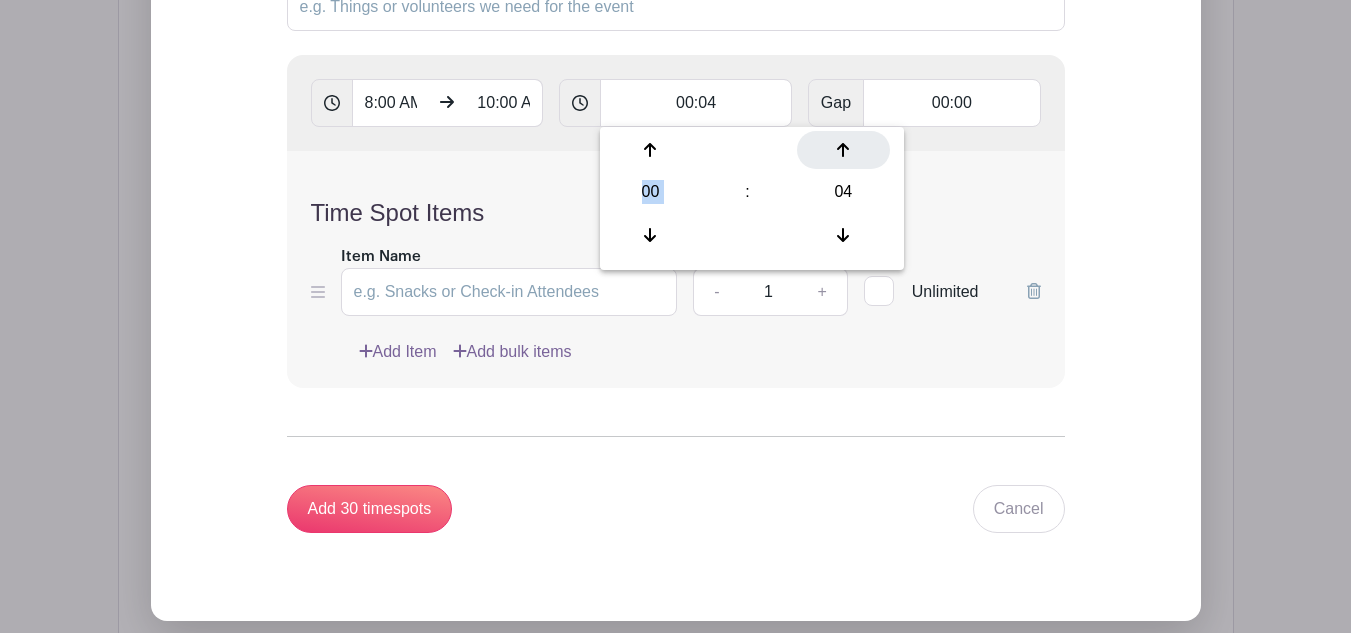 click 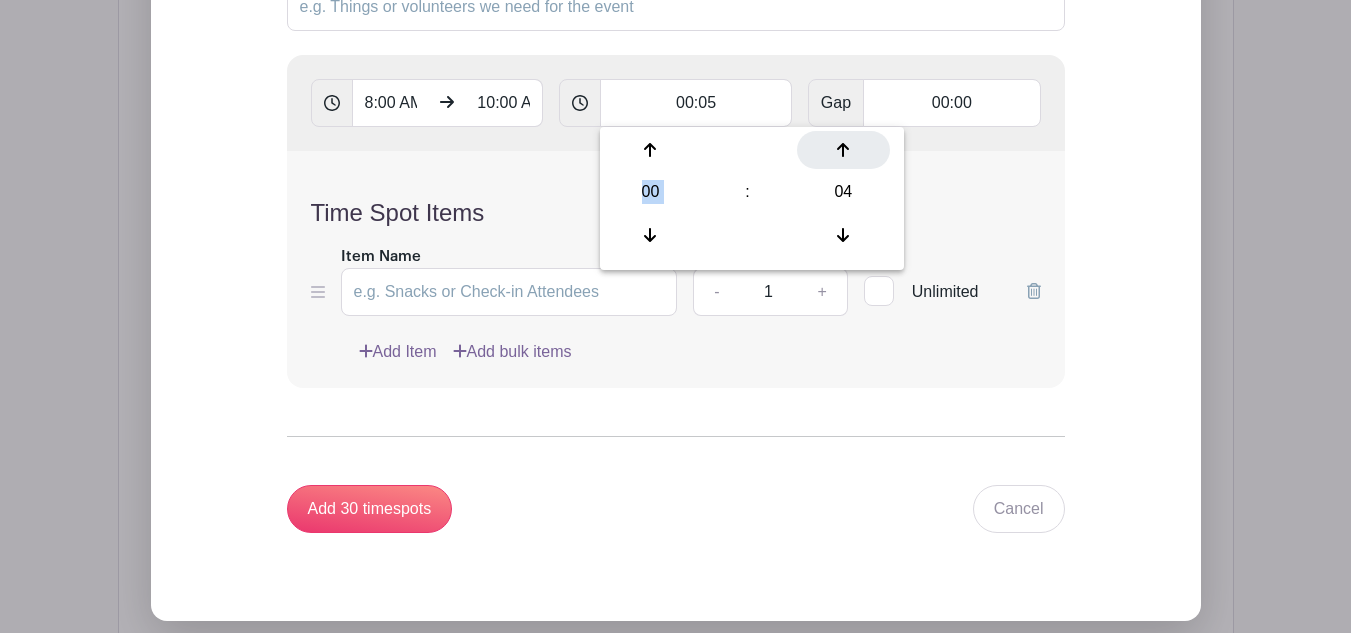 type on "Add 24 timespots" 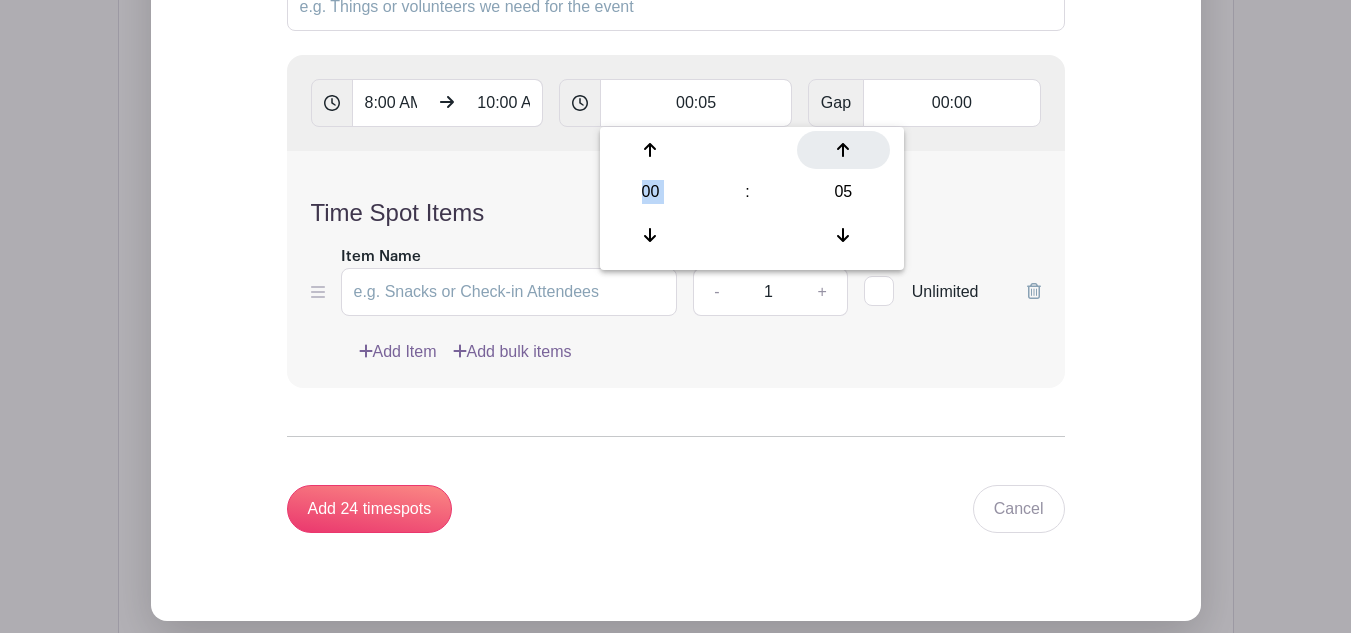 click 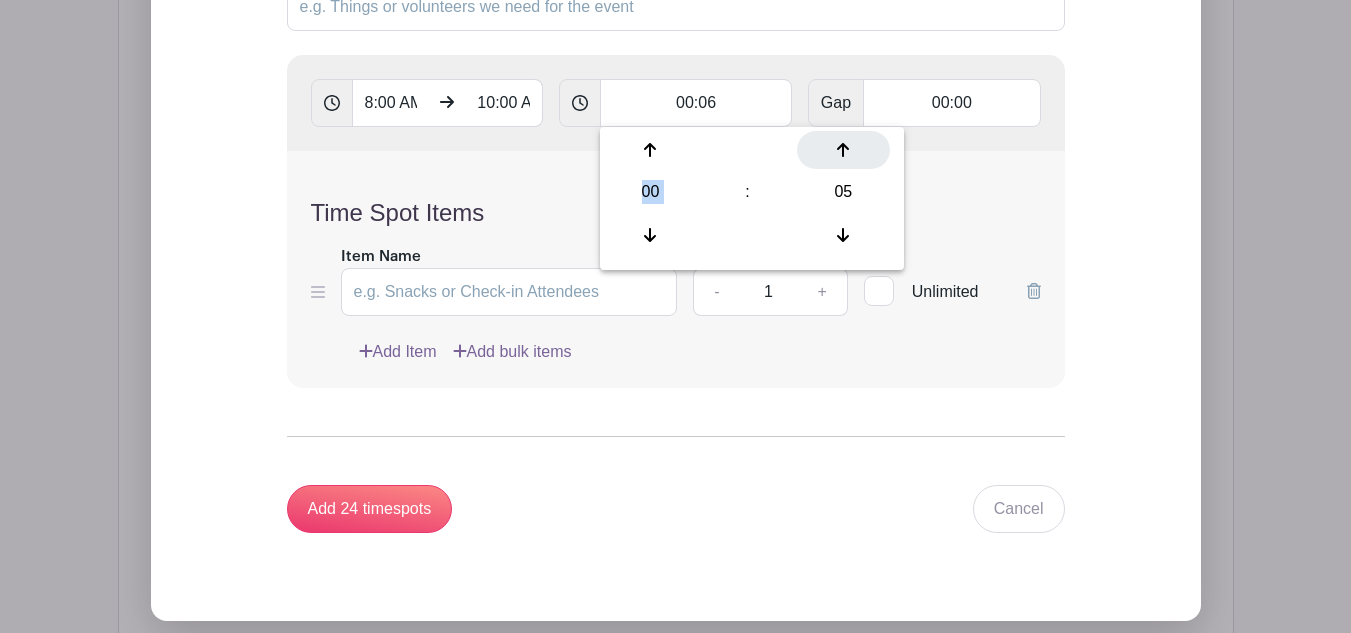 type on "Add 20 timespots" 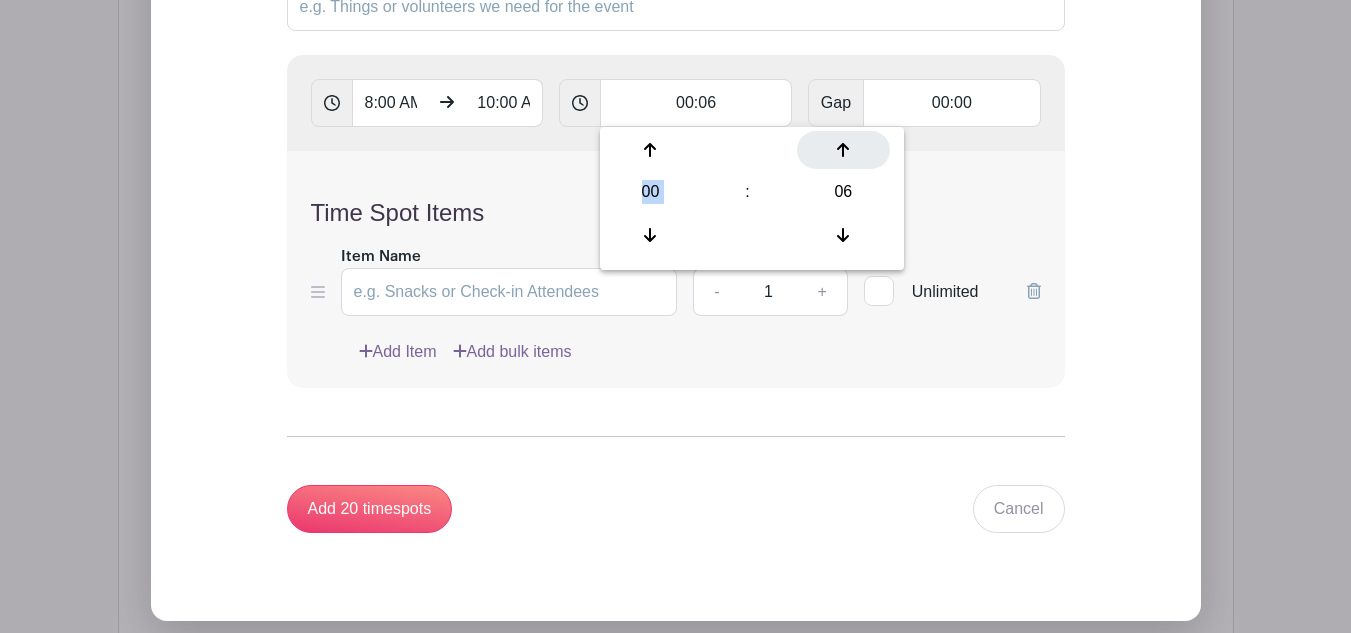 click 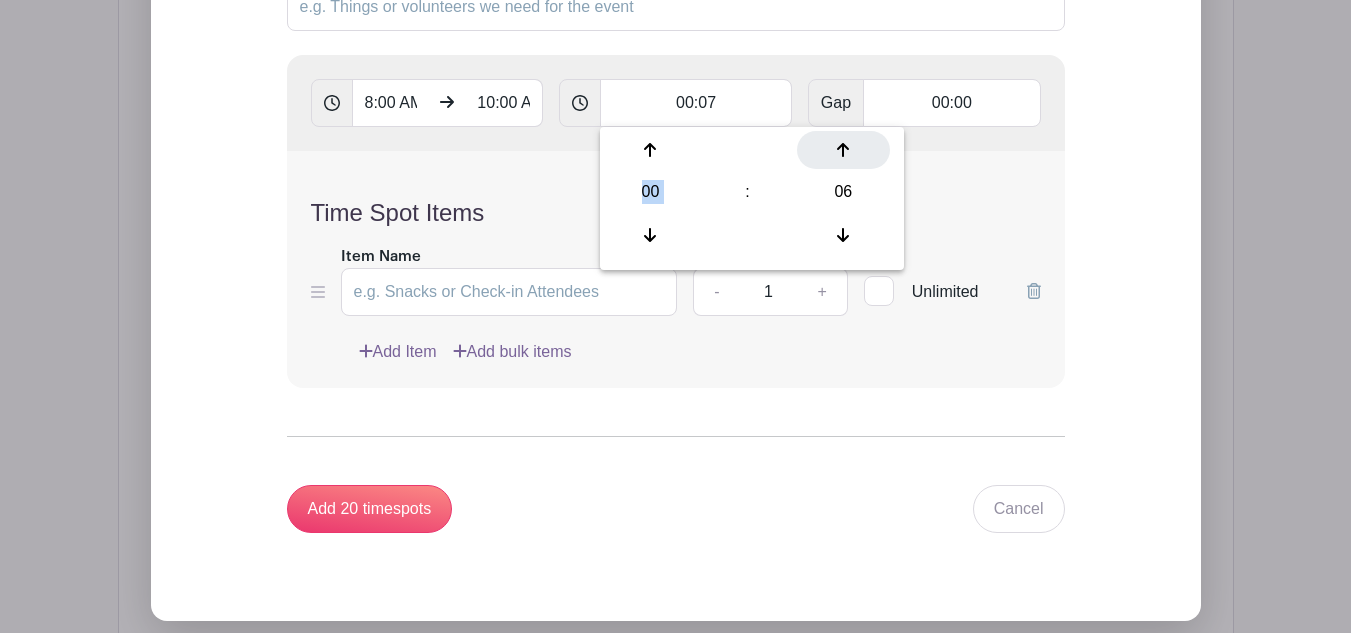 type on "Add 18 timespots" 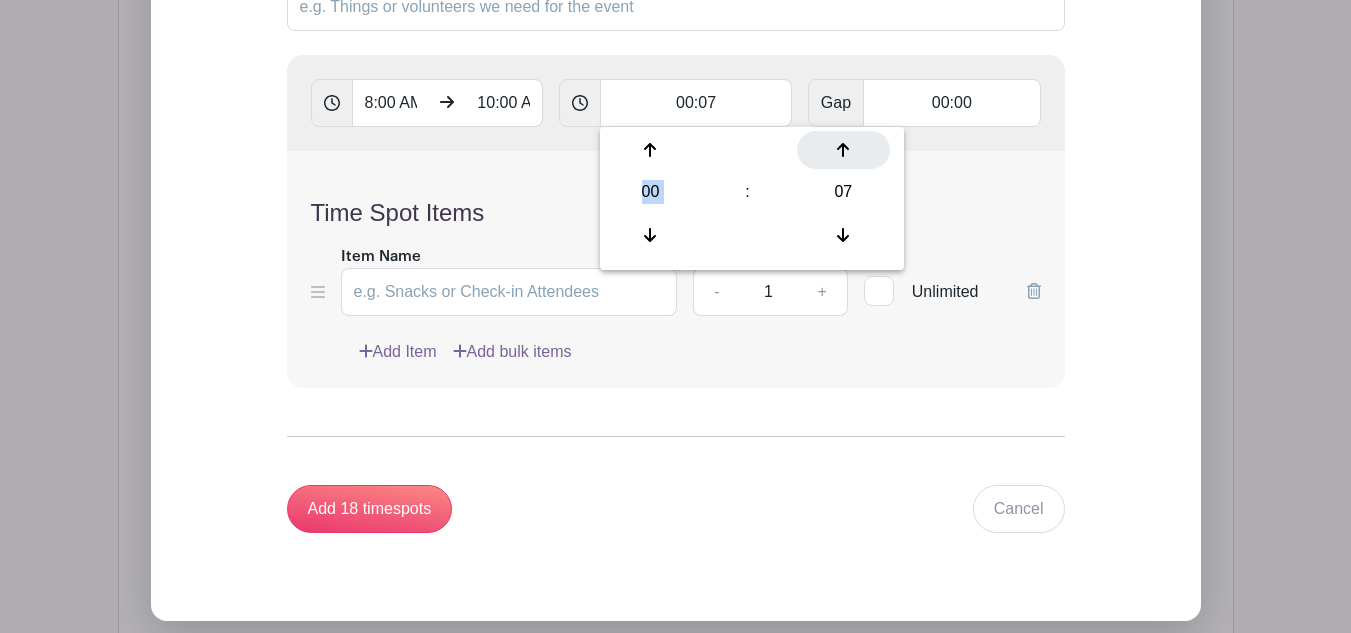 click 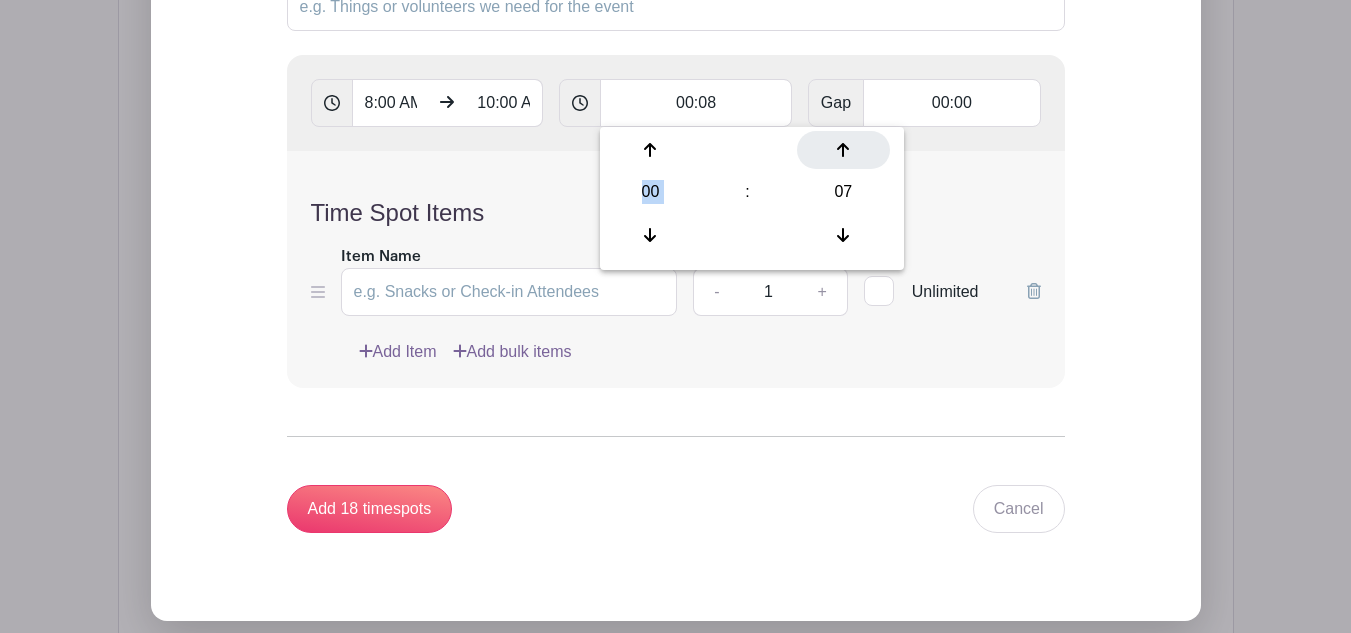 type on "Add 15 timespots" 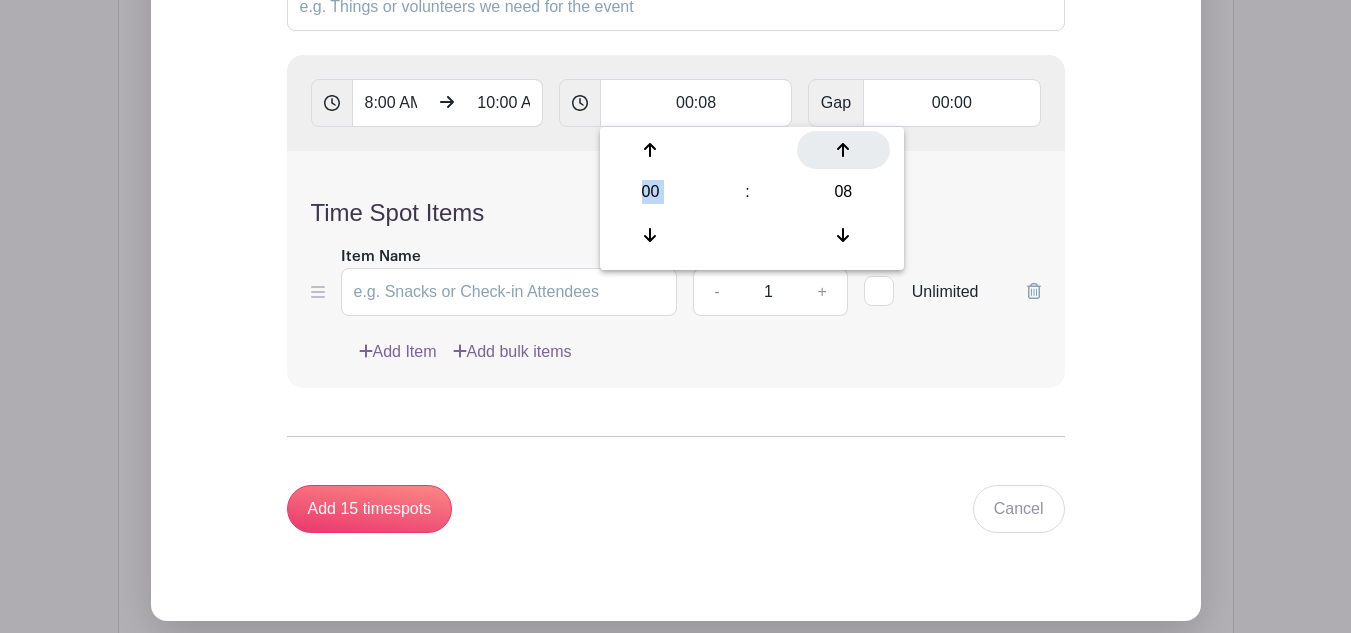 click 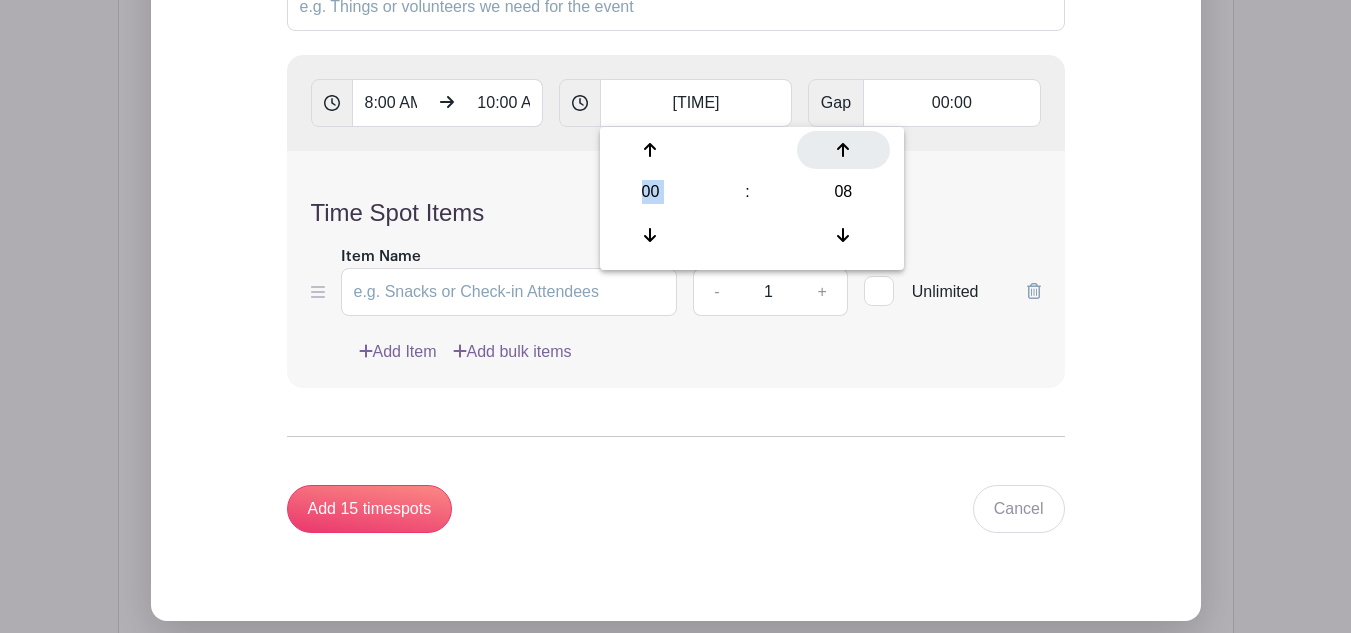 type on "Add 14 timespots" 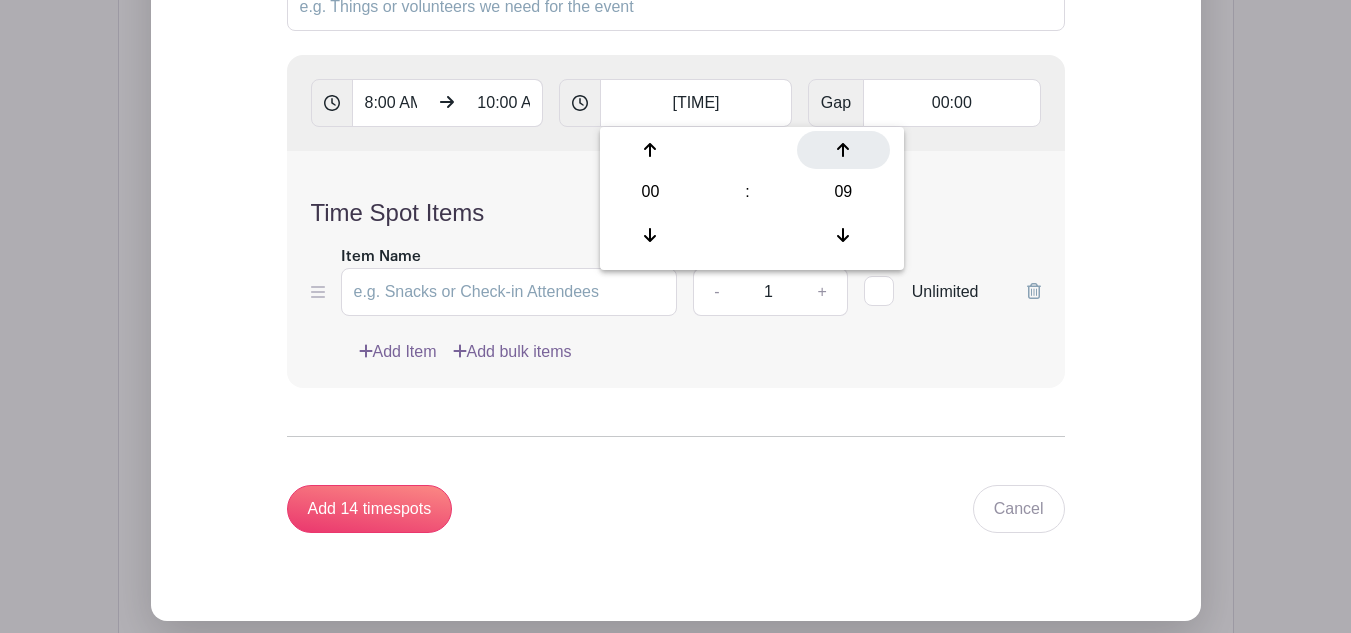 click 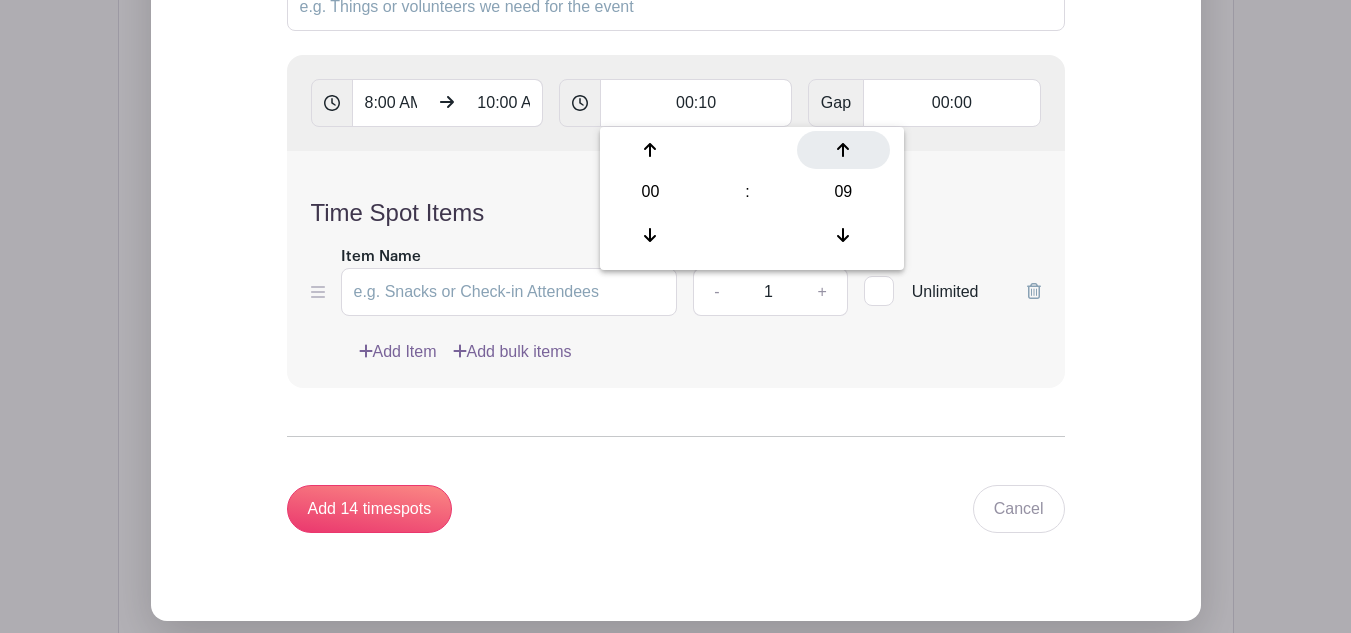 type on "Add 12 timespots" 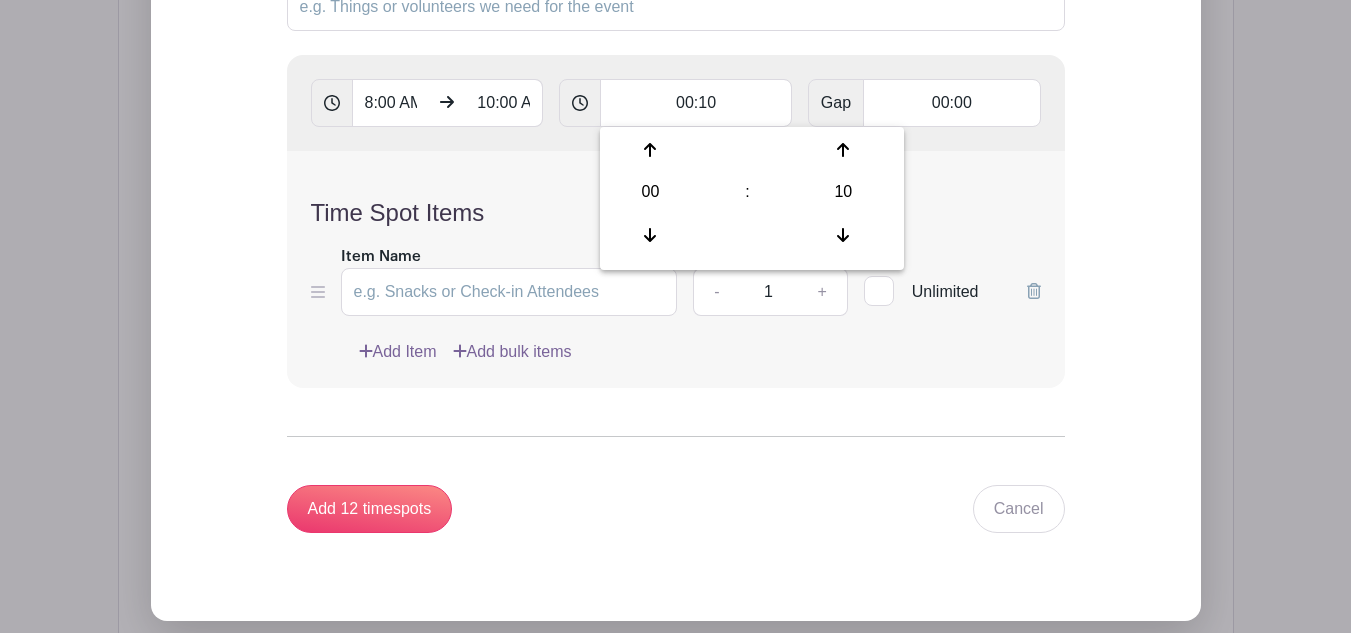 click on "Time Spot Items" at bounding box center (676, 213) 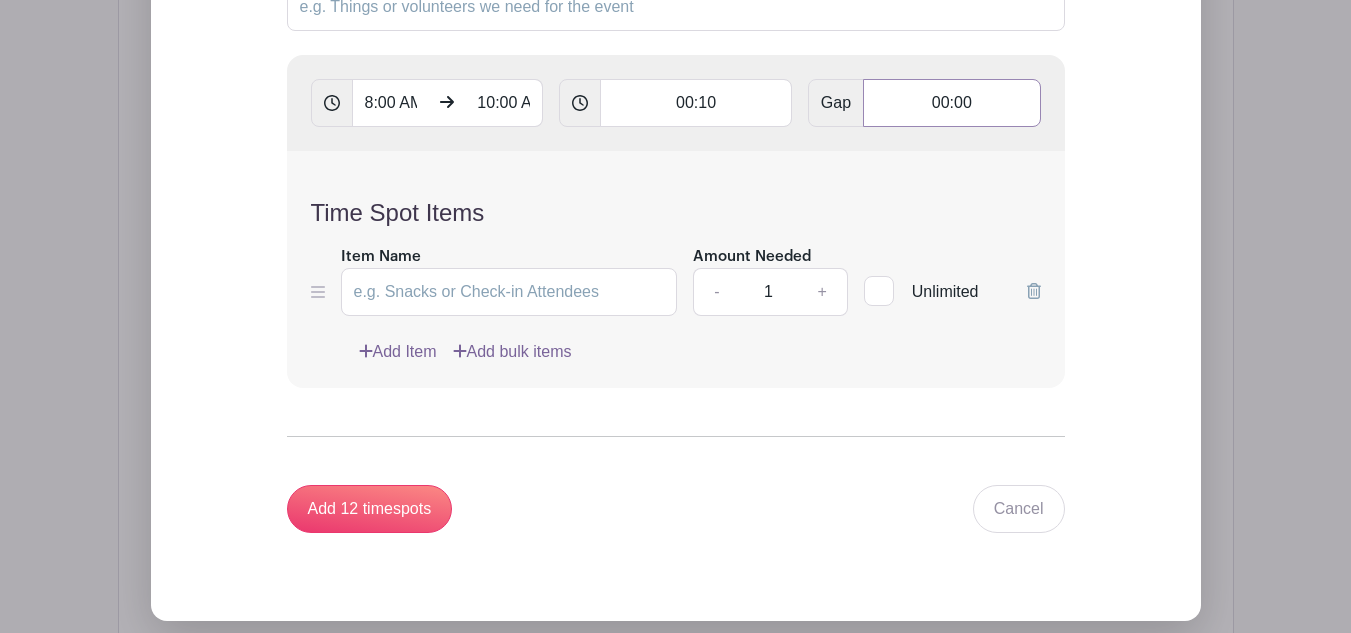 click on "00:00" at bounding box center (951, 103) 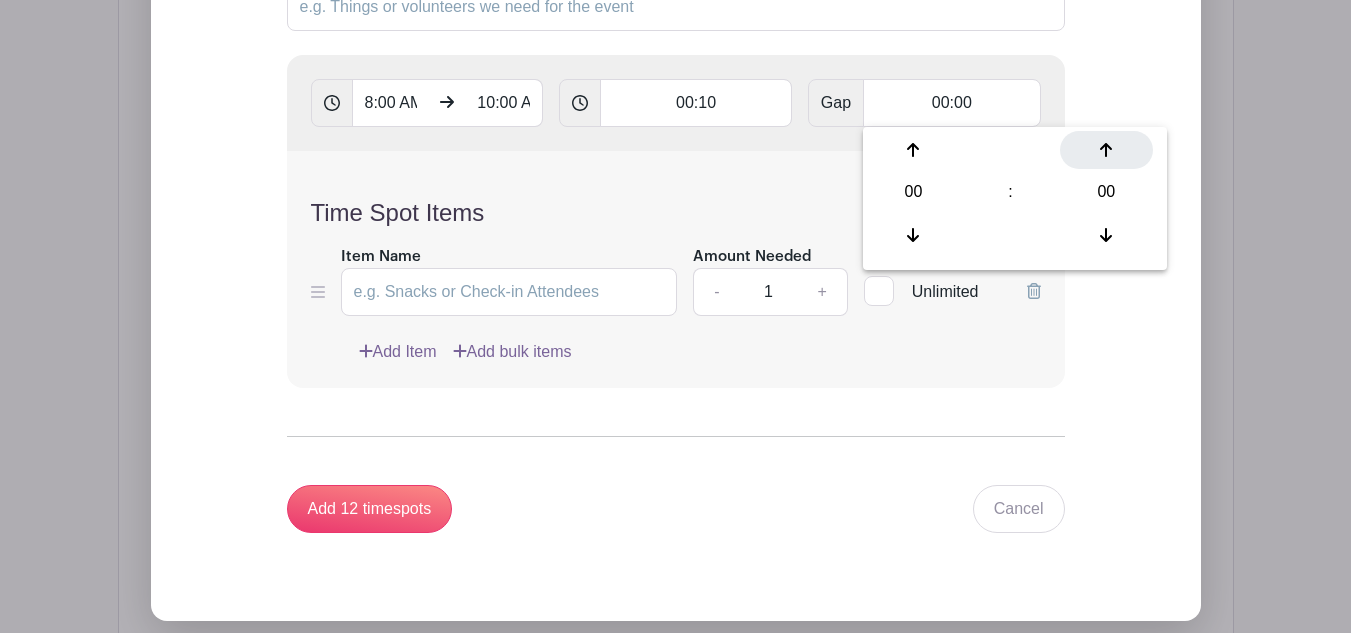 click at bounding box center (1106, 150) 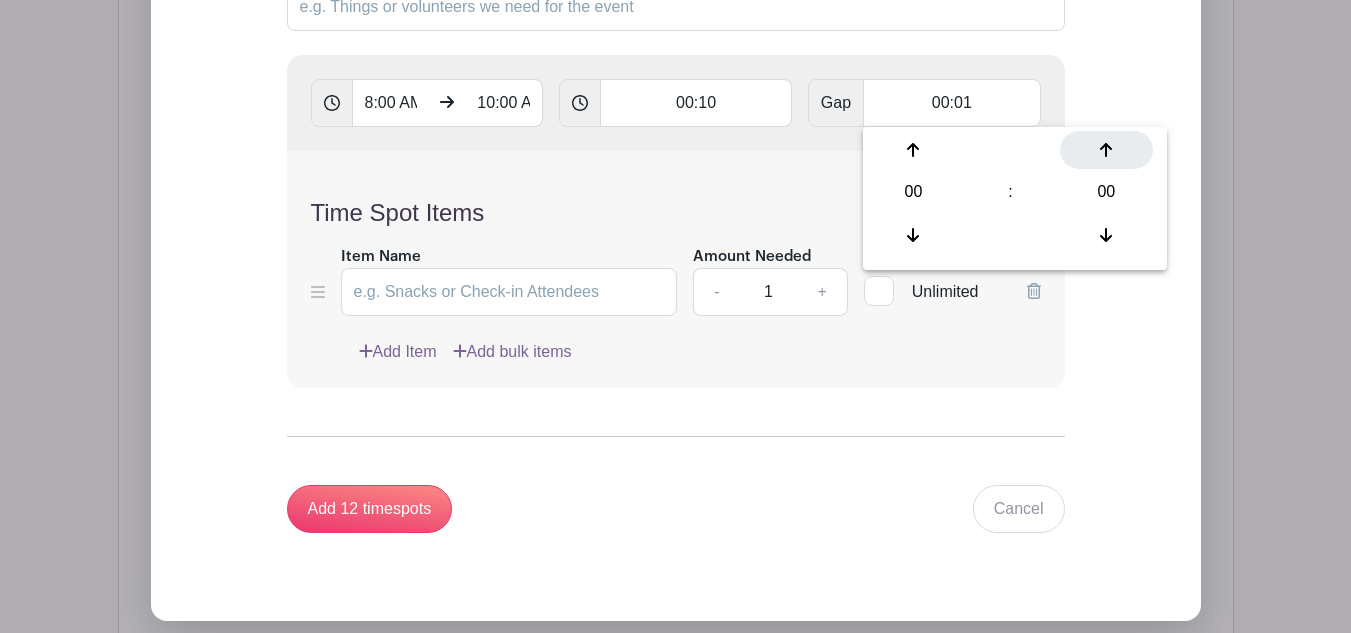 type on "Add 11 timespots" 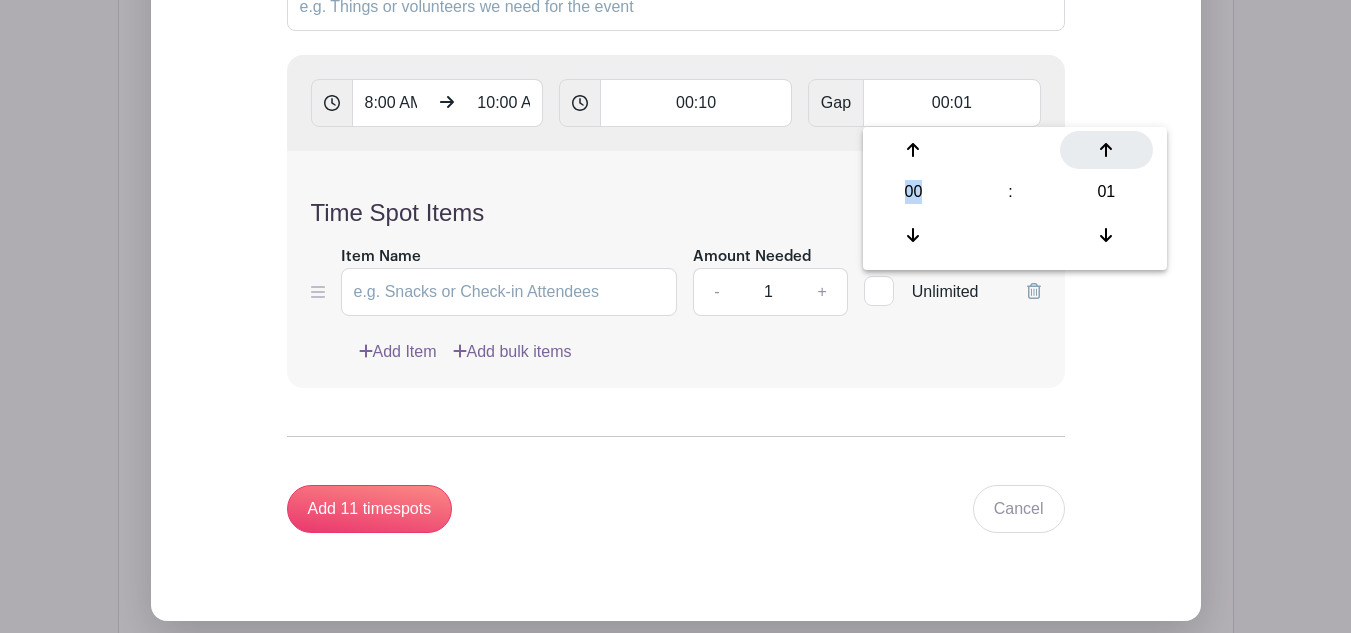 click at bounding box center [1106, 150] 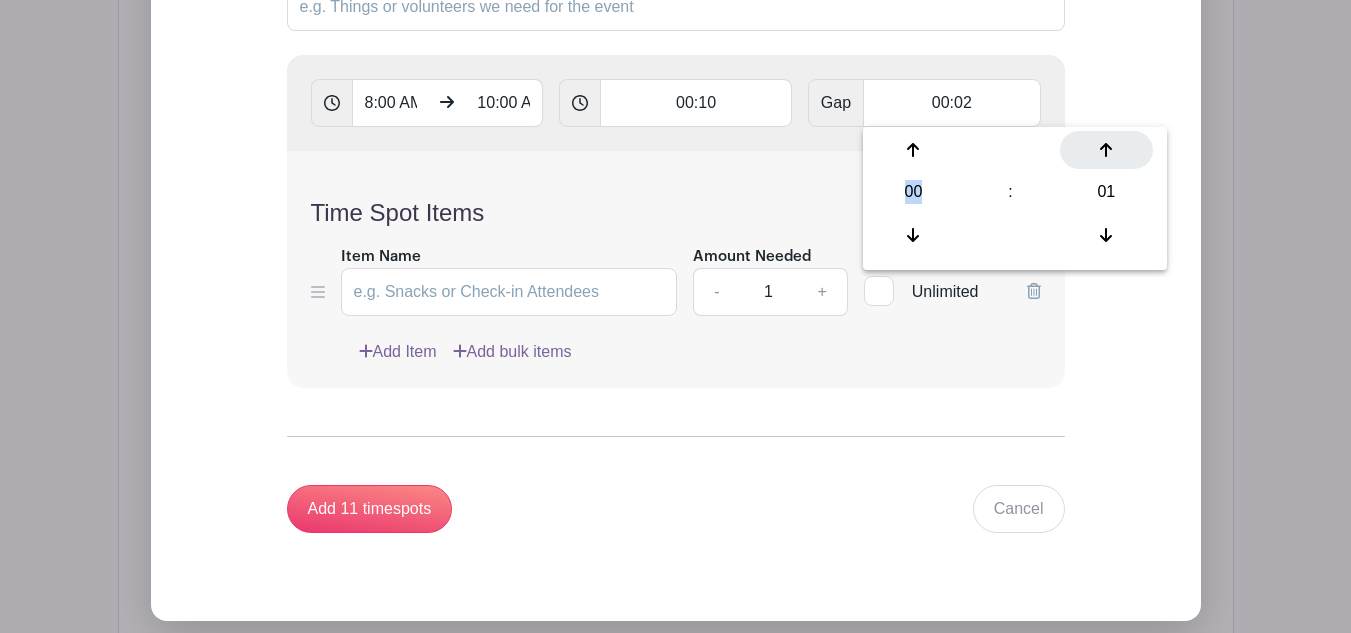 type on "Add 10 timespots" 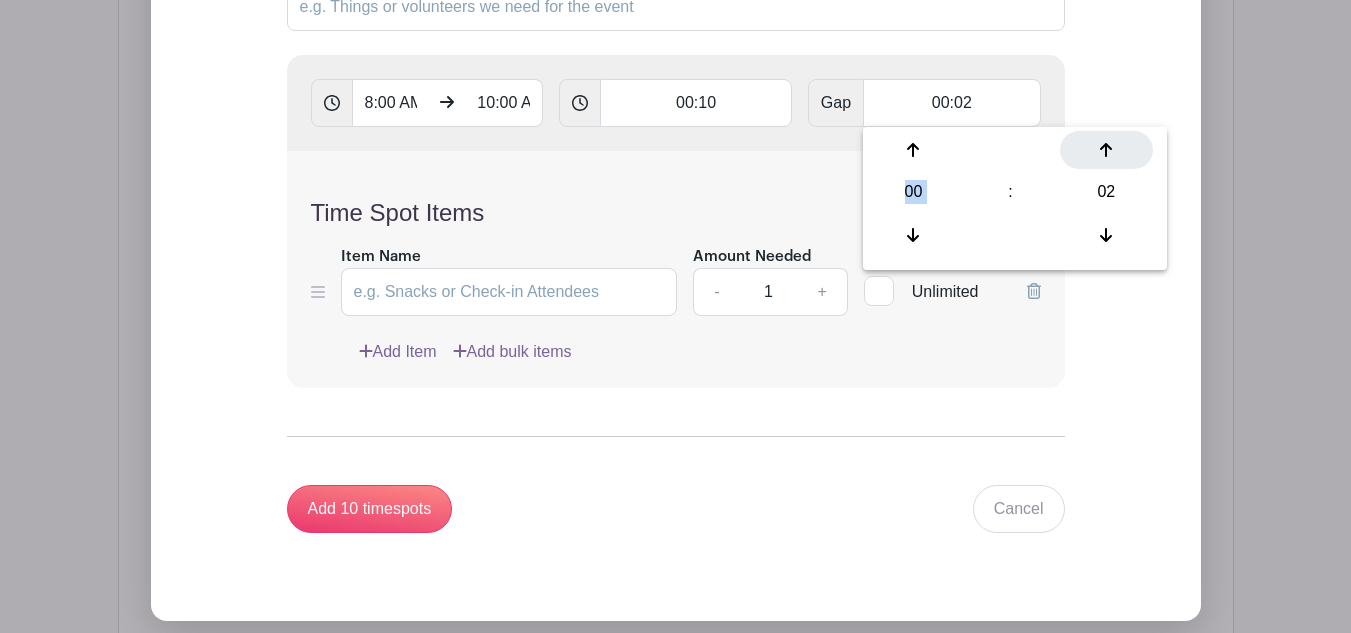 click at bounding box center (1106, 150) 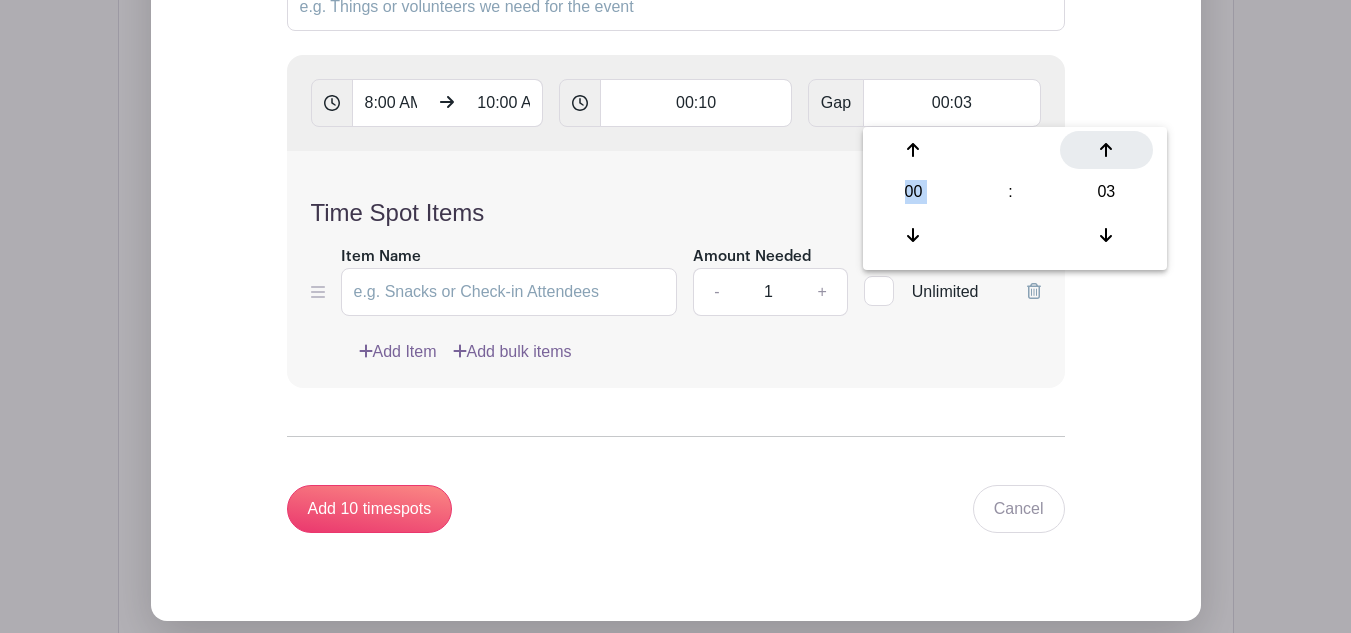 click at bounding box center (1106, 150) 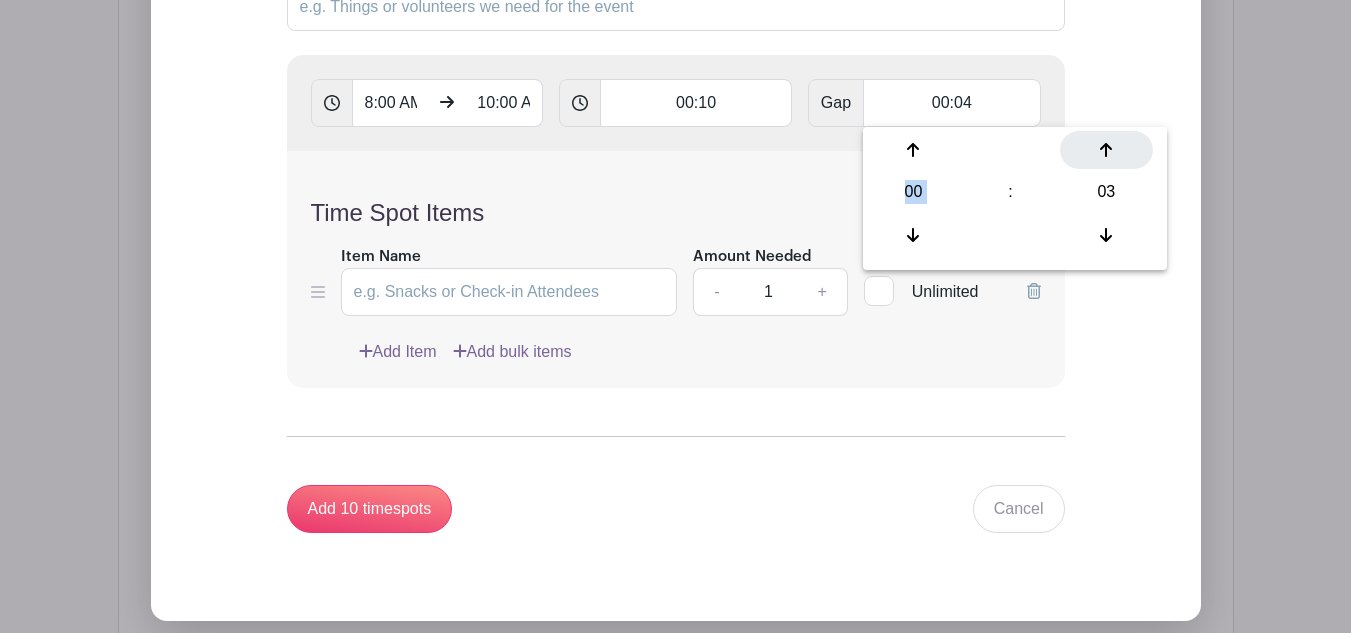 type on "Add 9 timespots" 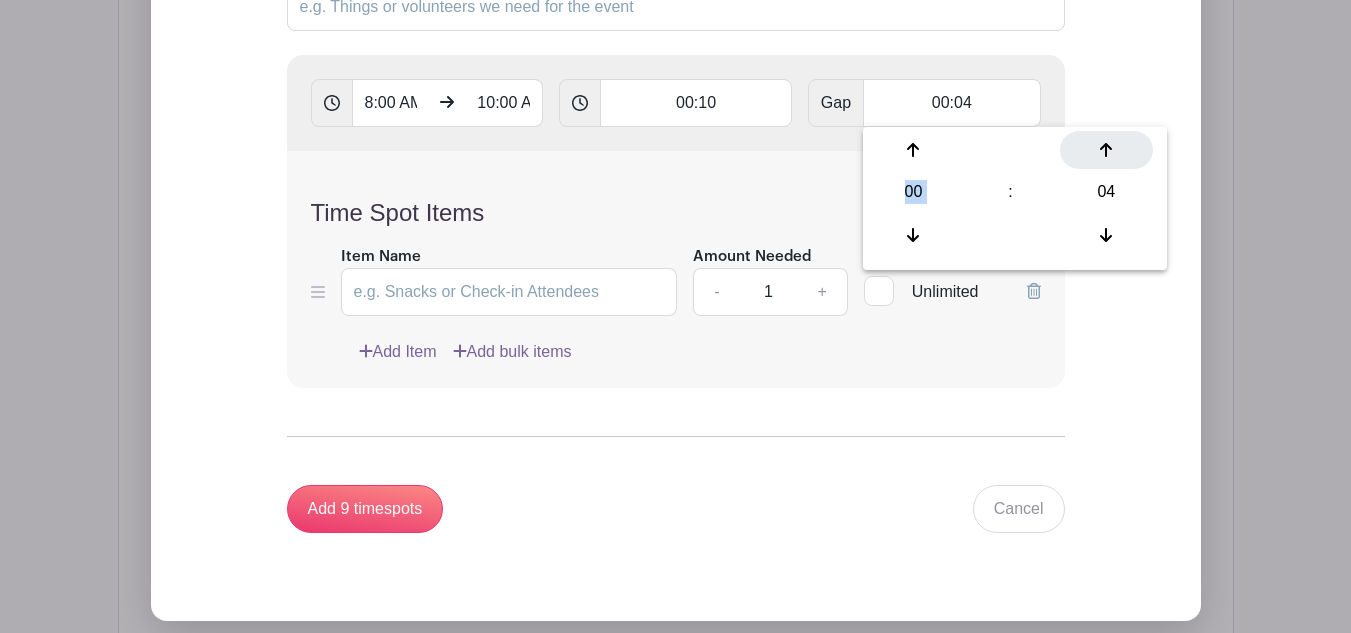 click at bounding box center (1106, 150) 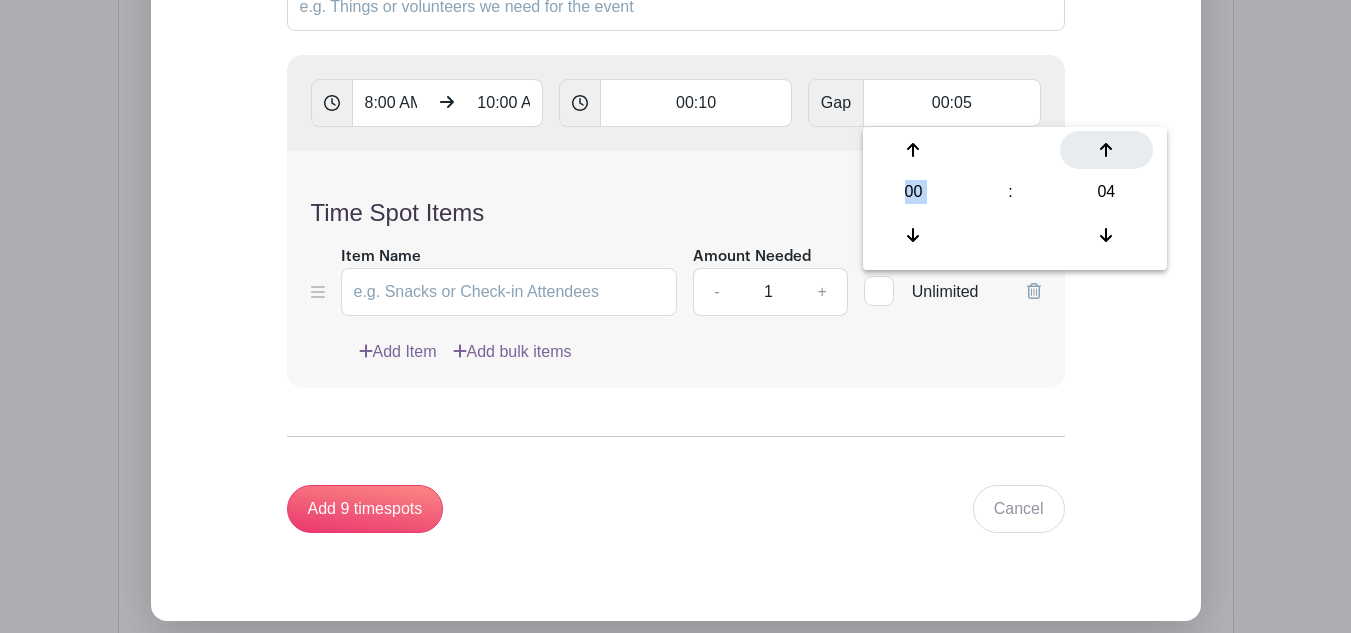 type on "Add 8 timespots" 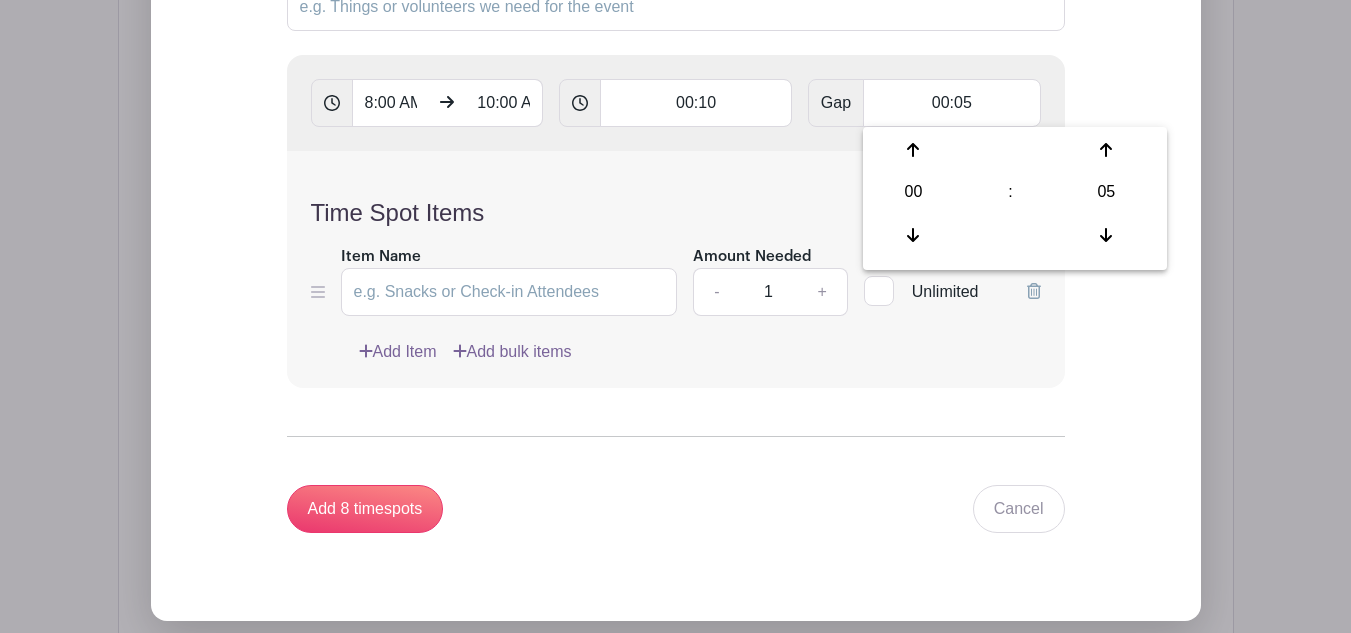 click on "Add List with Time Spots
List title
[TIME]
[TIME]
00:10
Gap
00:05
Time Spot Items
Item Name
Amount Needed
-
1
+
Unlimited
Add Item" at bounding box center (676, 196) 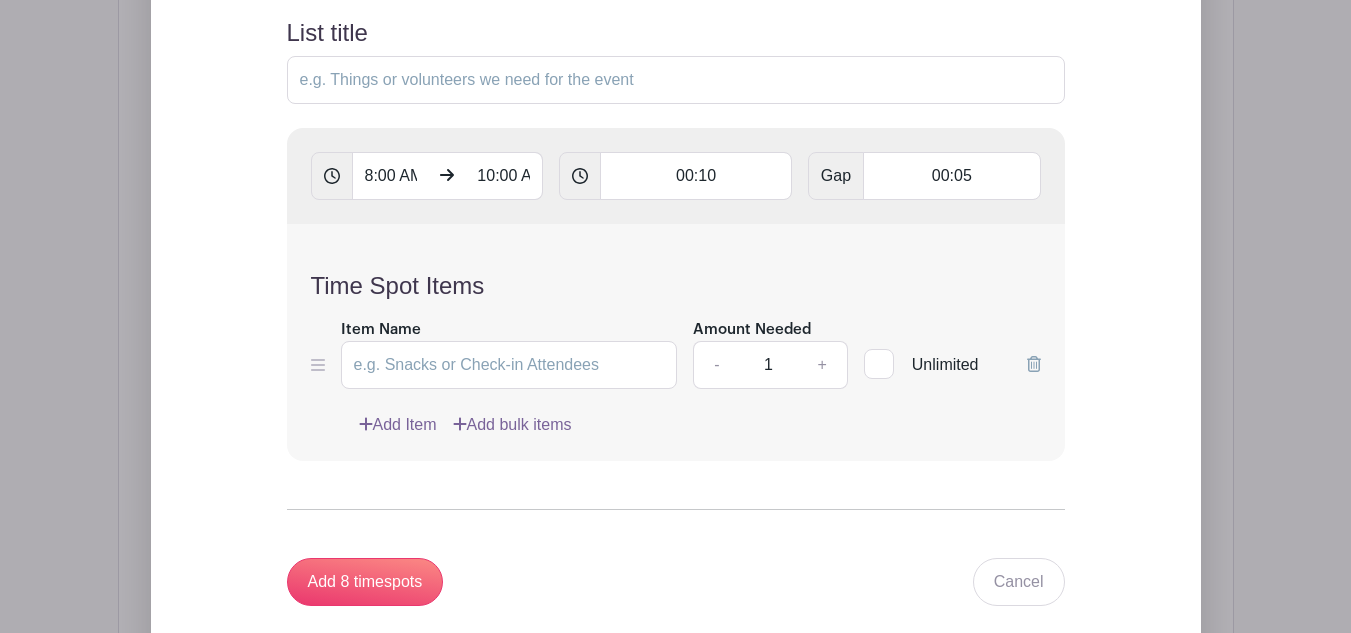 scroll, scrollTop: 1619, scrollLeft: 0, axis: vertical 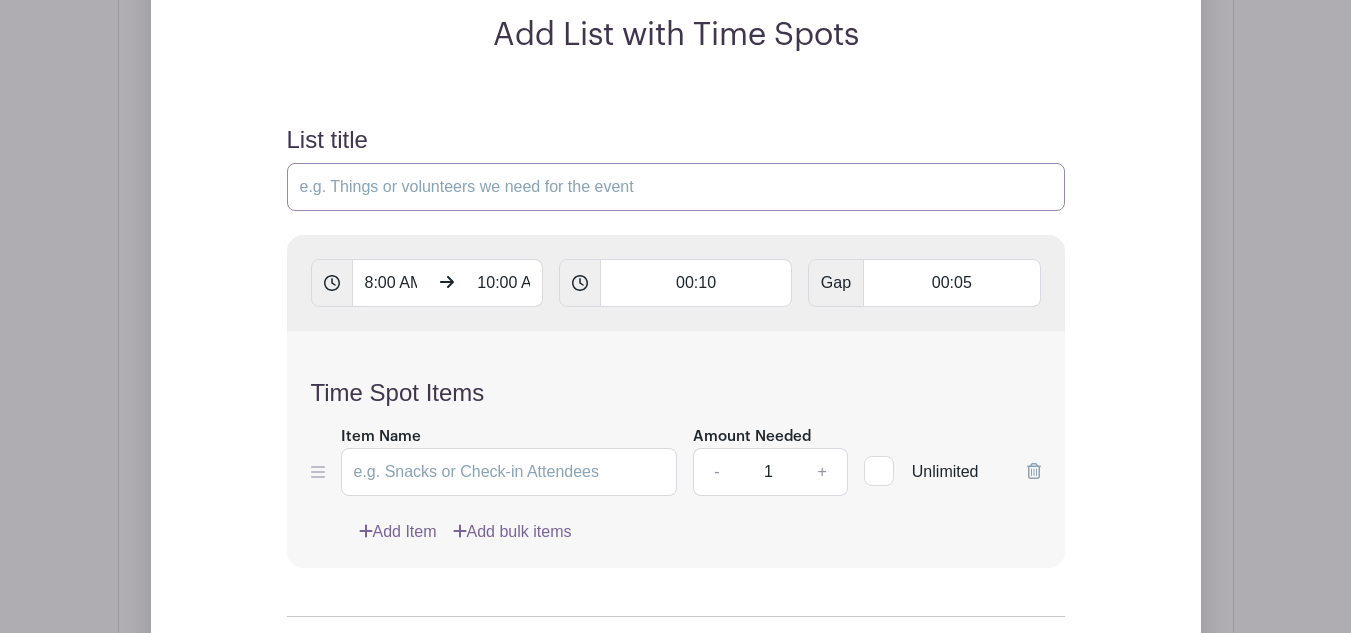 click on "List title" at bounding box center (676, 187) 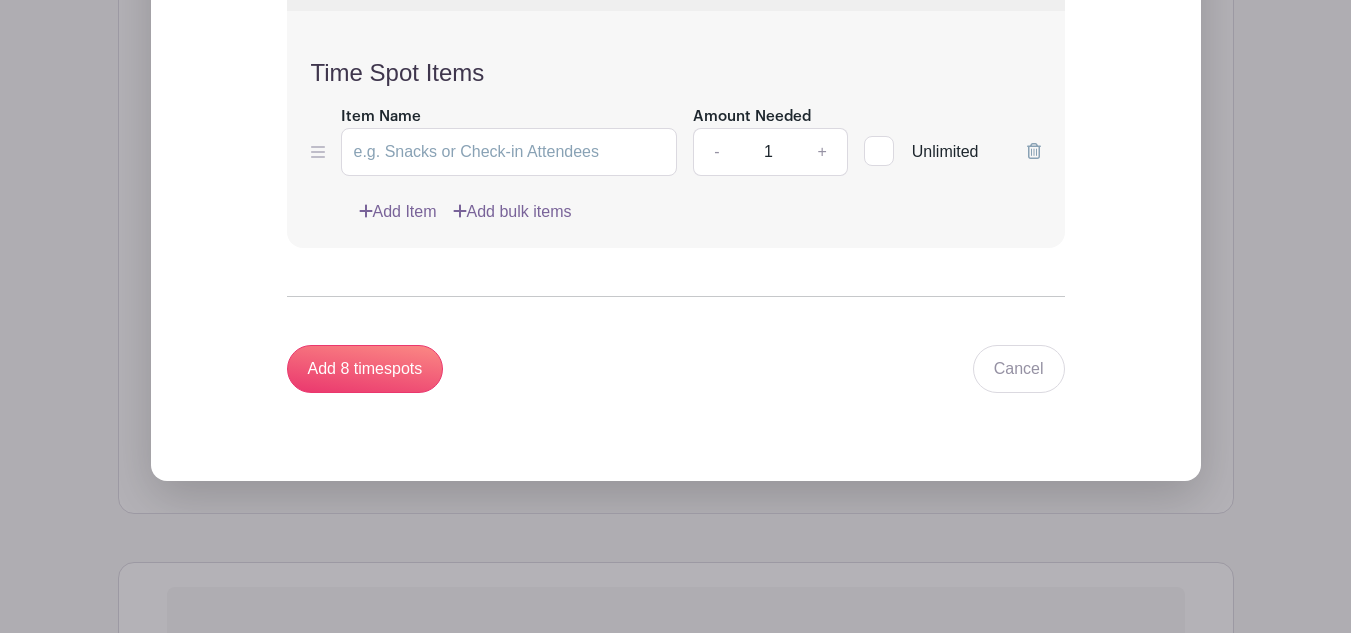 scroll, scrollTop: 1943, scrollLeft: 0, axis: vertical 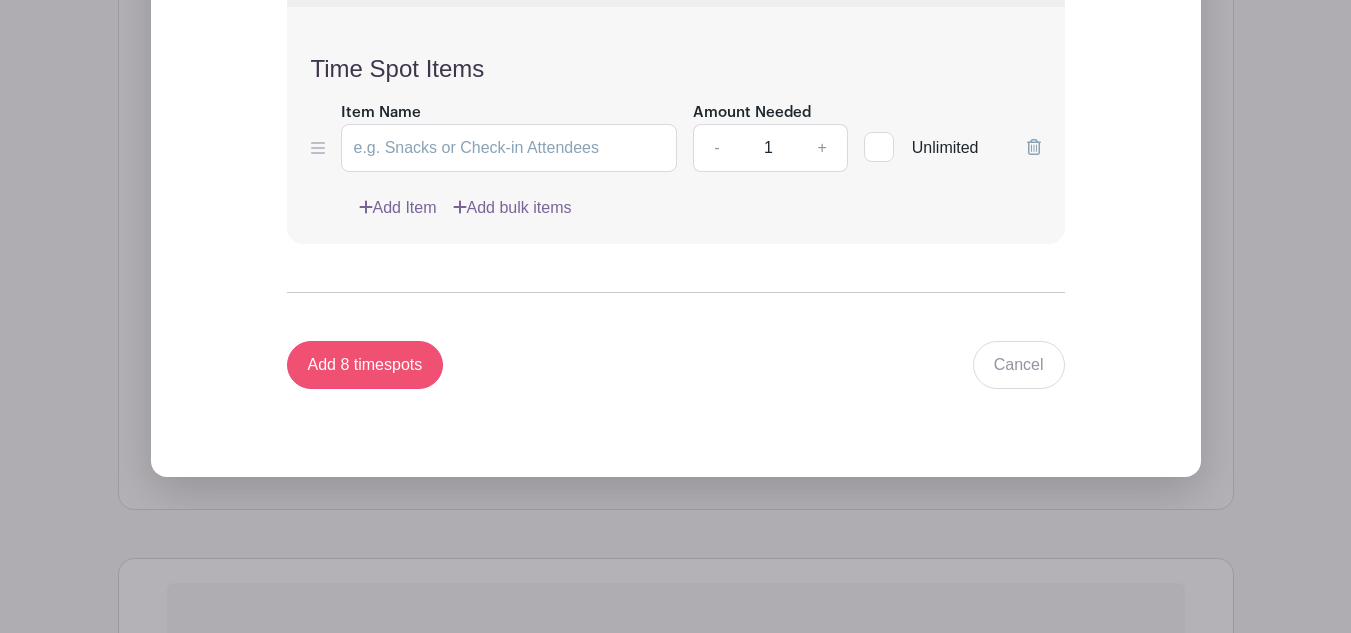 type on "Meet the Teacher" 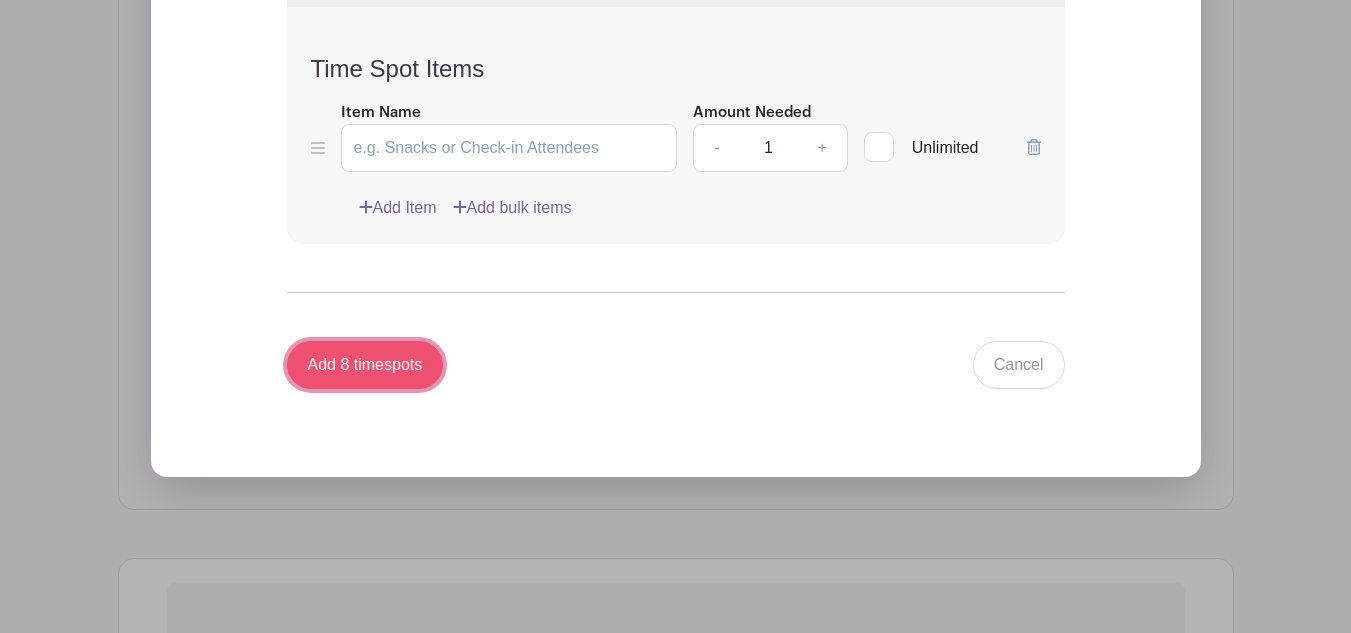 click on "Add 8 timespots" at bounding box center (365, 365) 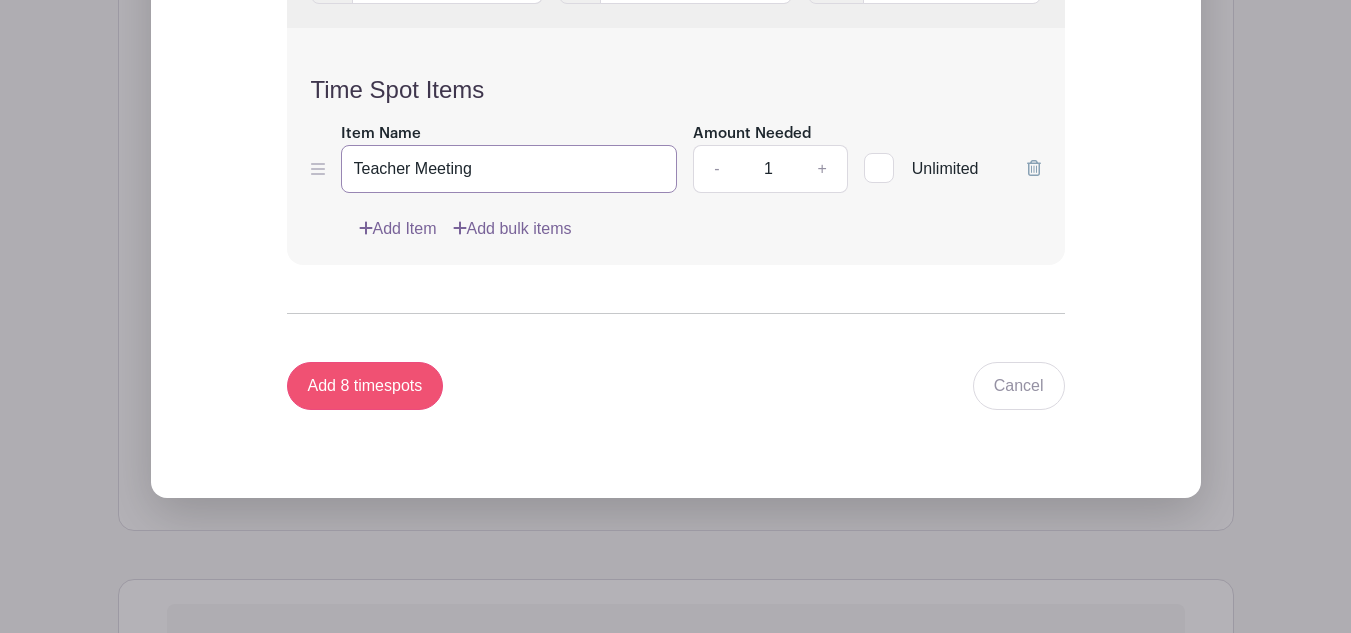 scroll, scrollTop: 1932, scrollLeft: 0, axis: vertical 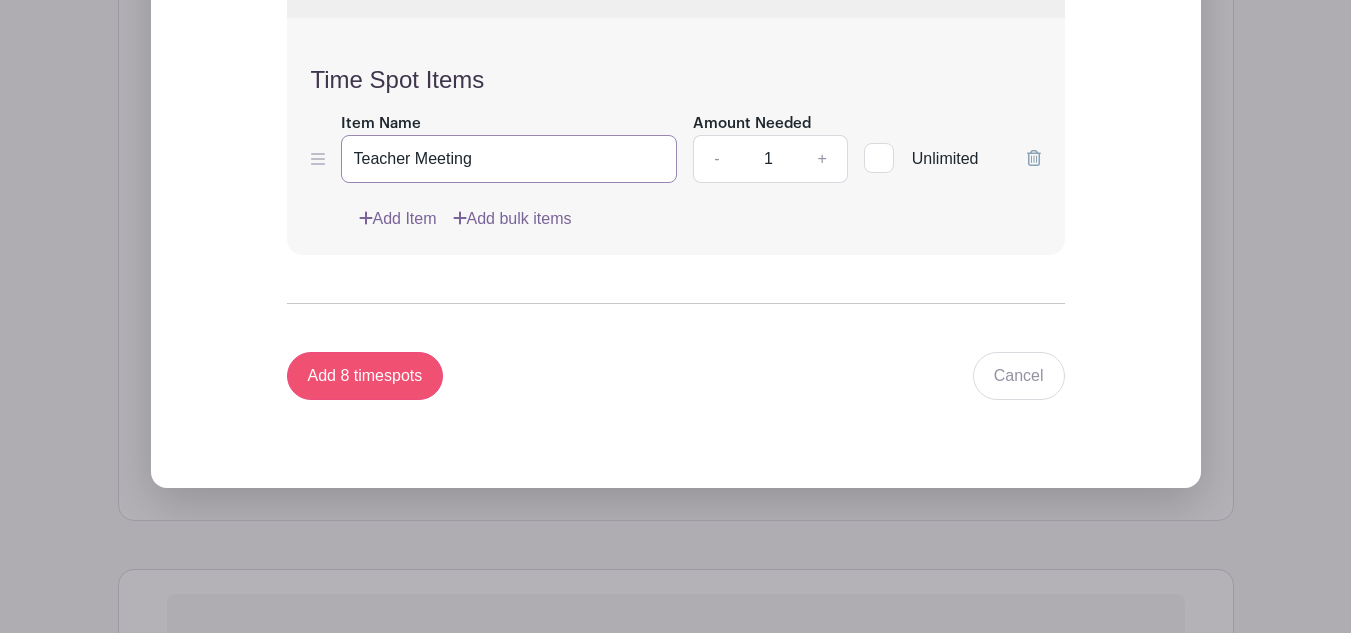 type on "Teacher Meeting" 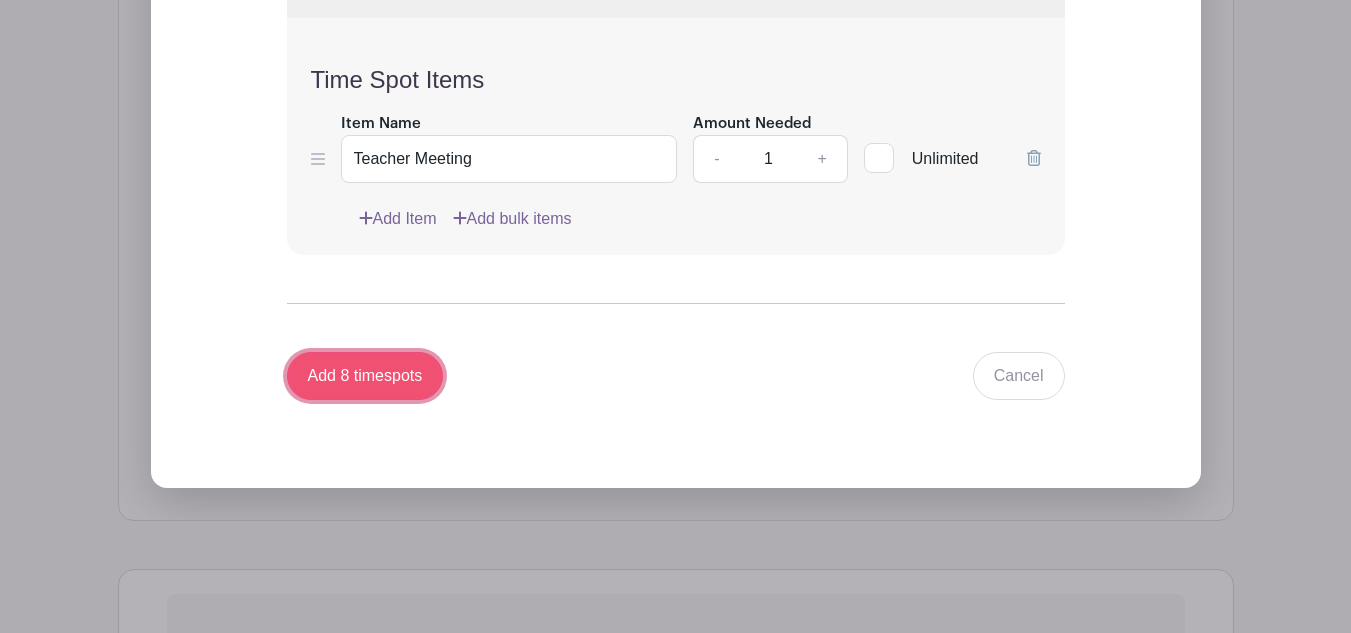 click on "Add 8 timespots" at bounding box center [365, 376] 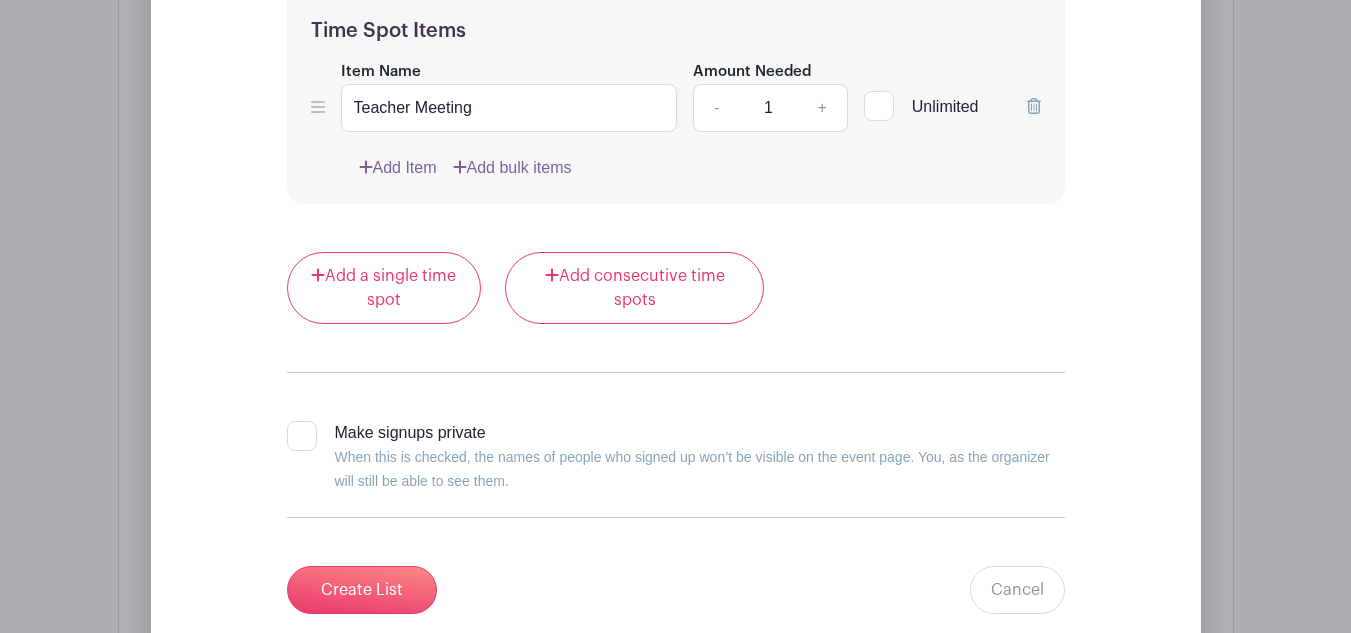 scroll, scrollTop: 4708, scrollLeft: 0, axis: vertical 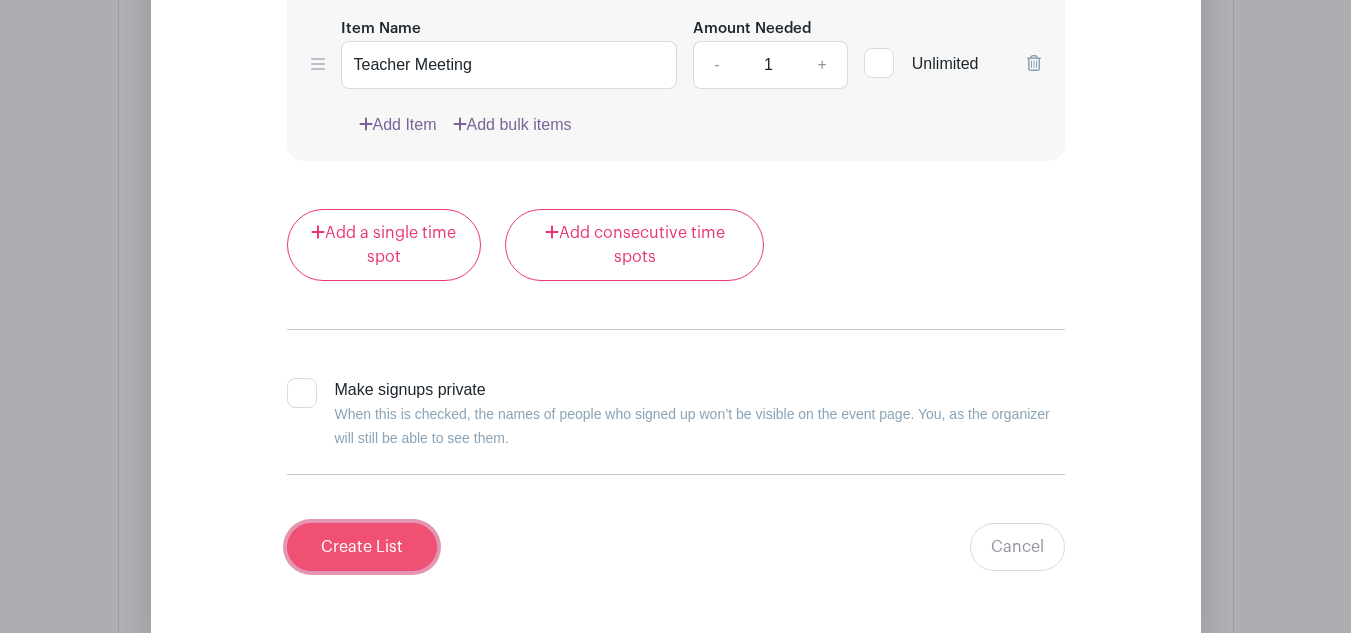click on "Create List" at bounding box center [362, 547] 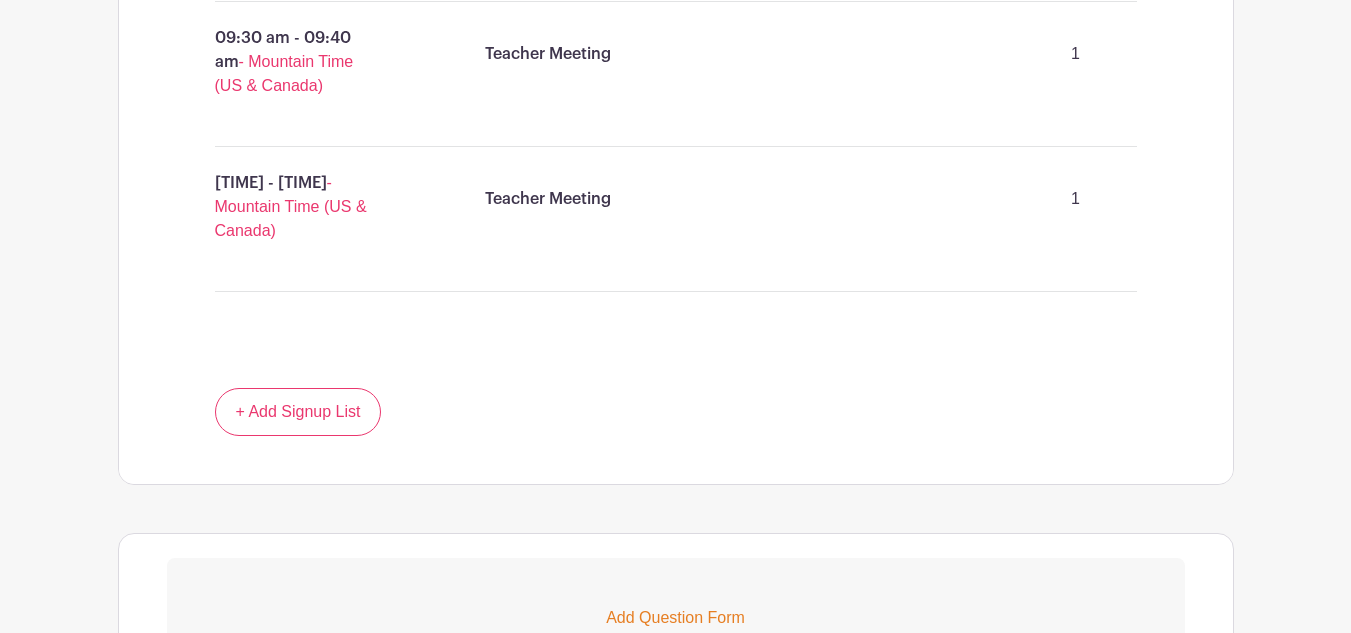 scroll, scrollTop: 2357, scrollLeft: 0, axis: vertical 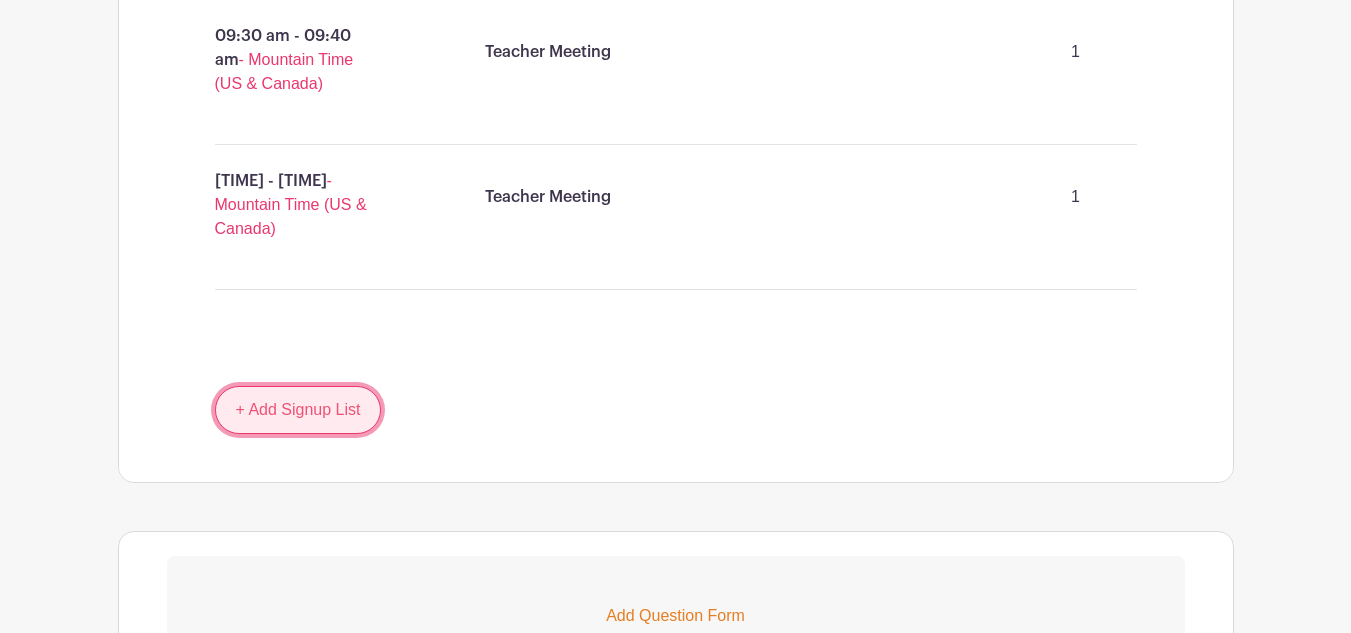 click on "+ Add Signup List" at bounding box center [298, 410] 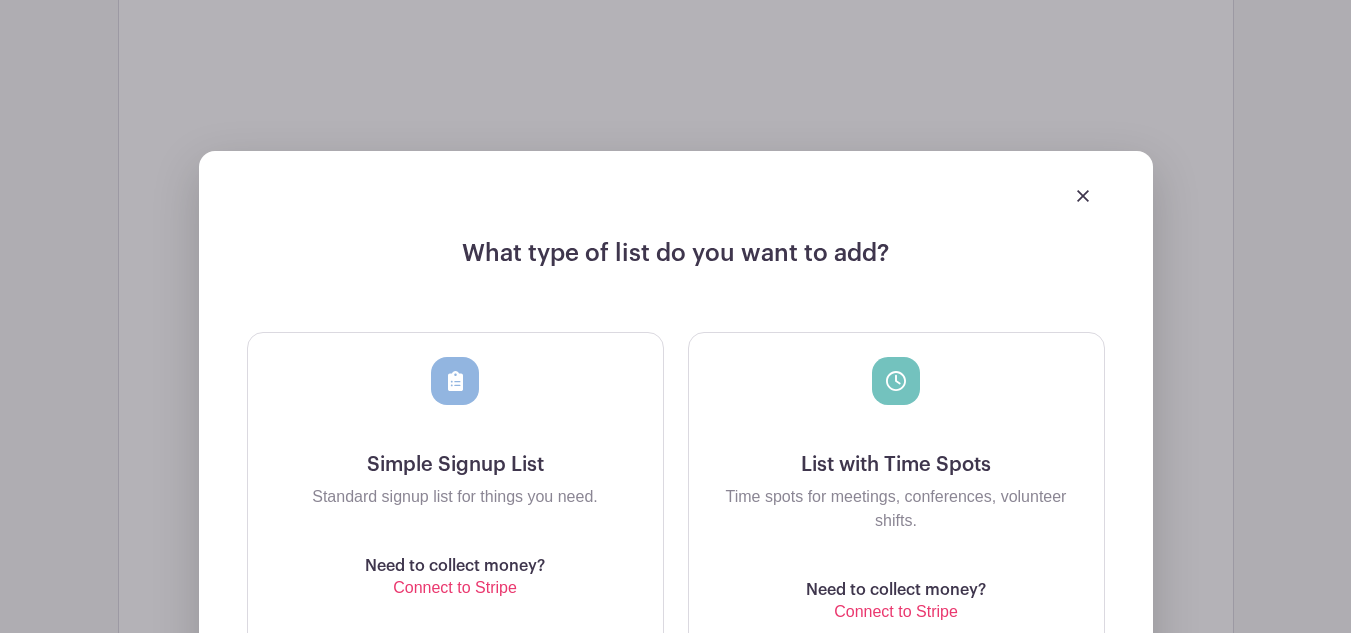 scroll, scrollTop: 2673, scrollLeft: 0, axis: vertical 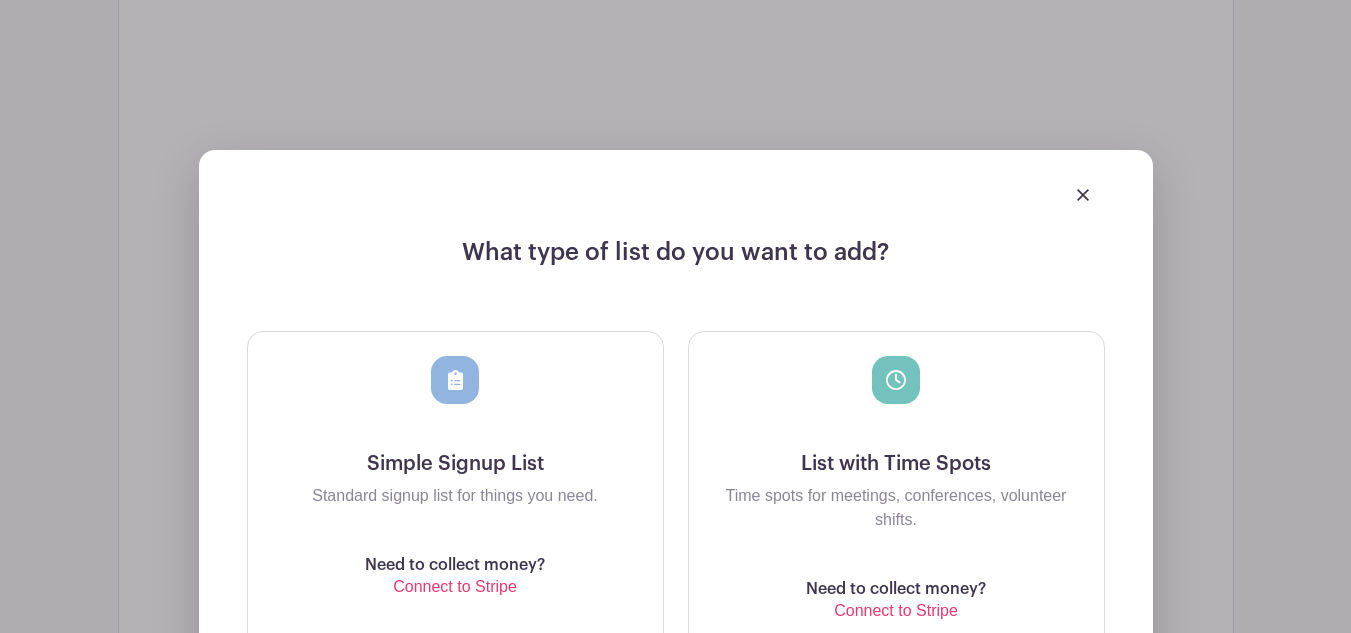 click at bounding box center [455, 404] 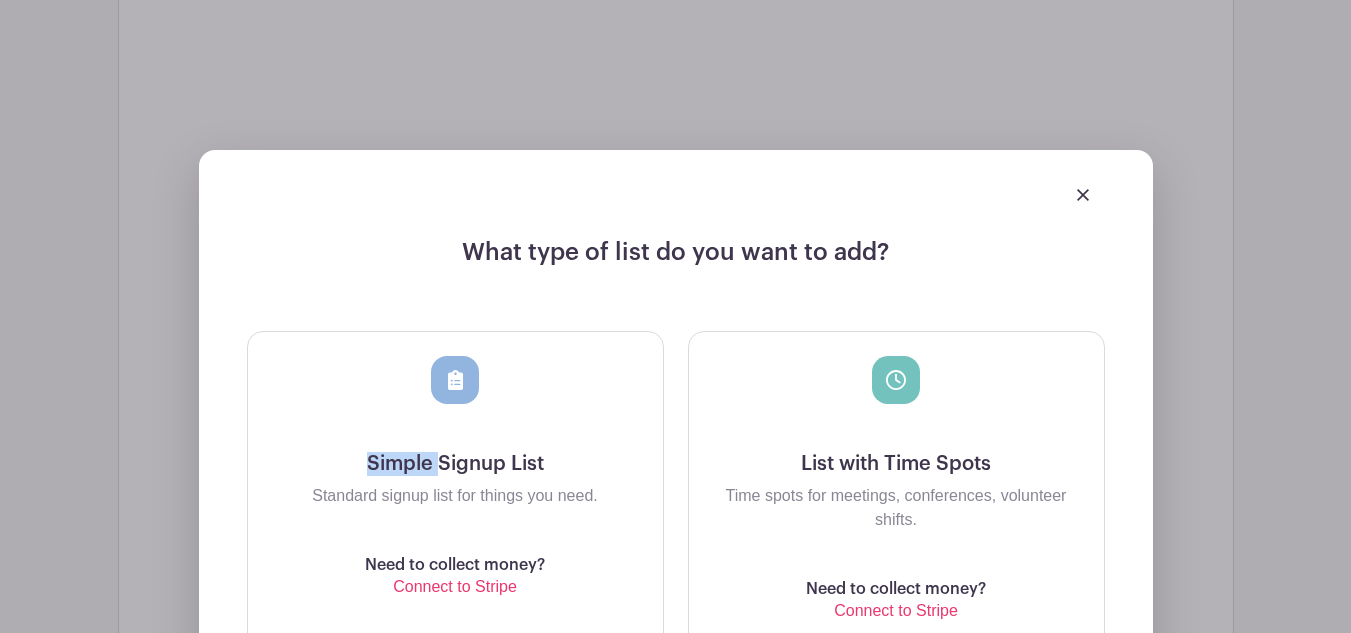 click at bounding box center [455, 404] 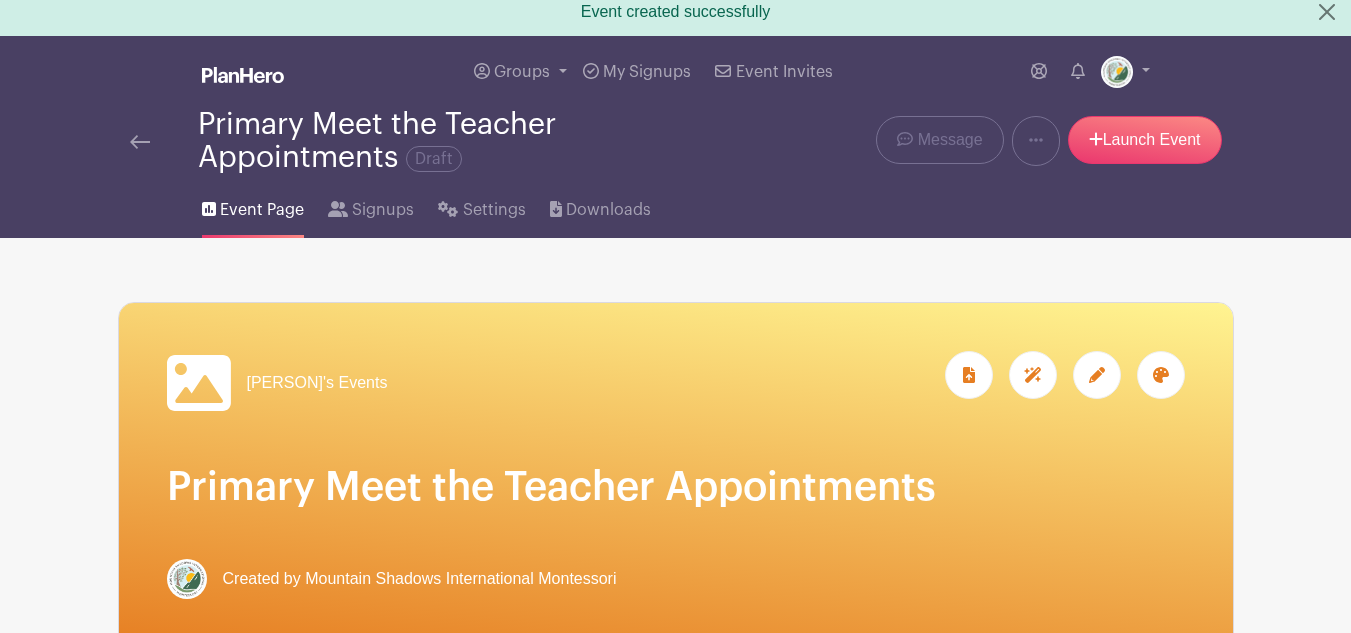 scroll, scrollTop: 0, scrollLeft: 0, axis: both 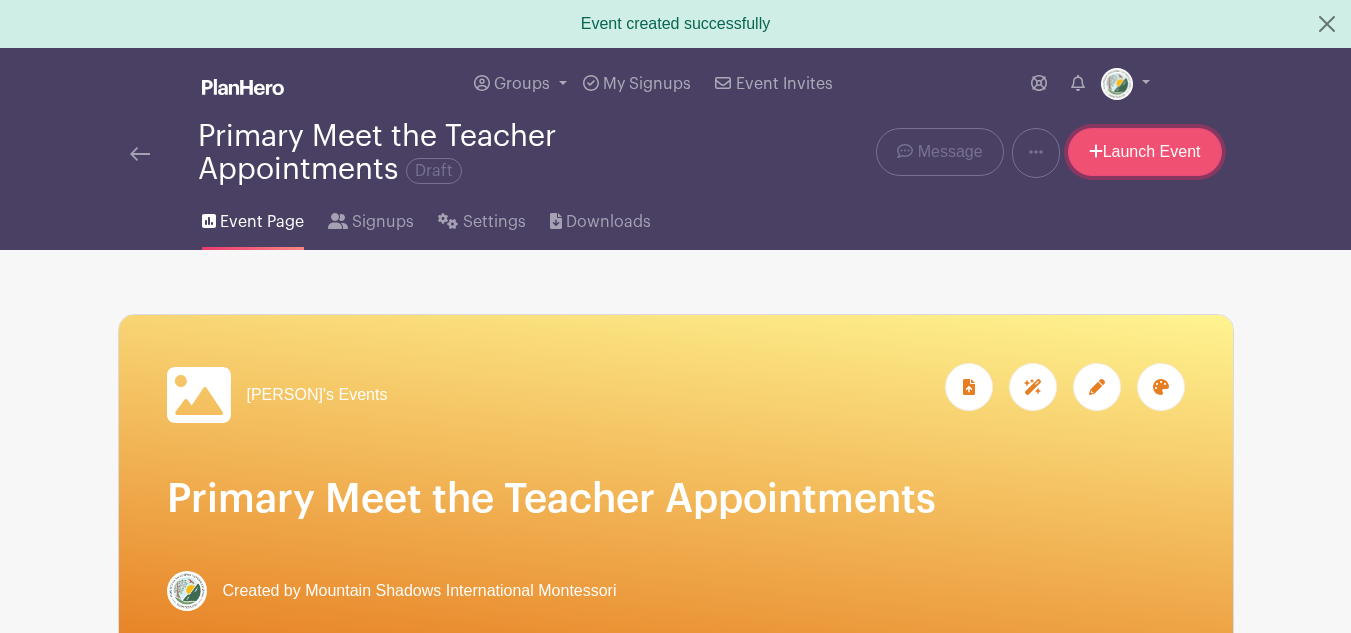 click on "Launch Event" at bounding box center [1145, 152] 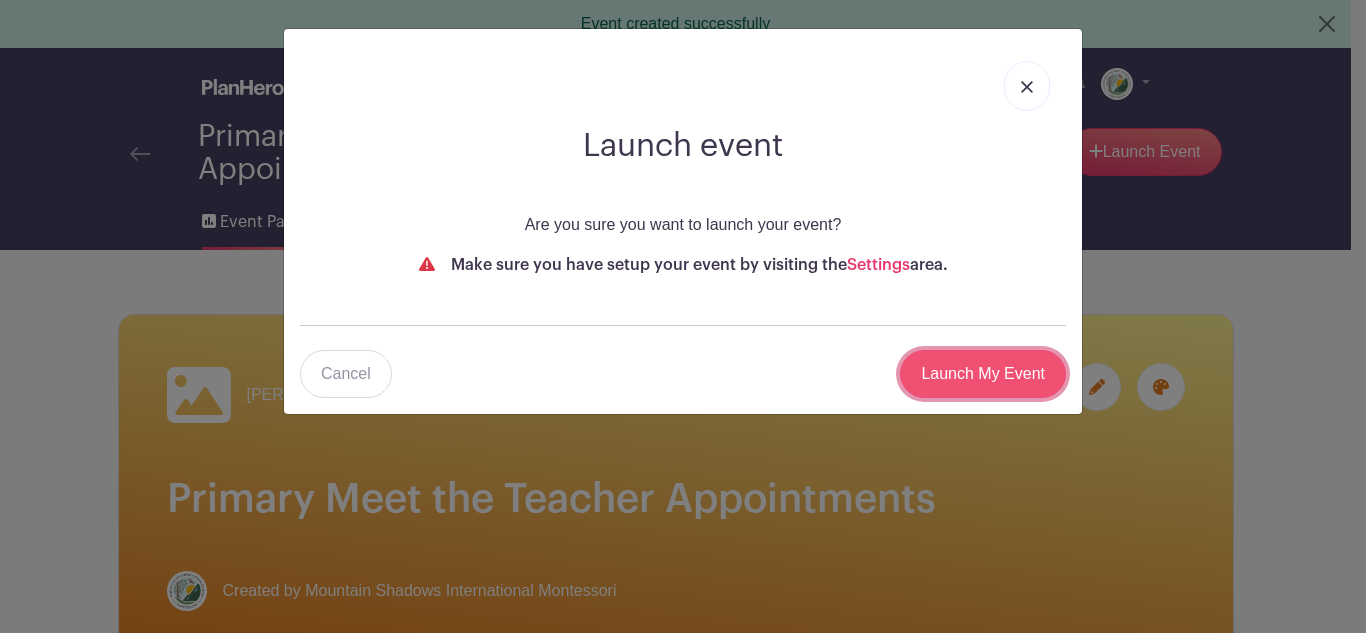 click on "Launch My Event" at bounding box center (983, 374) 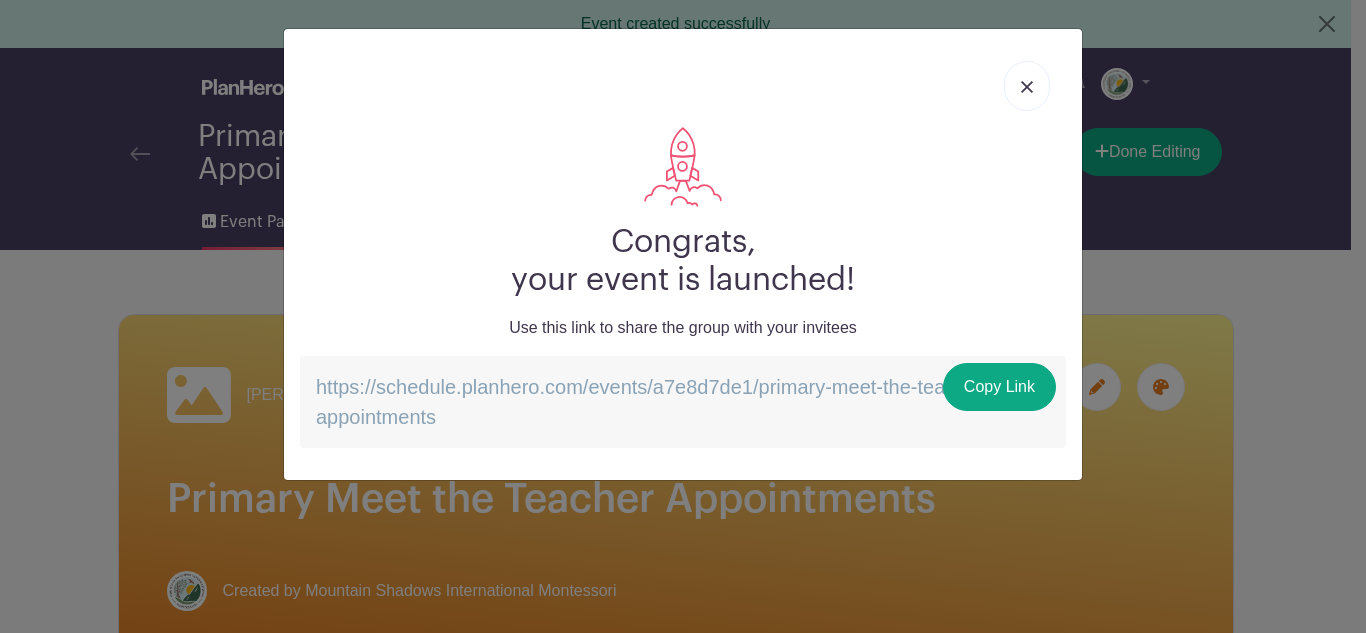 click at bounding box center (1027, 87) 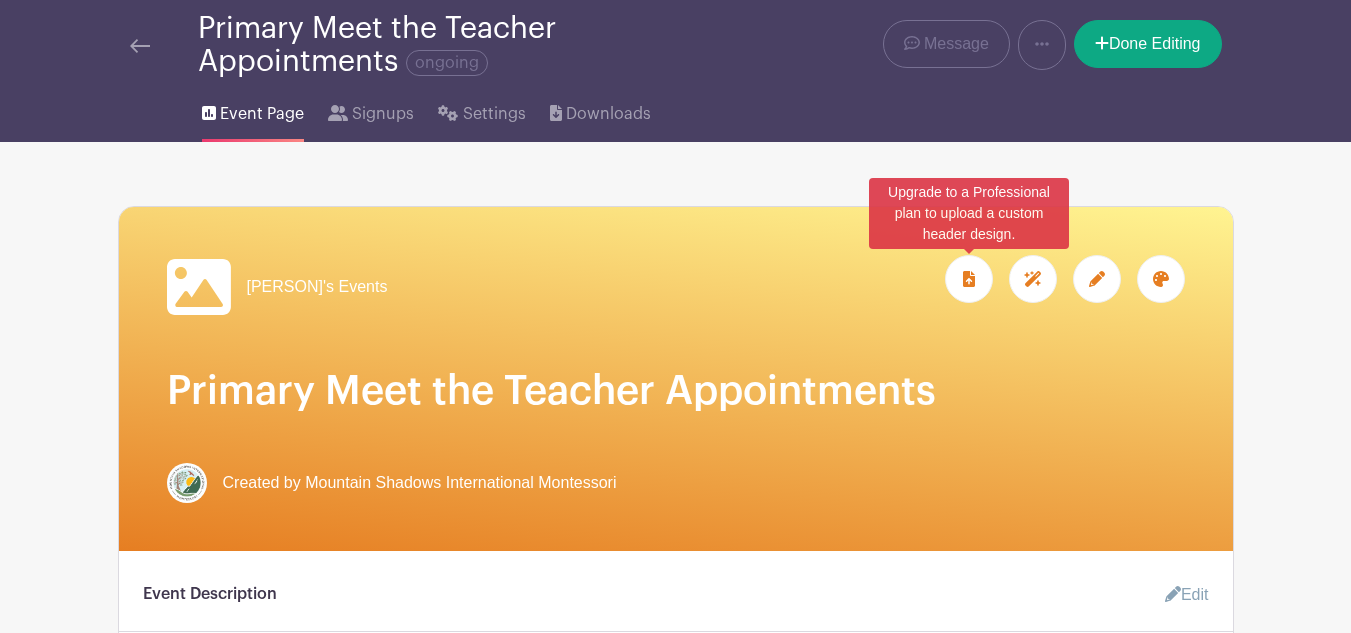 scroll, scrollTop: 0, scrollLeft: 0, axis: both 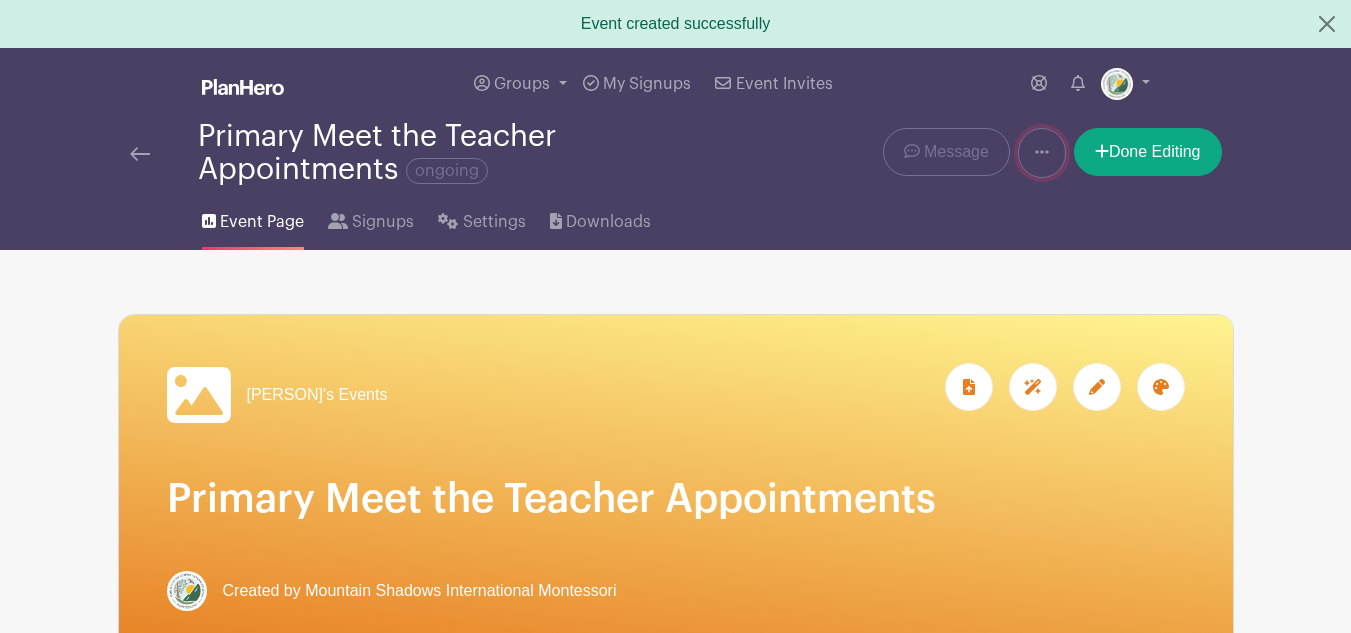 click at bounding box center (1042, 153) 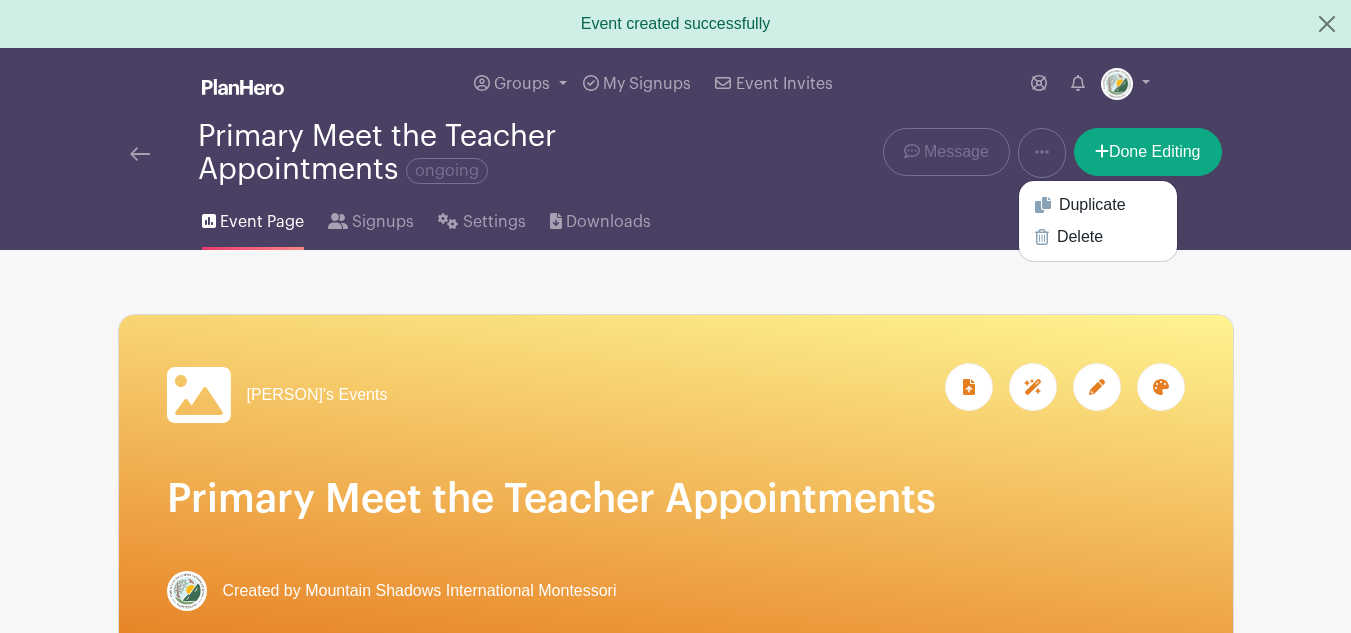 click on "[PERSON]'s Events" at bounding box center (676, 1666) 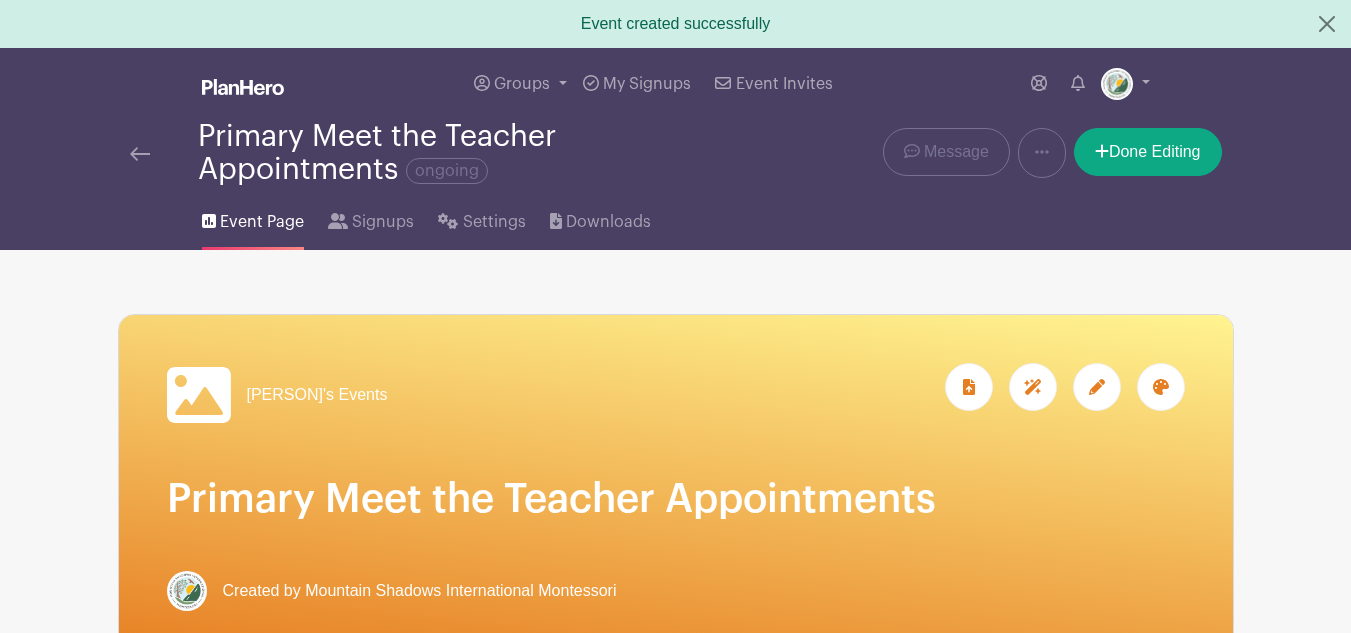 click at bounding box center (140, 154) 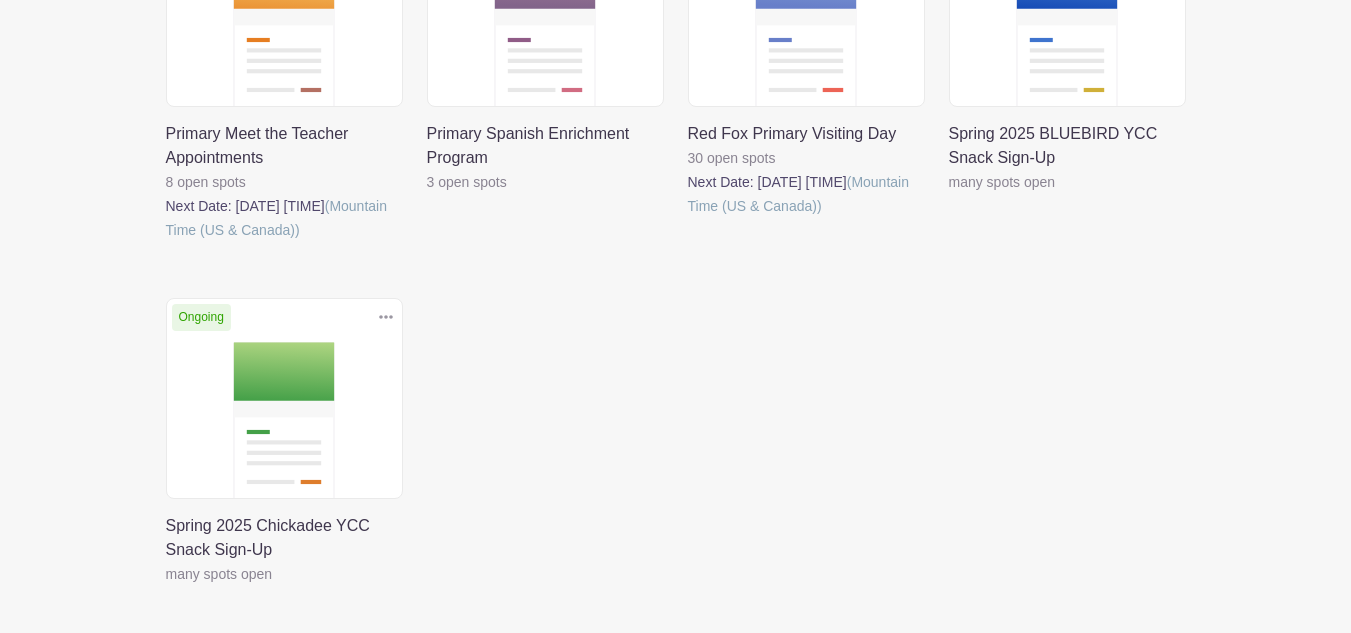 scroll, scrollTop: 1460, scrollLeft: 0, axis: vertical 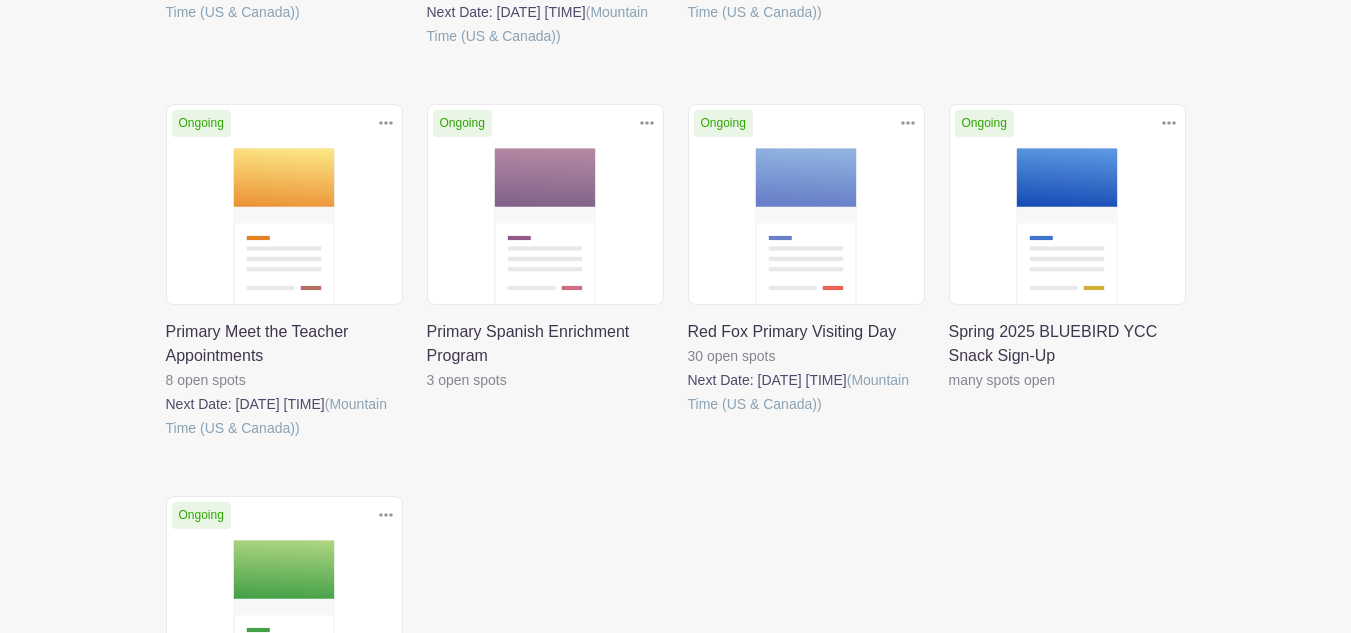 click at bounding box center [166, 440] 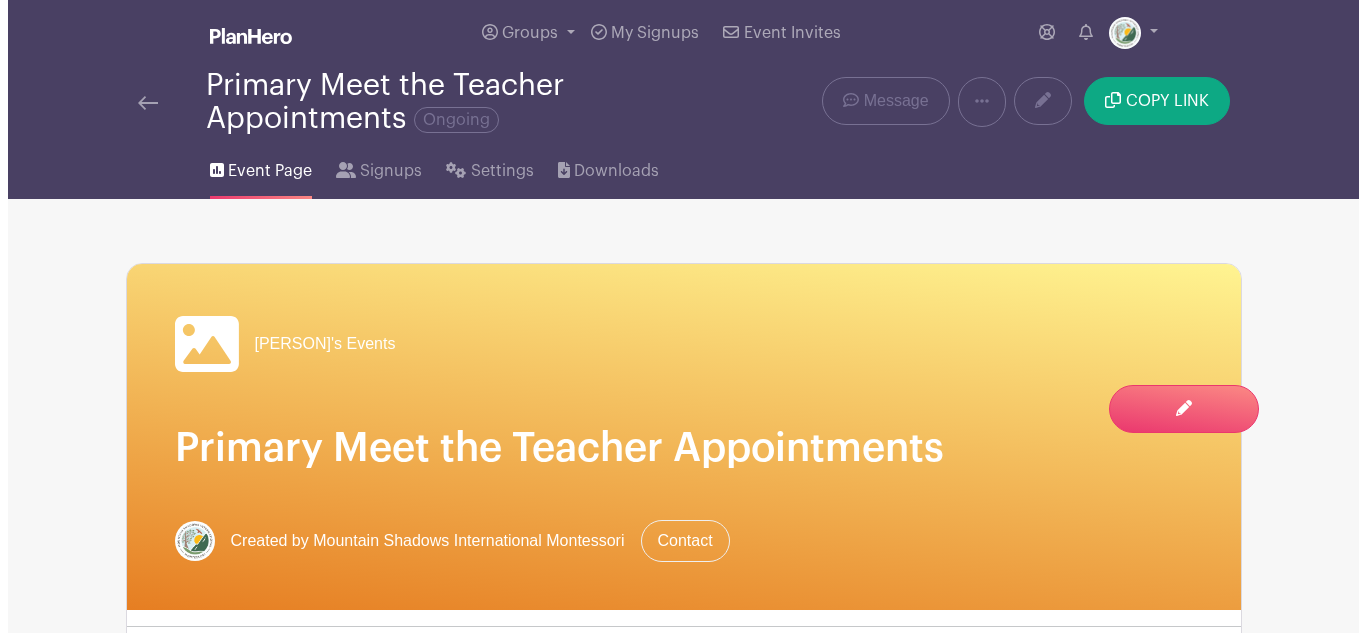 scroll, scrollTop: 0, scrollLeft: 0, axis: both 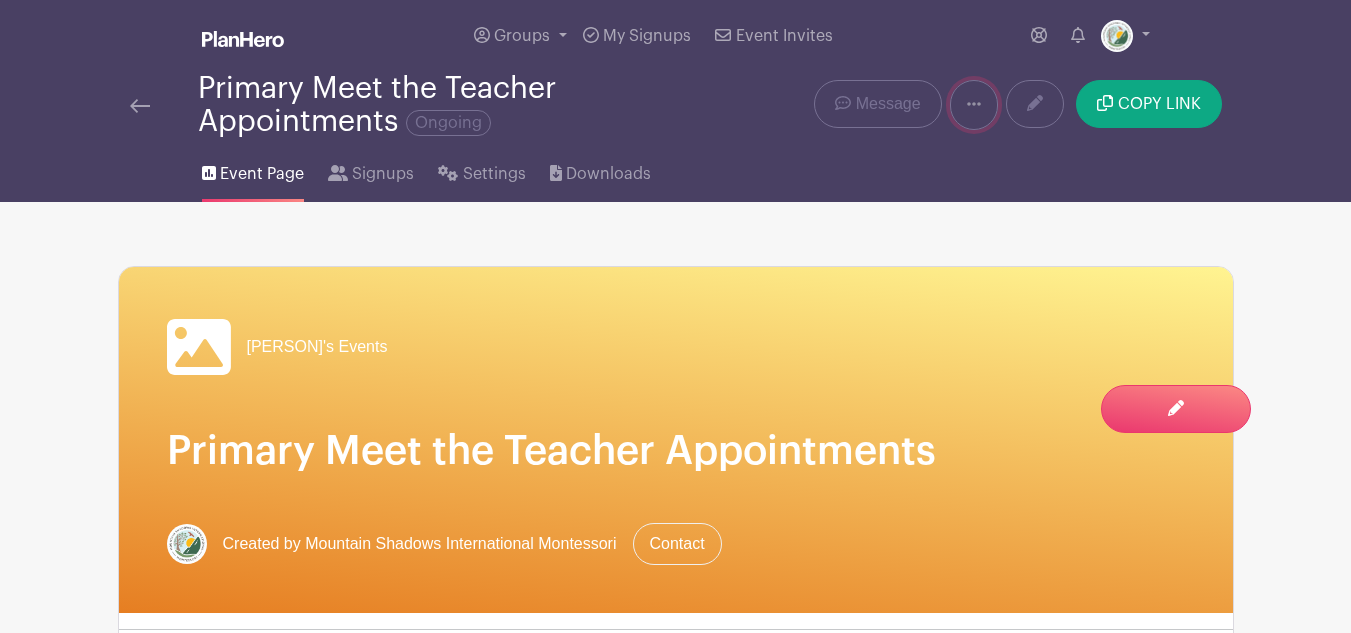 click at bounding box center (974, 105) 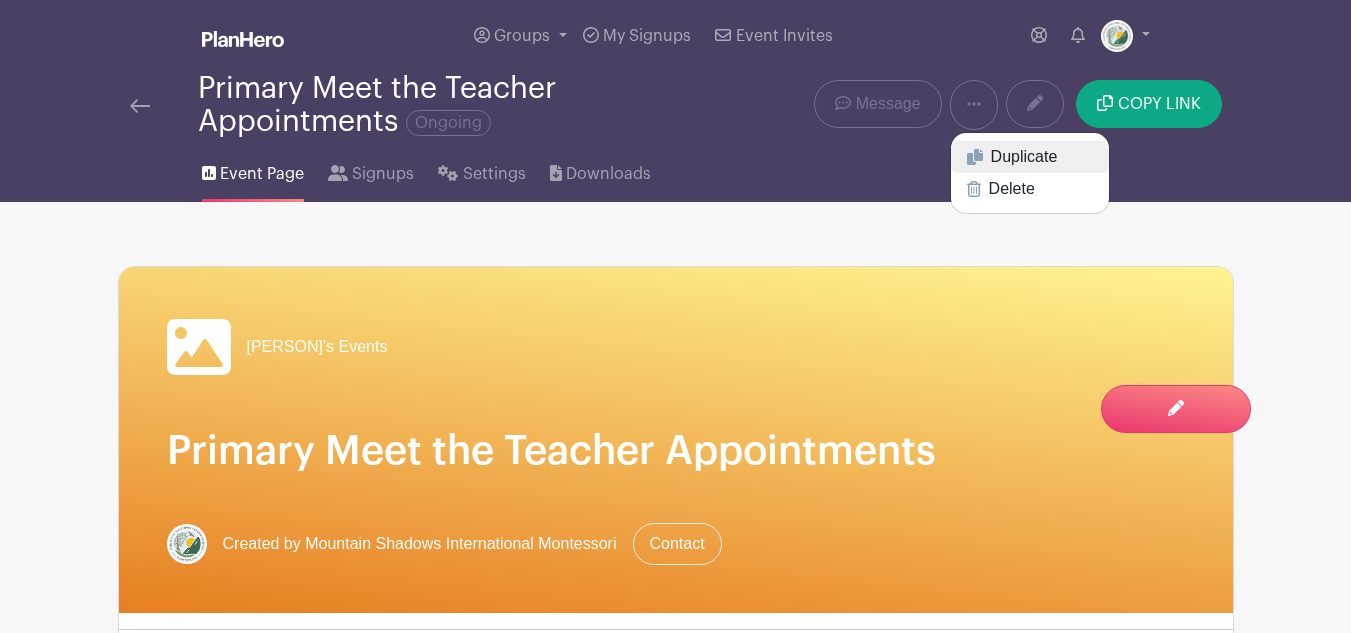 click on "Duplicate" at bounding box center (1030, 157) 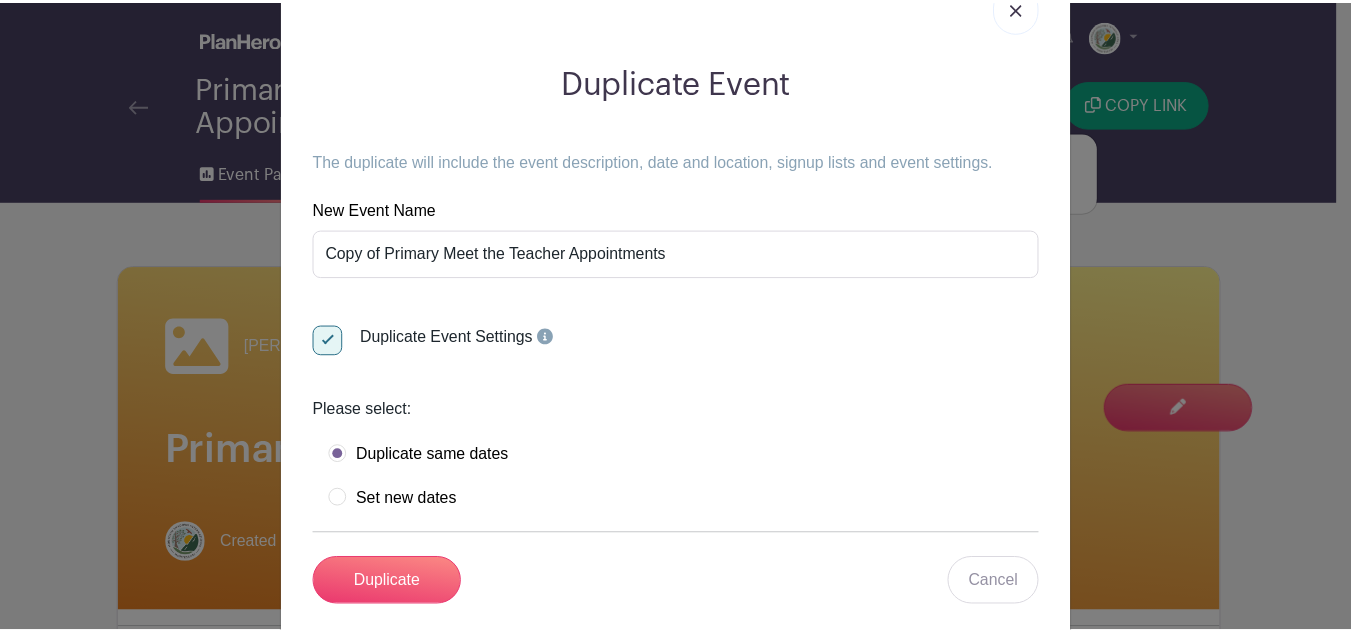 scroll, scrollTop: 114, scrollLeft: 0, axis: vertical 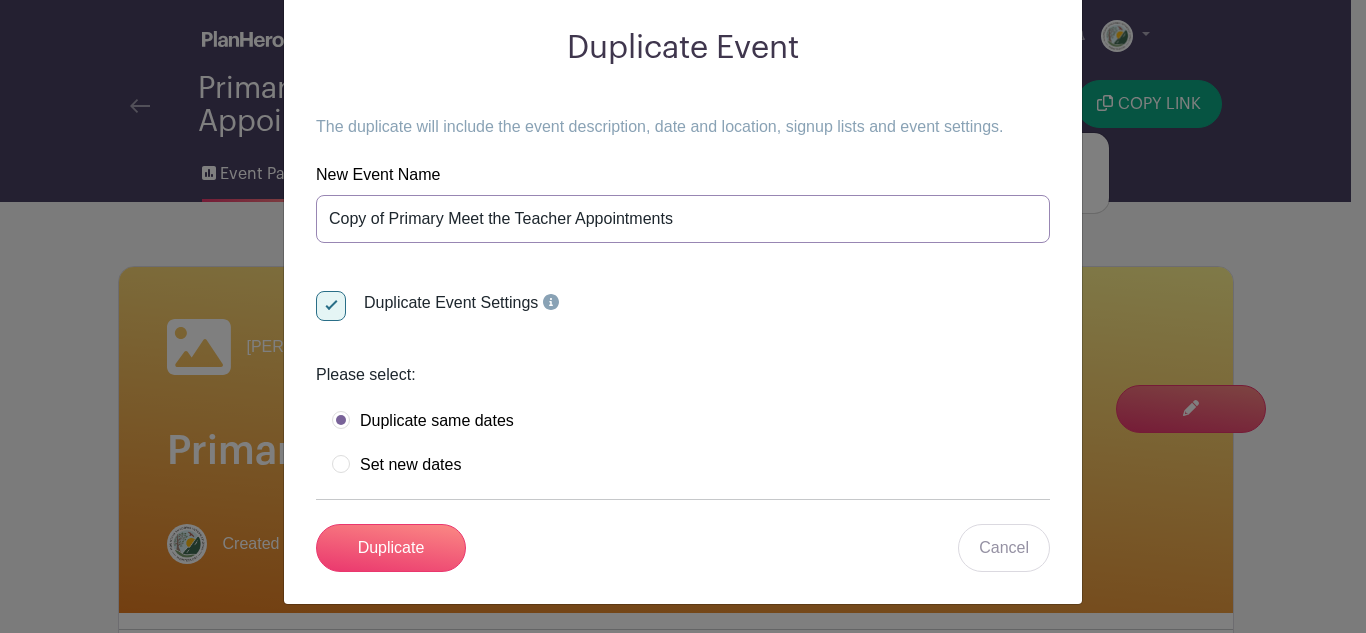 click on "Copy of Primary Meet the Teacher Appointments" at bounding box center (683, 219) 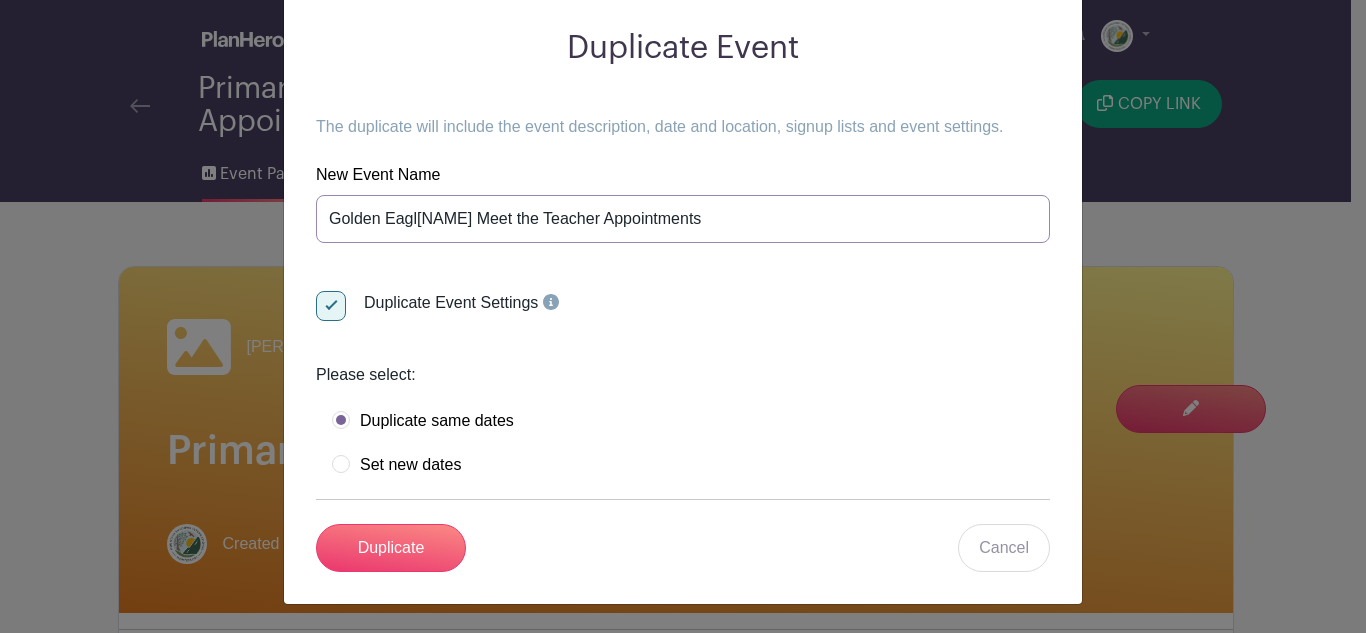 type on "Golden Eagl[NAME] Meet the Teacher Appointments" 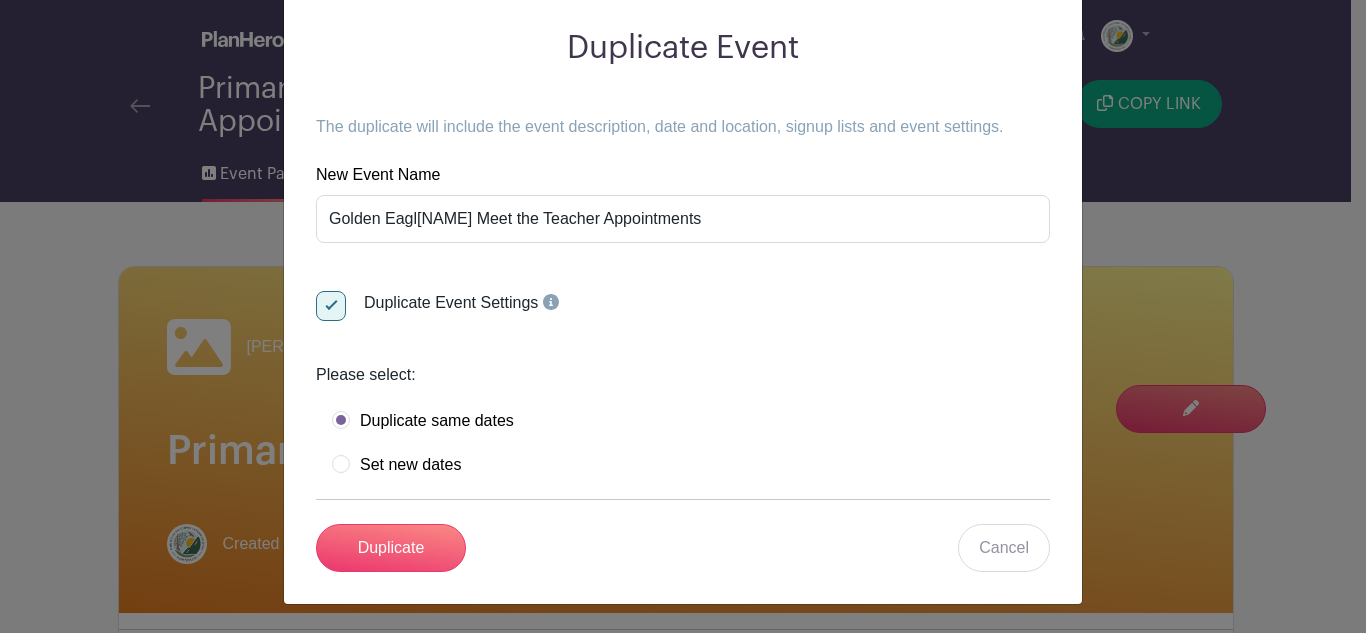 click on "New Event Name
Red Fox Primary Meet the Teacher Appointments
Duplicate Event Settings
Please select:
Duplicate same dates
Set new dates
Select dates you want to duplicate
Tuesday, [DATE] at [TIME] to [TIME]  (Mountain Time (US & Canada))
Duplicate
Cancel" at bounding box center [683, 367] 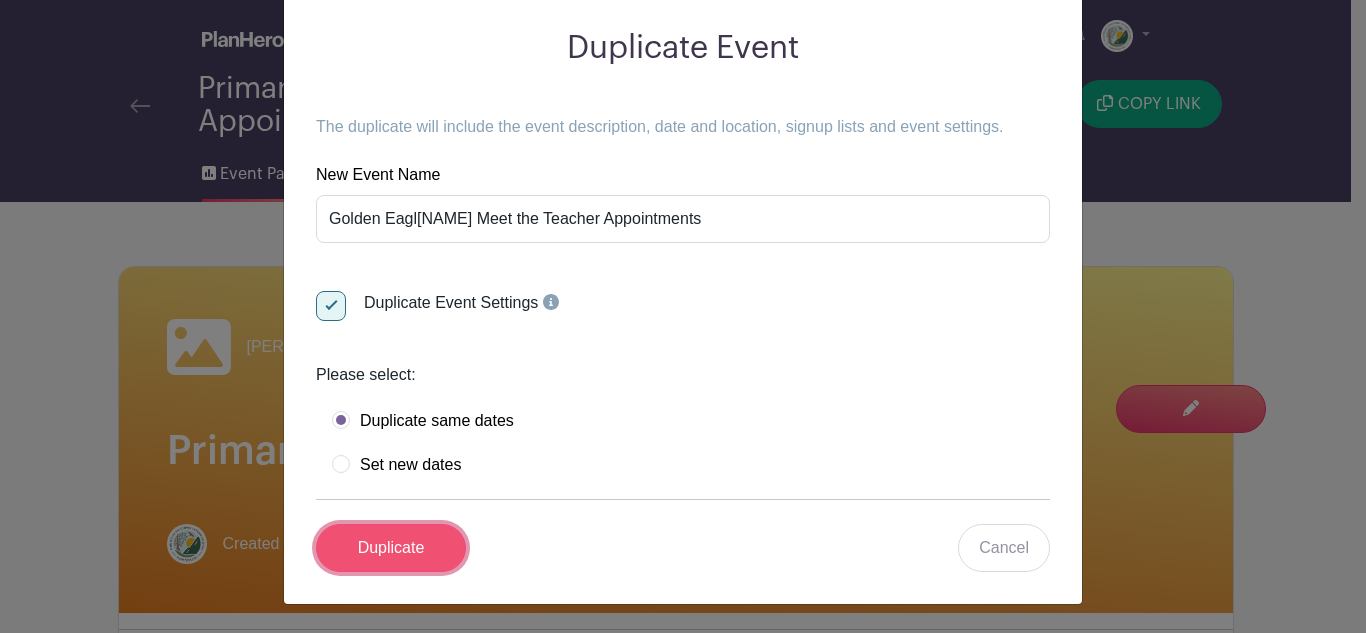 click on "Duplicate" at bounding box center (391, 548) 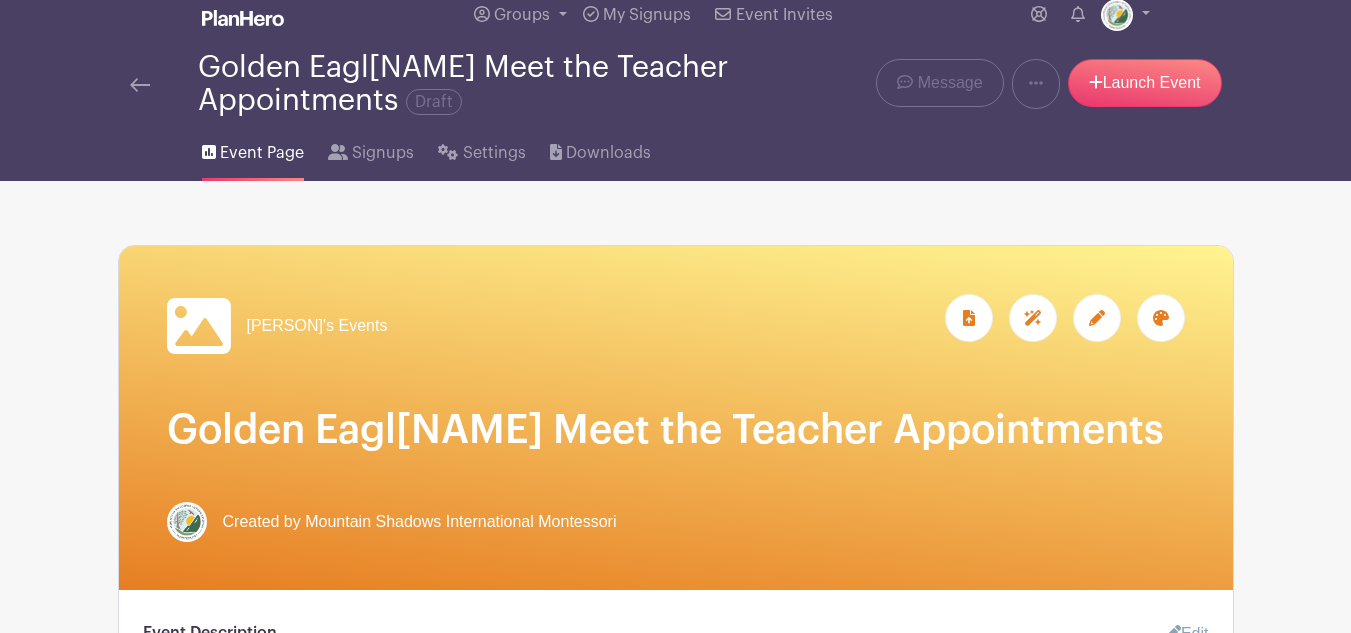scroll, scrollTop: 70, scrollLeft: 0, axis: vertical 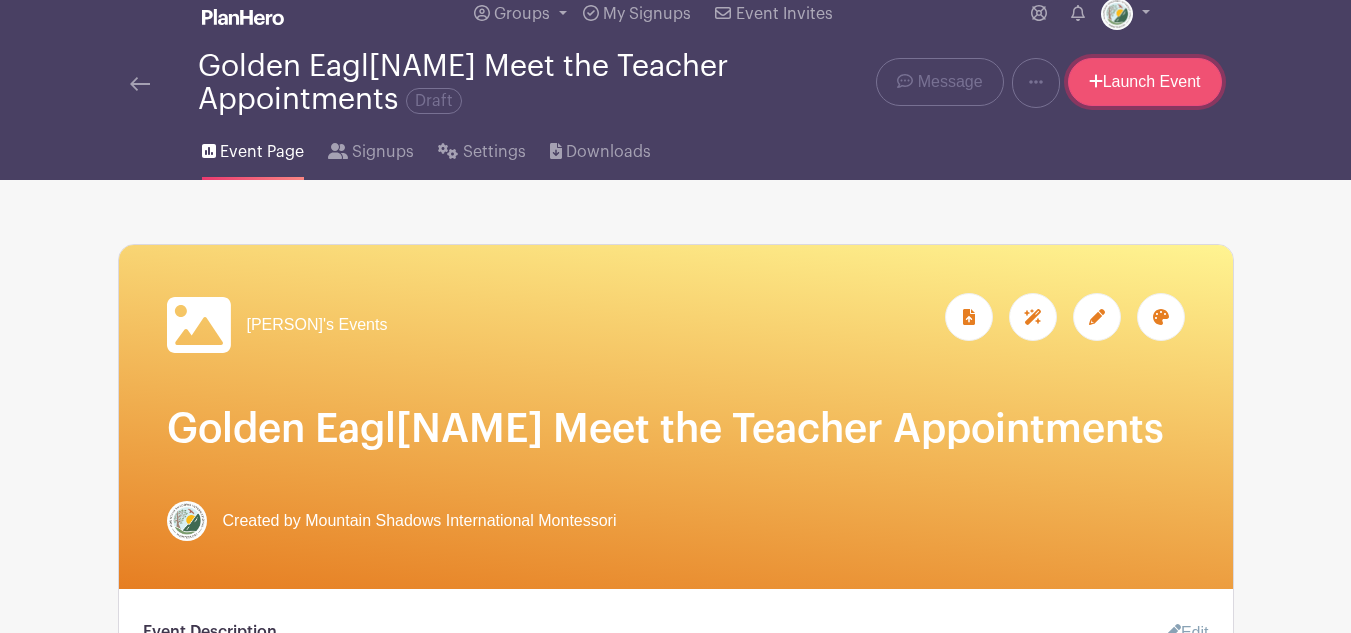 click on "Launch Event" at bounding box center [1145, 82] 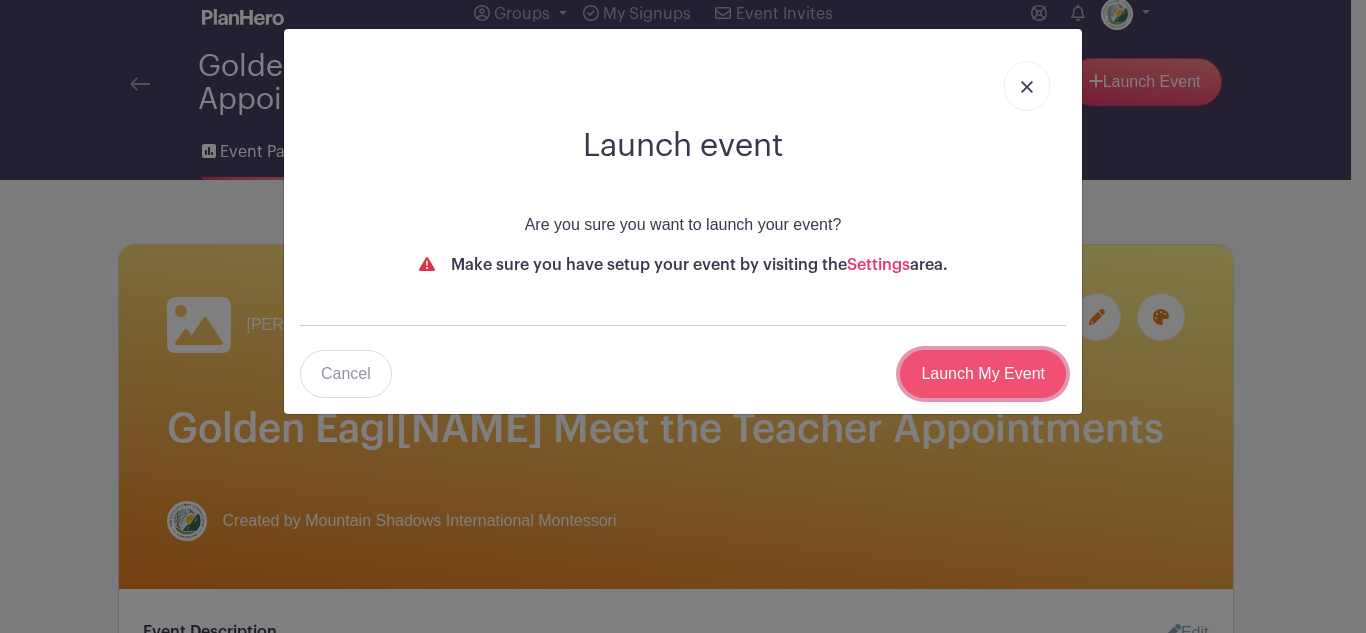 click on "Launch My Event" at bounding box center [983, 374] 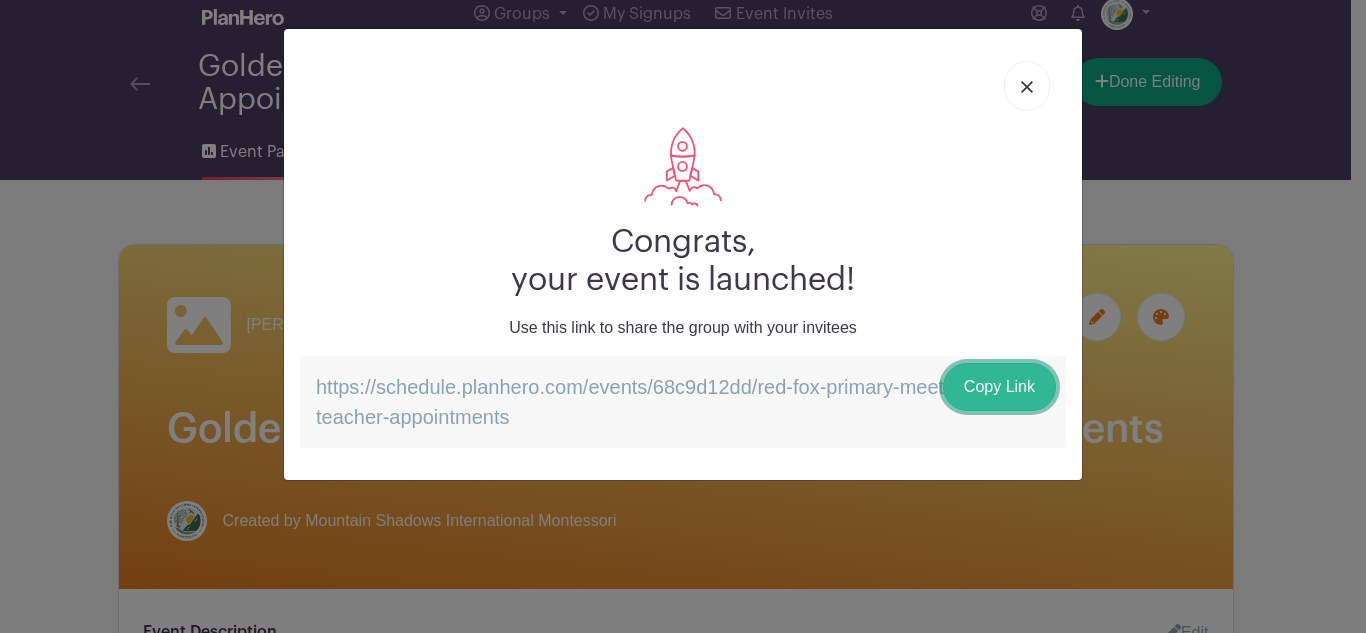 click on "Copy Link" at bounding box center [999, 387] 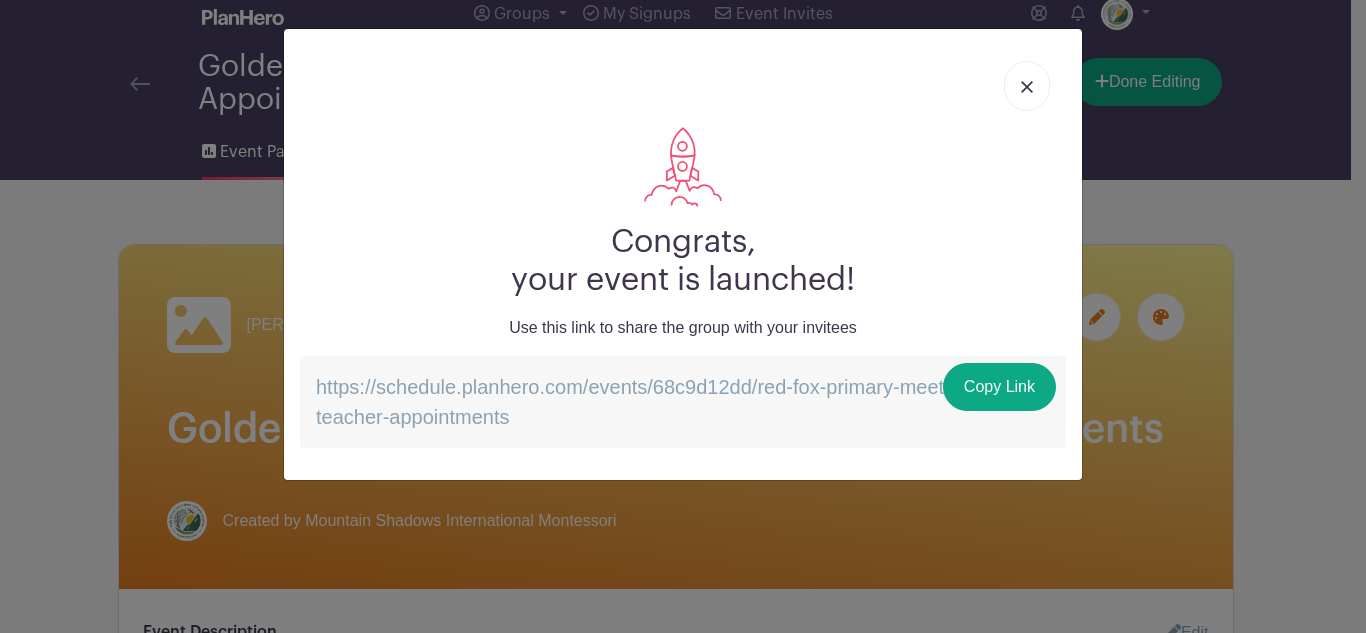 click at bounding box center [1027, 86] 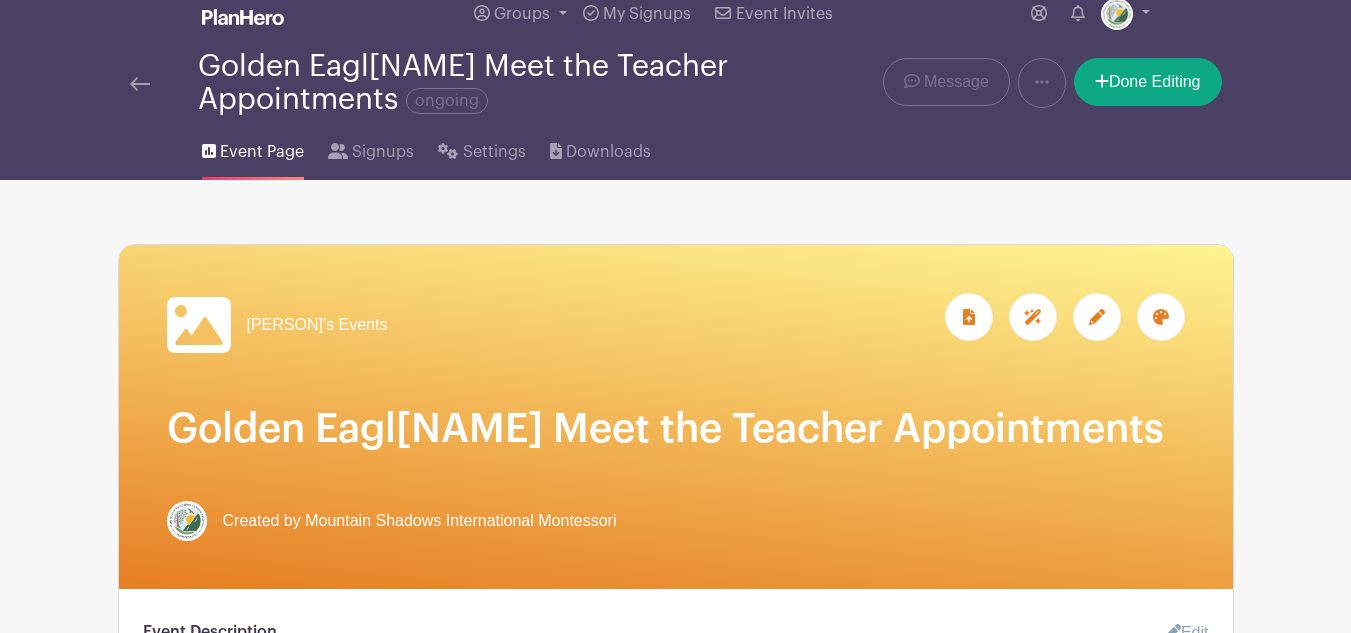 click at bounding box center (140, 84) 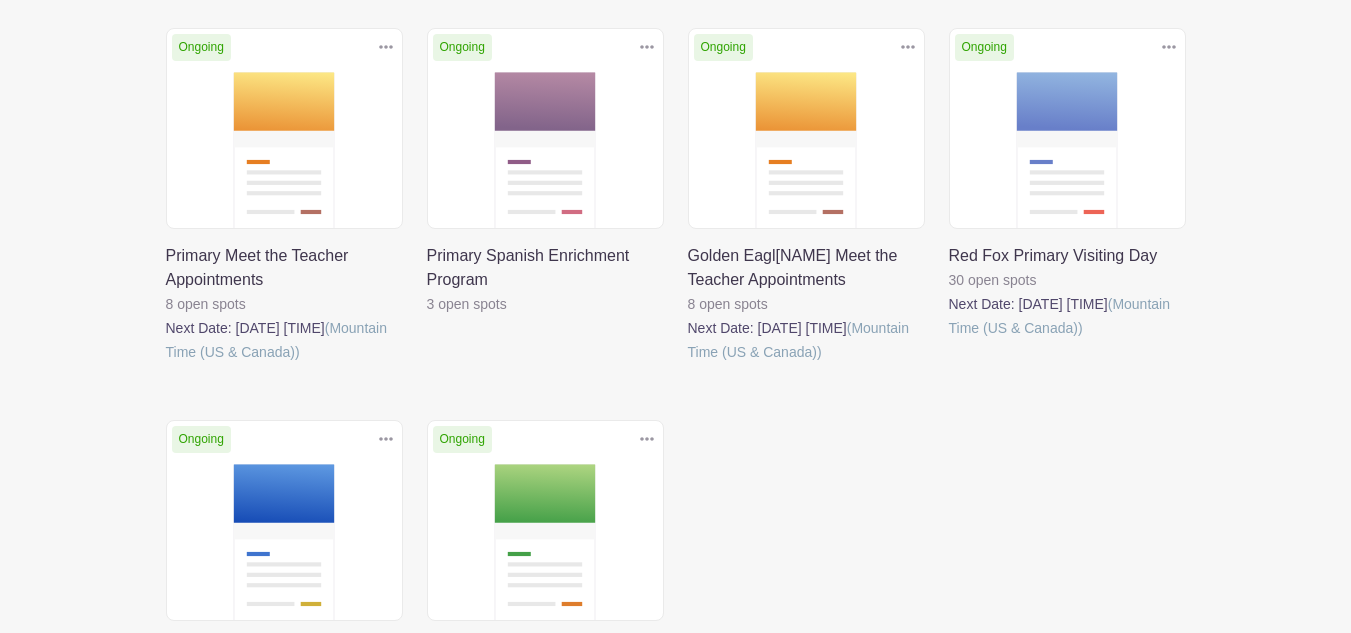 scroll, scrollTop: 1522, scrollLeft: 0, axis: vertical 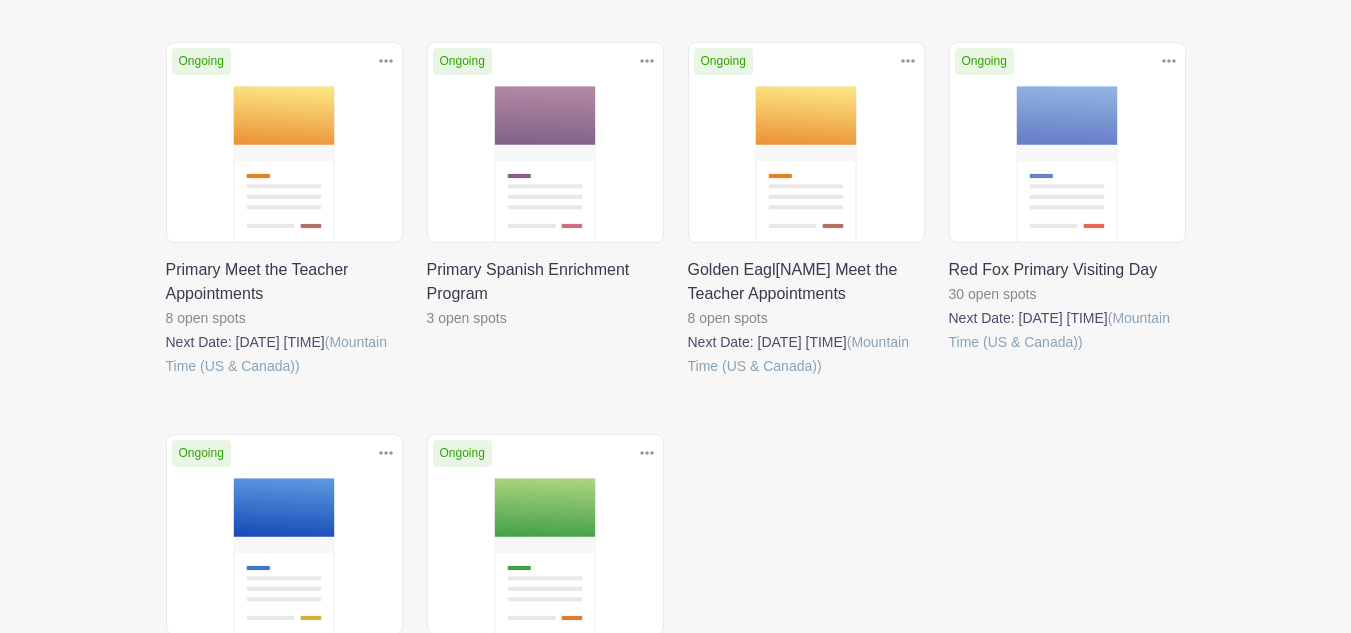 click at bounding box center [166, 378] 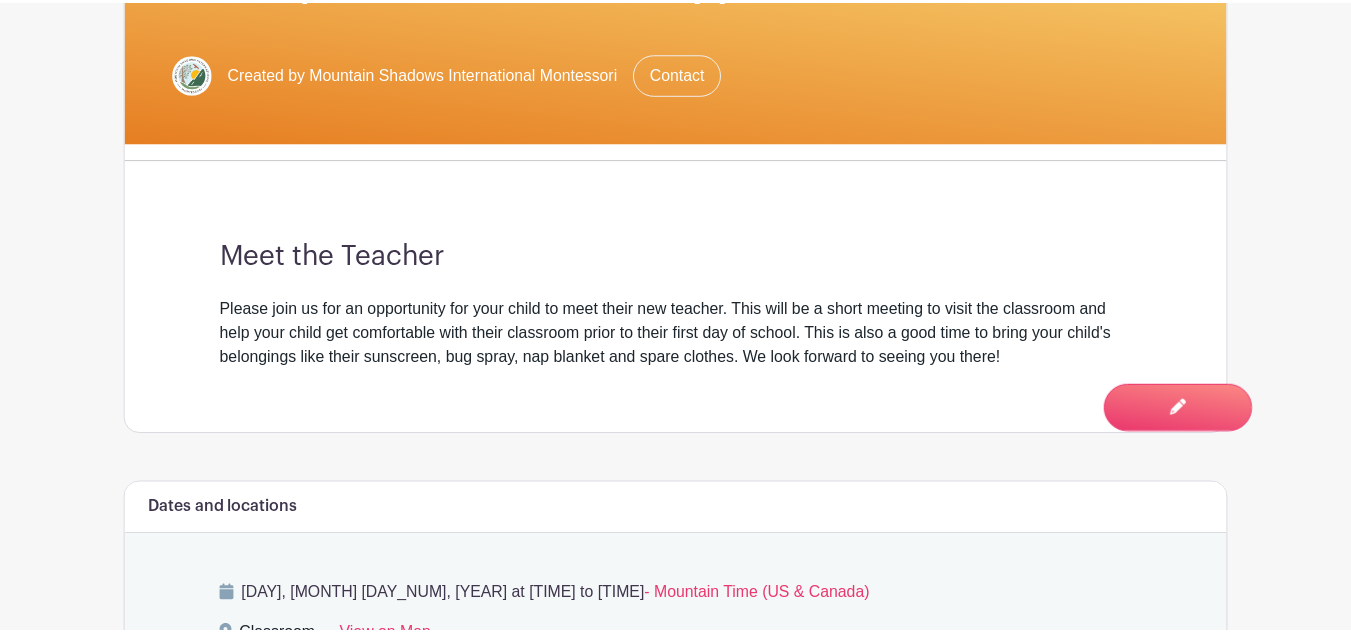 scroll, scrollTop: 0, scrollLeft: 0, axis: both 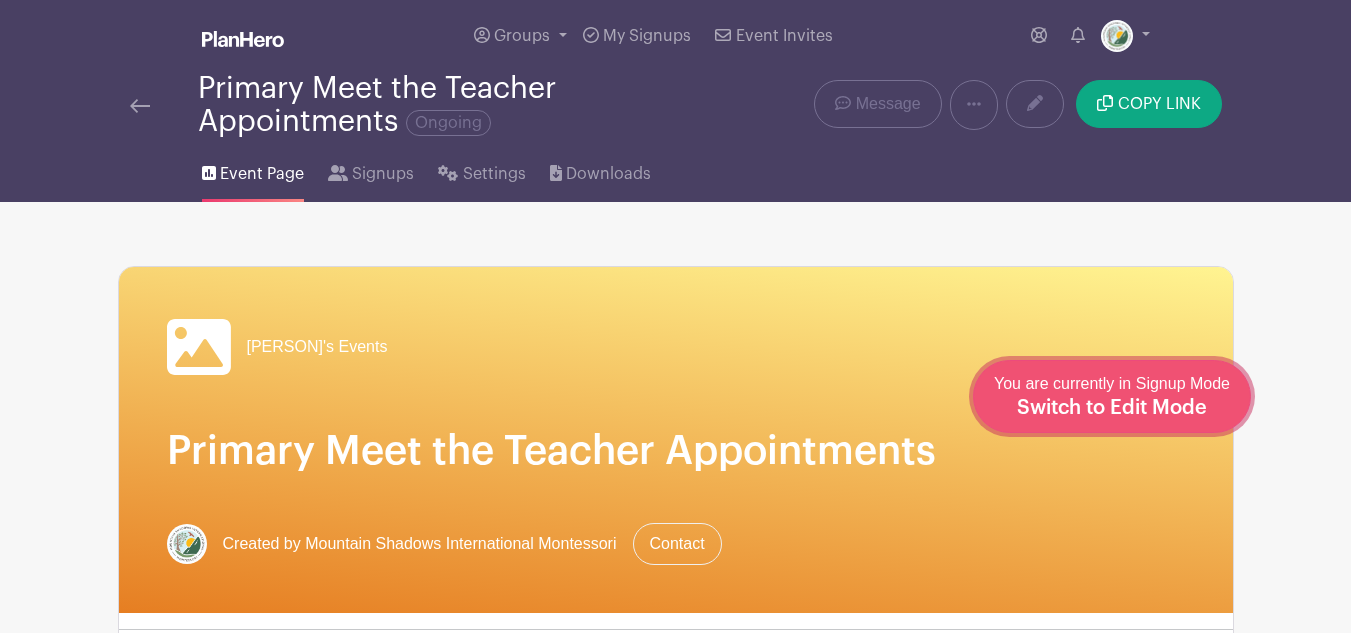 click on "Switch to Edit Mode" at bounding box center [1112, 408] 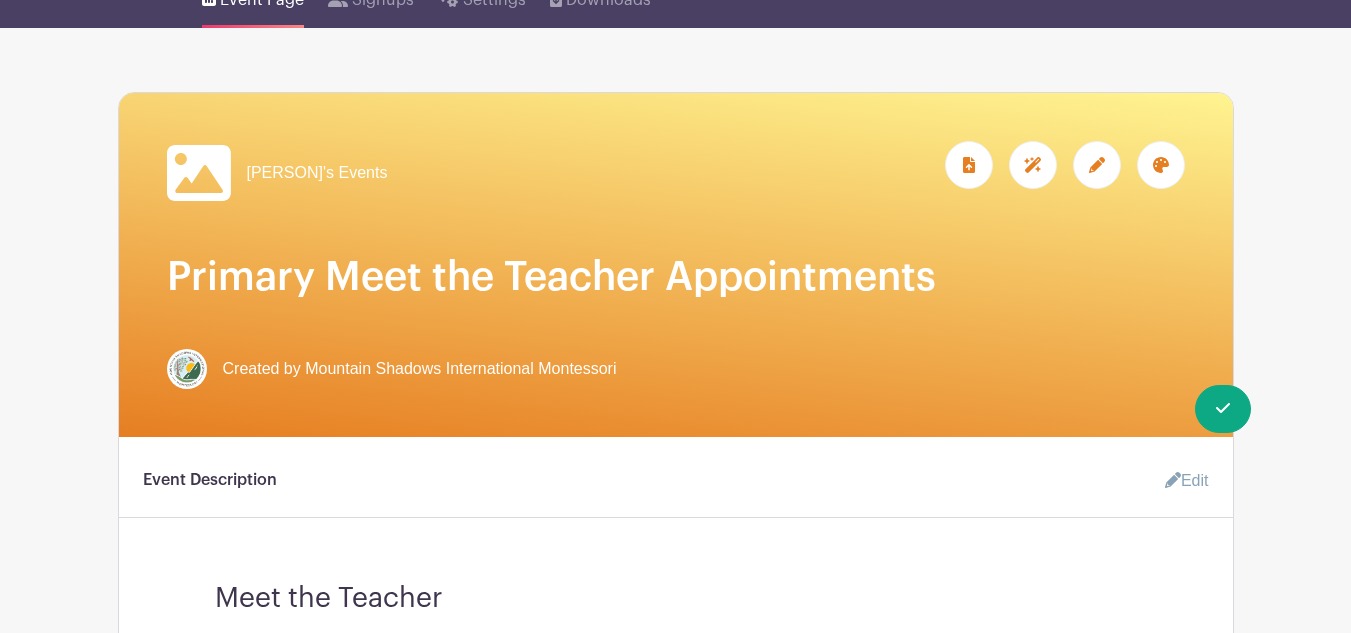 scroll, scrollTop: 175, scrollLeft: 0, axis: vertical 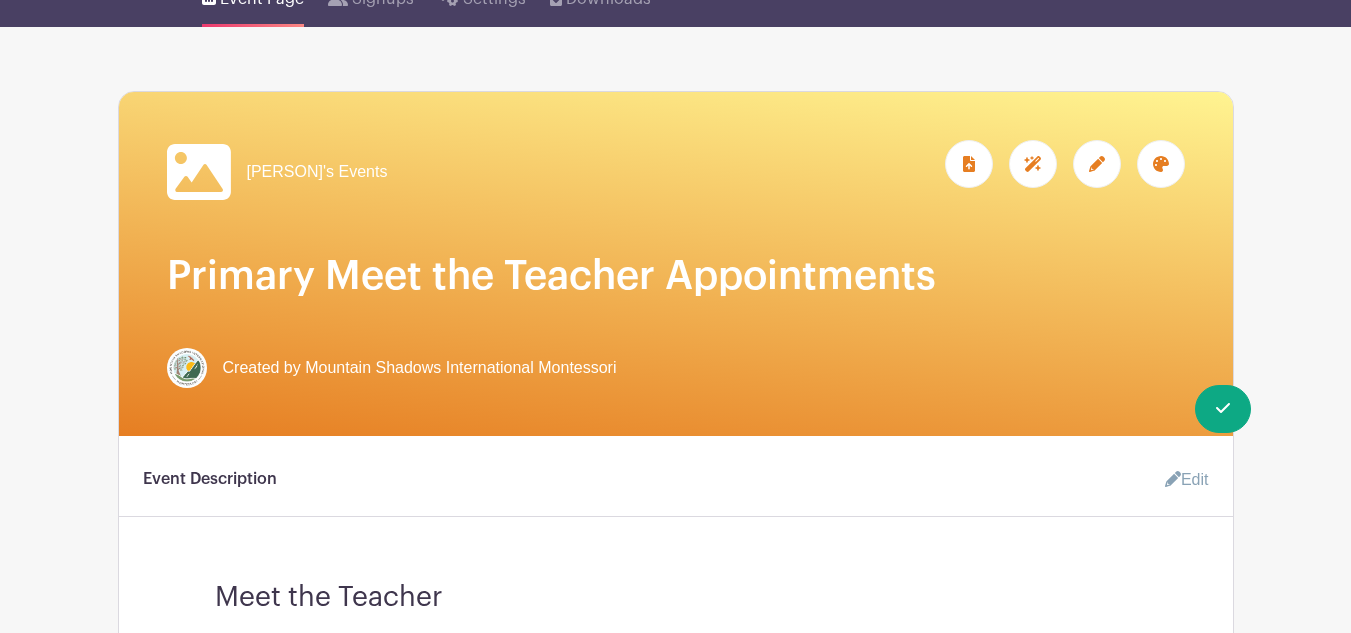 click 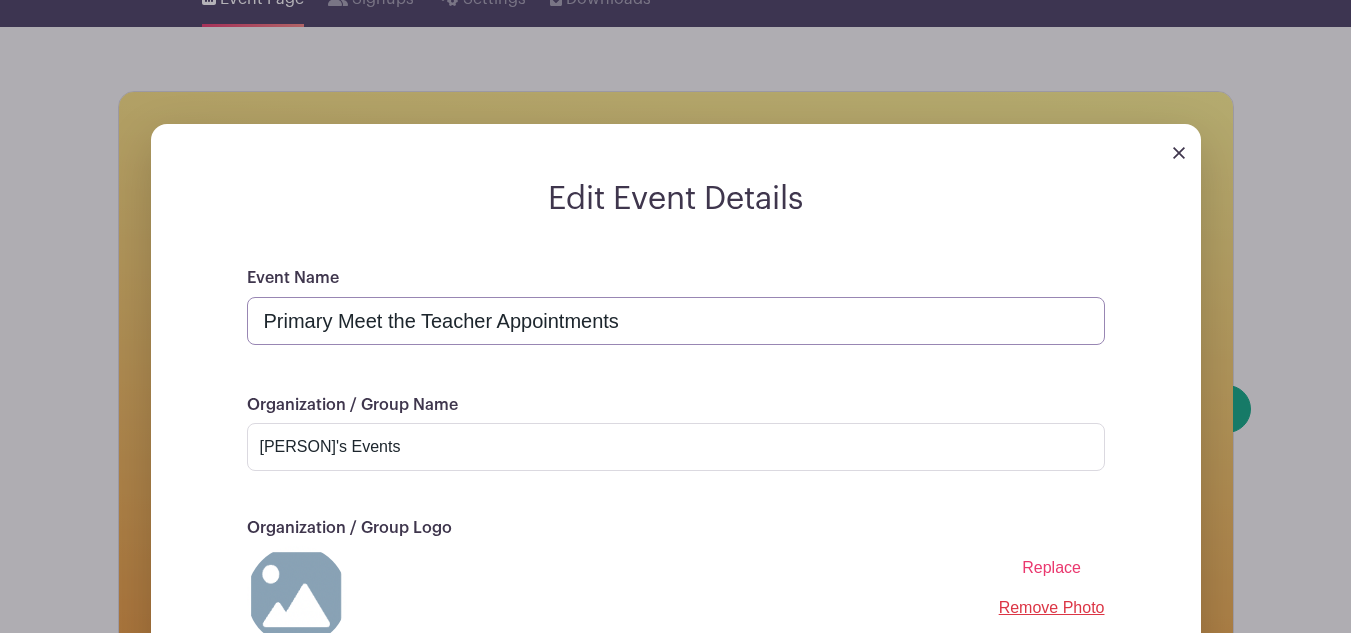click on "Primary Meet the Teacher Appointments" at bounding box center [676, 321] 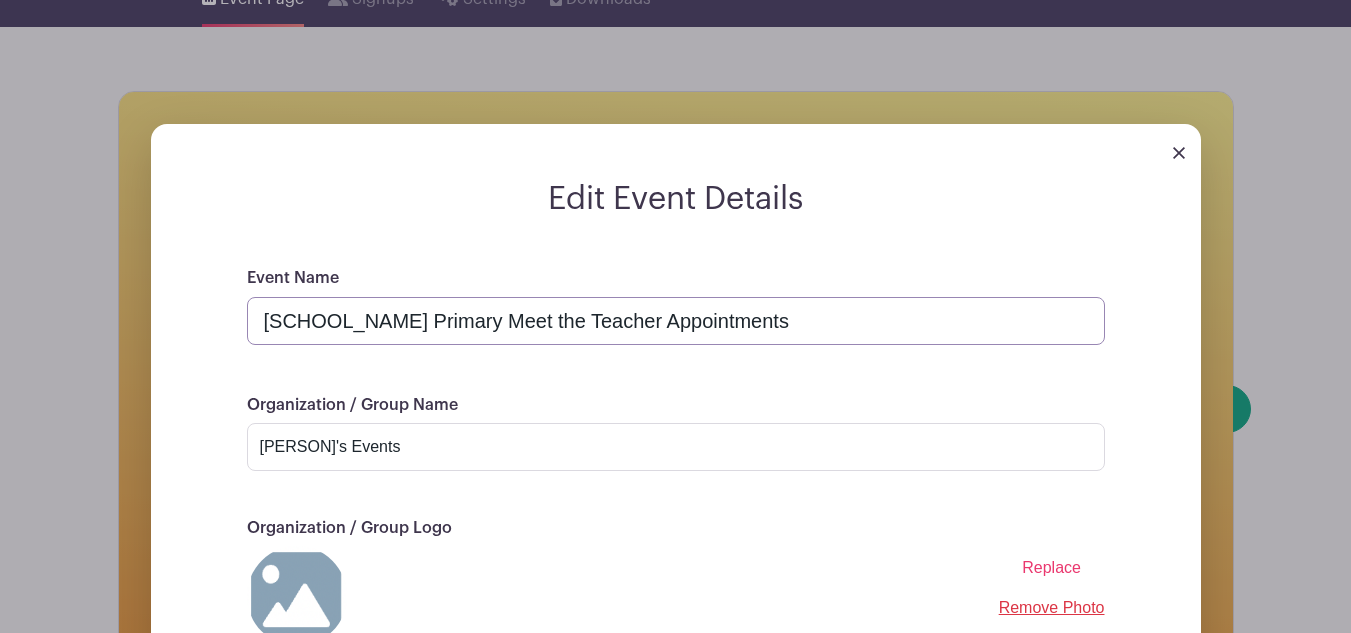 type on "[SCHOOL_NAME] Primary Meet the Teacher Appointments" 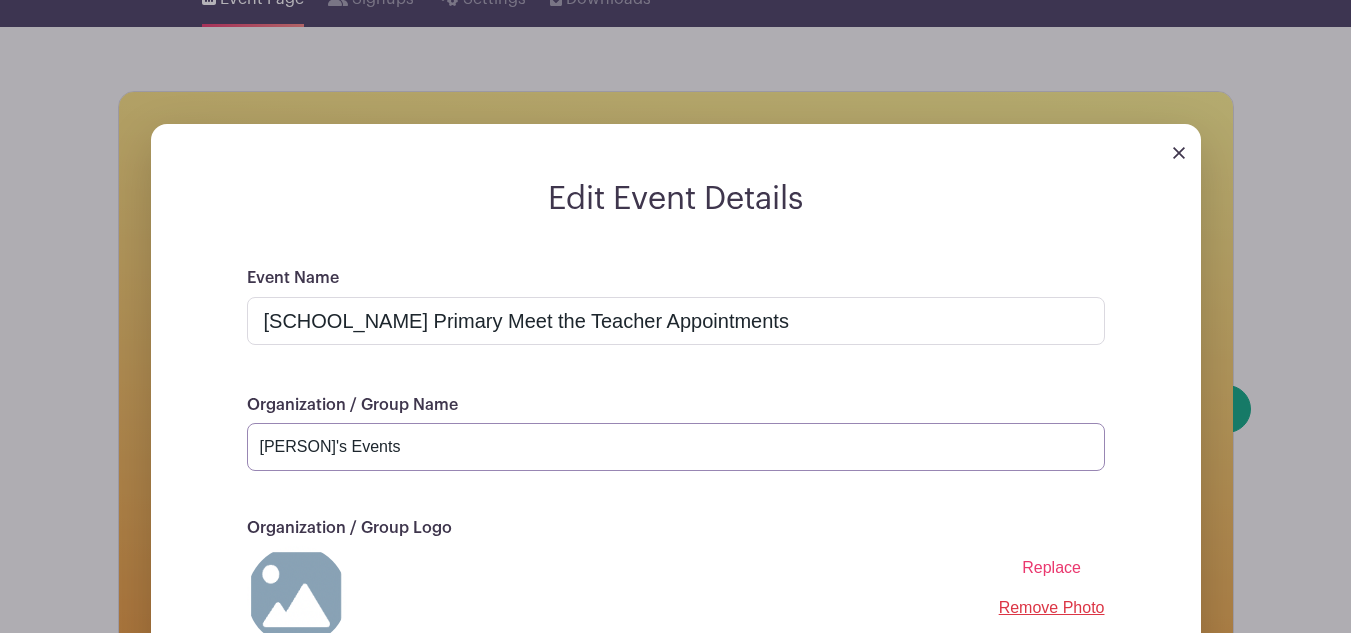 click on "[PERSON]'s Events" at bounding box center [676, 447] 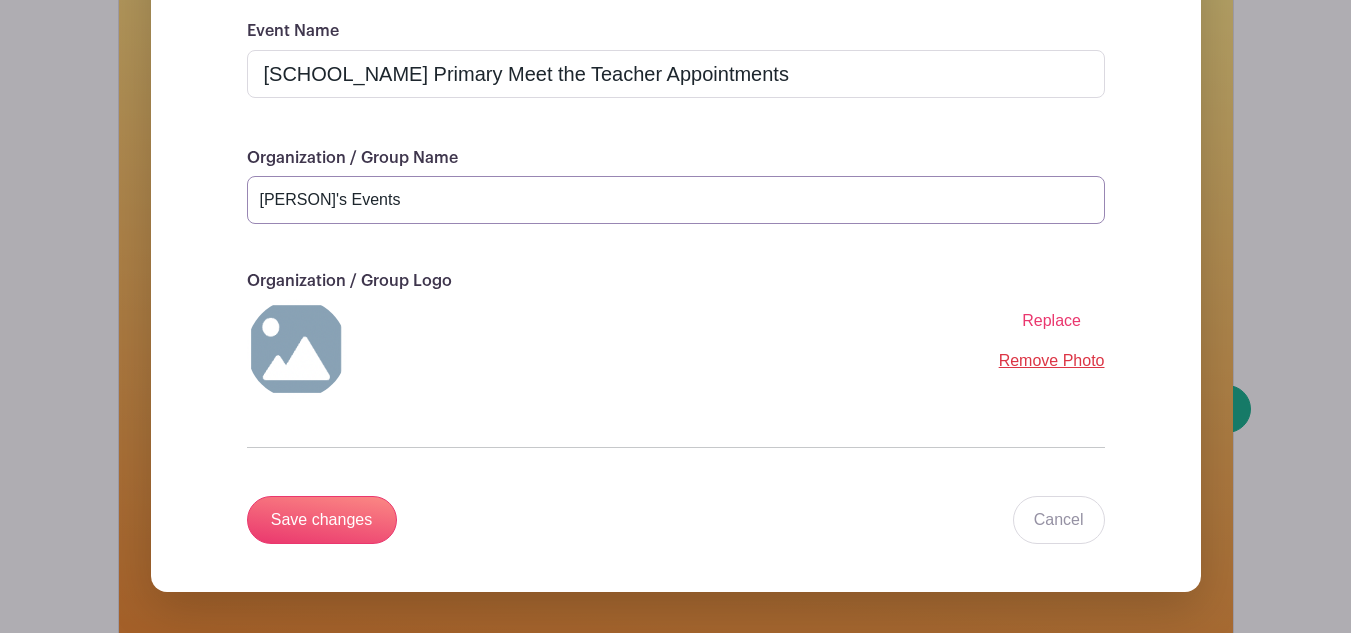 scroll, scrollTop: 423, scrollLeft: 0, axis: vertical 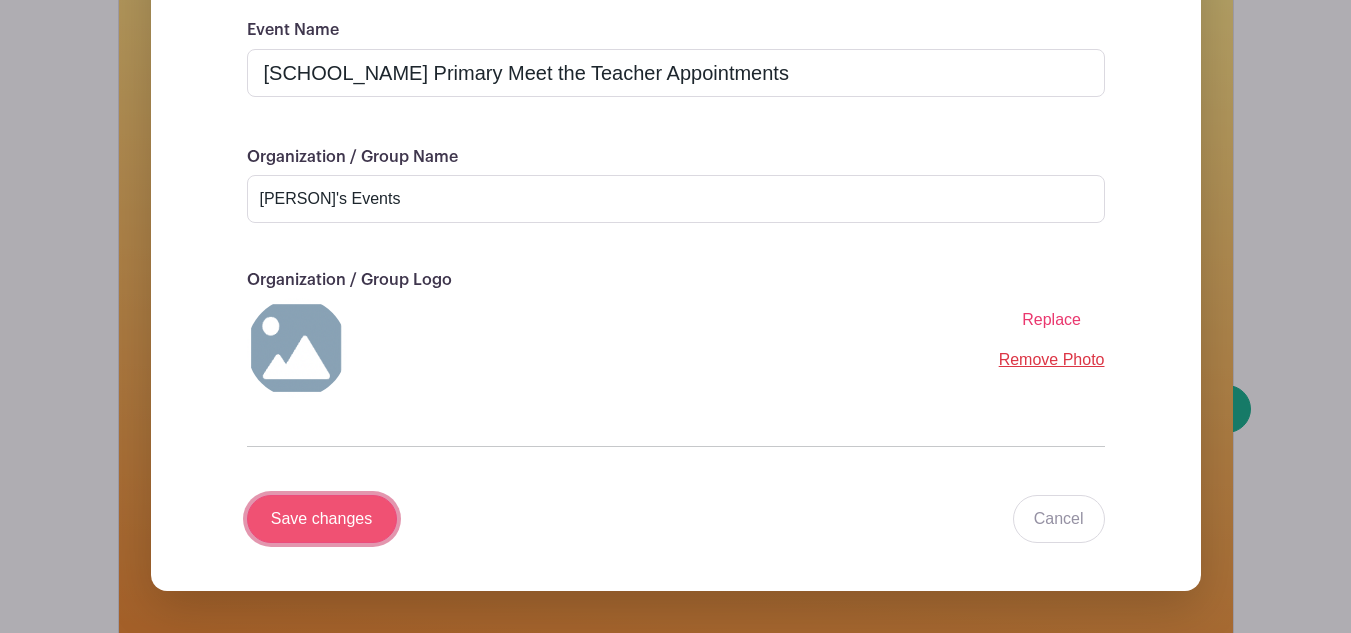 click on "Save changes" at bounding box center (322, 519) 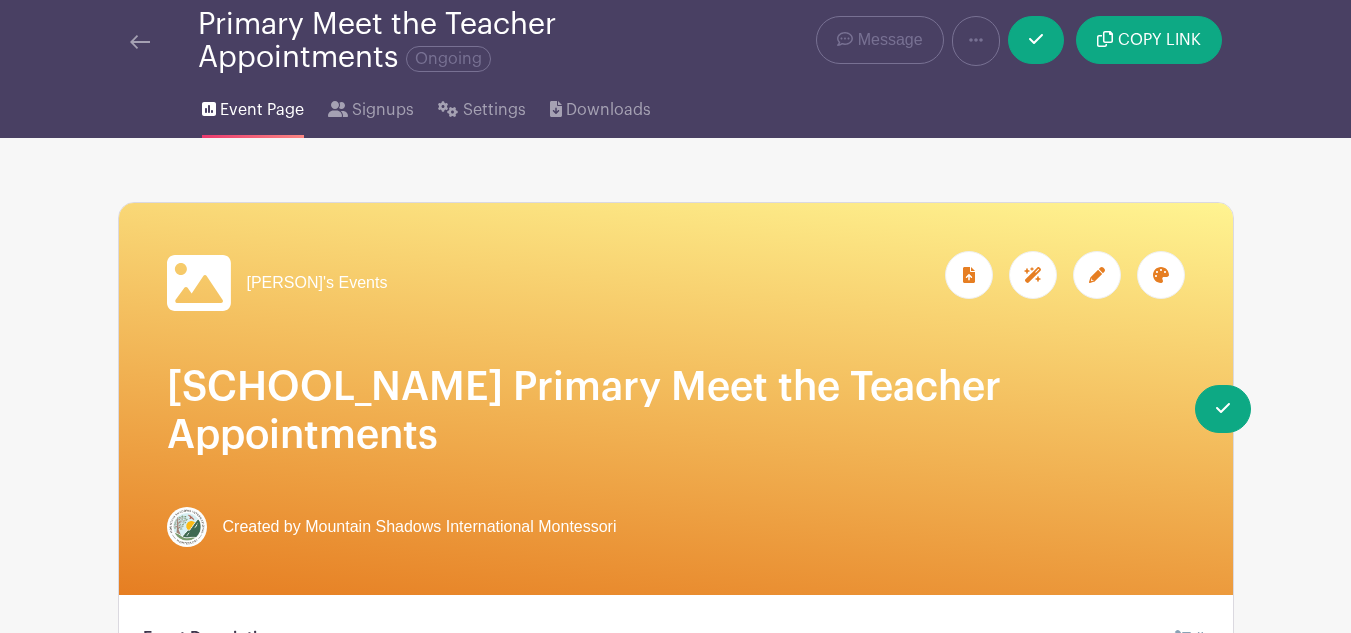scroll, scrollTop: 0, scrollLeft: 0, axis: both 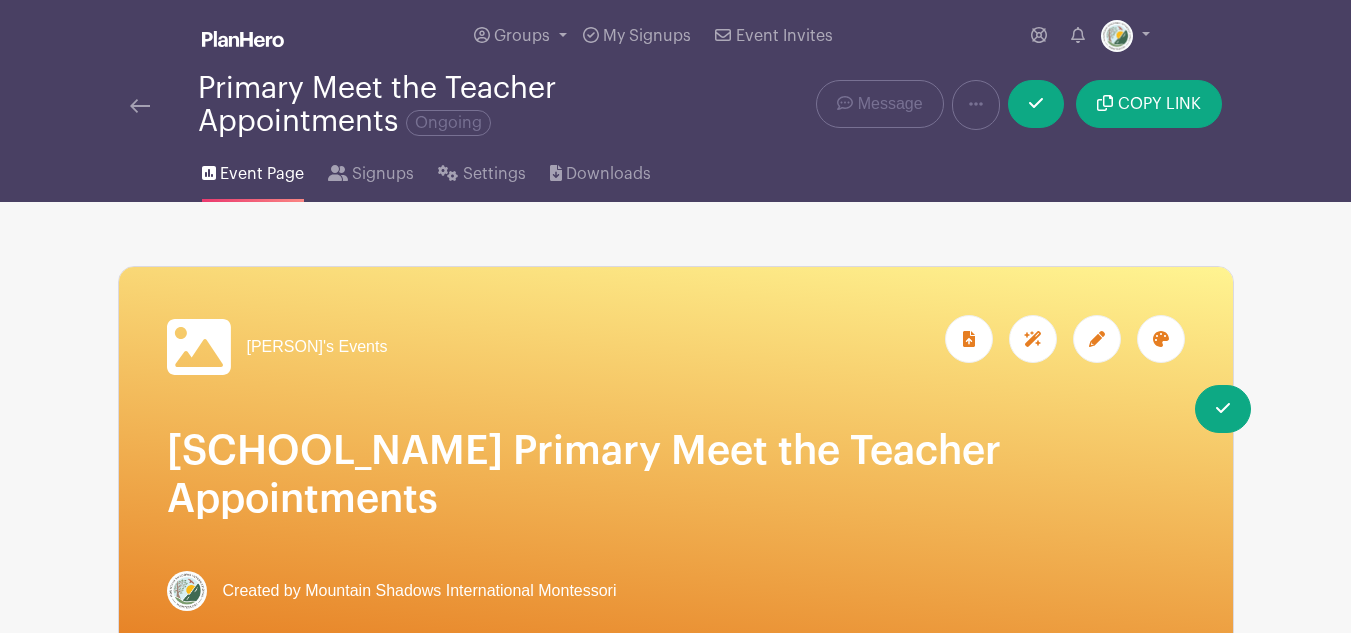 click at bounding box center [140, 106] 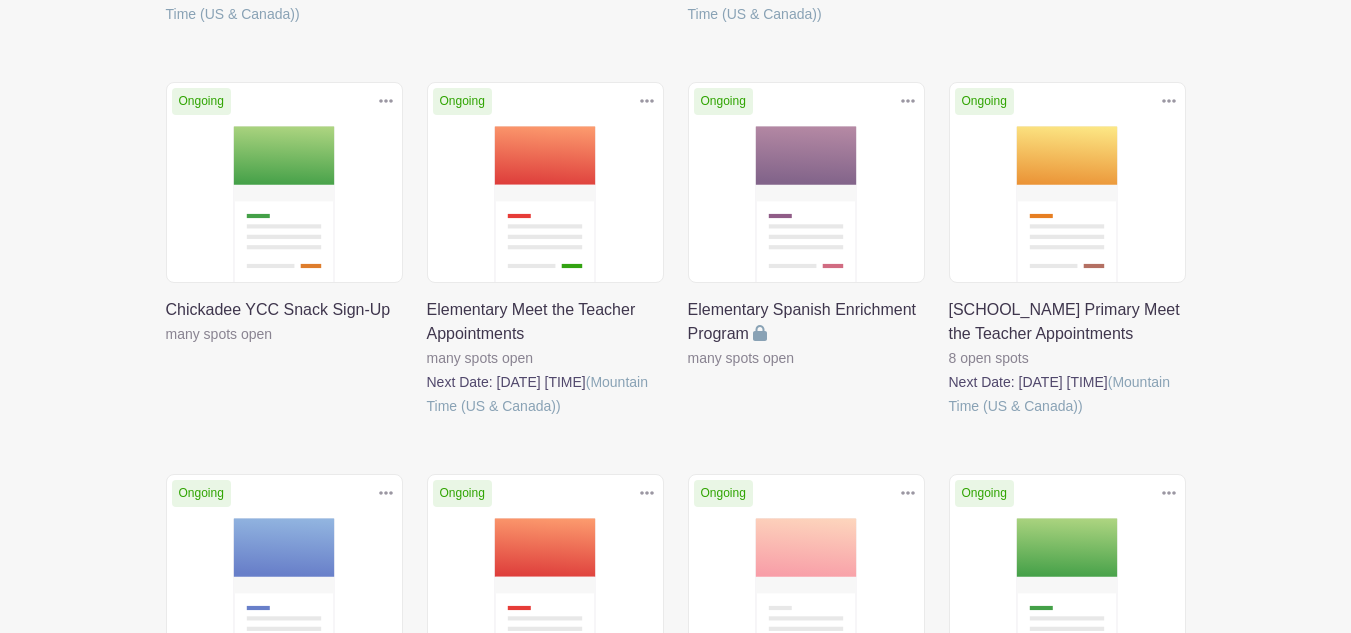 scroll, scrollTop: 693, scrollLeft: 0, axis: vertical 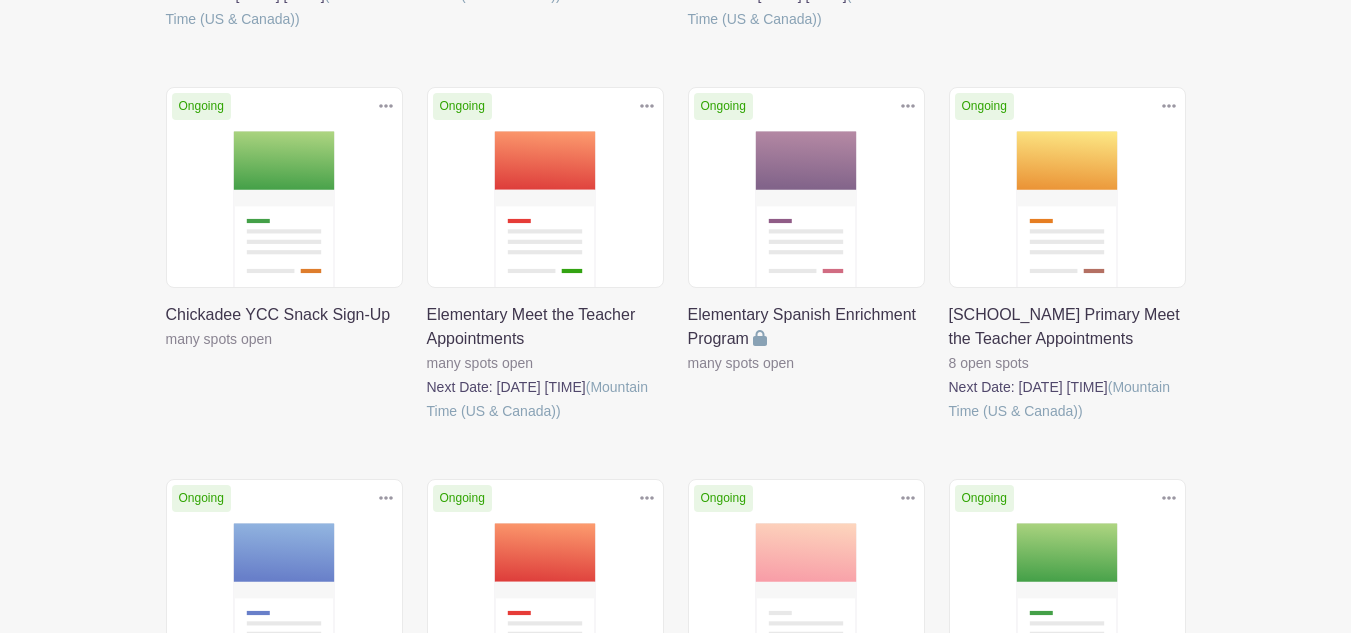 click 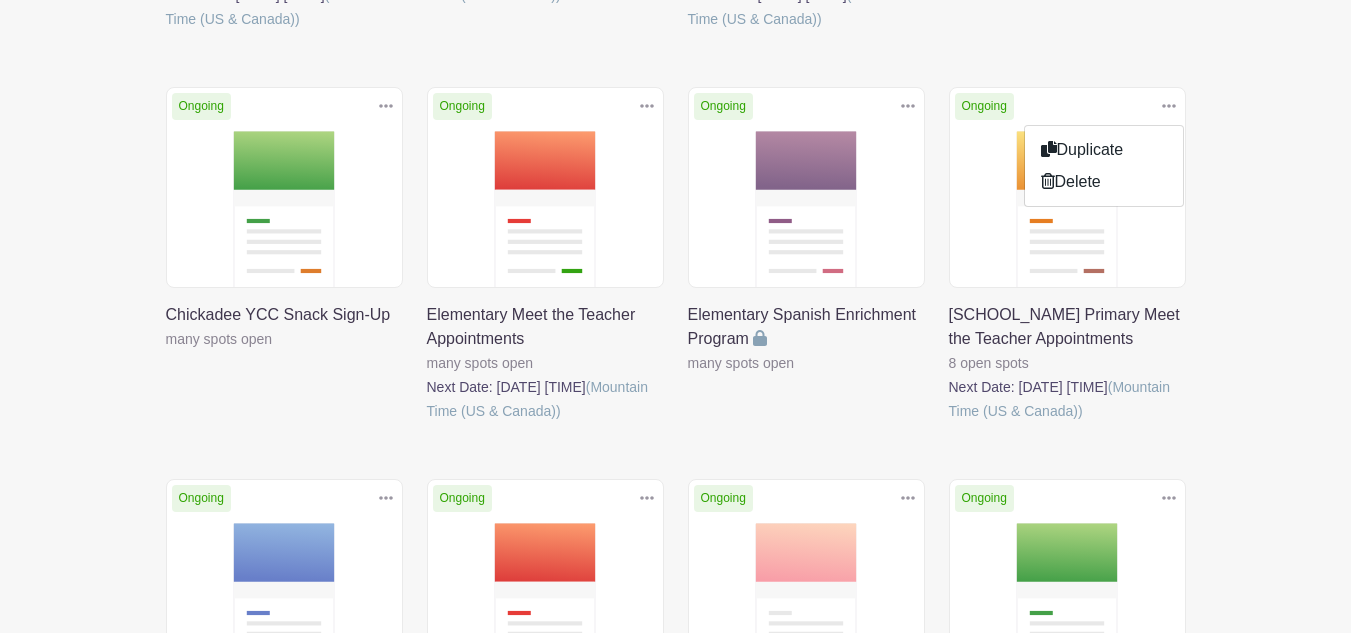click on "Sort by
Title
Recently modified
Newest
Upcoming dates
Live Events (18)
Completed (77)
Drafts (17)
Delete Event
Are you sure? This event has signups associated with it. All signups and data for this event will be deleted.
Yes, Delete
No, Cancel" at bounding box center (676, 583) 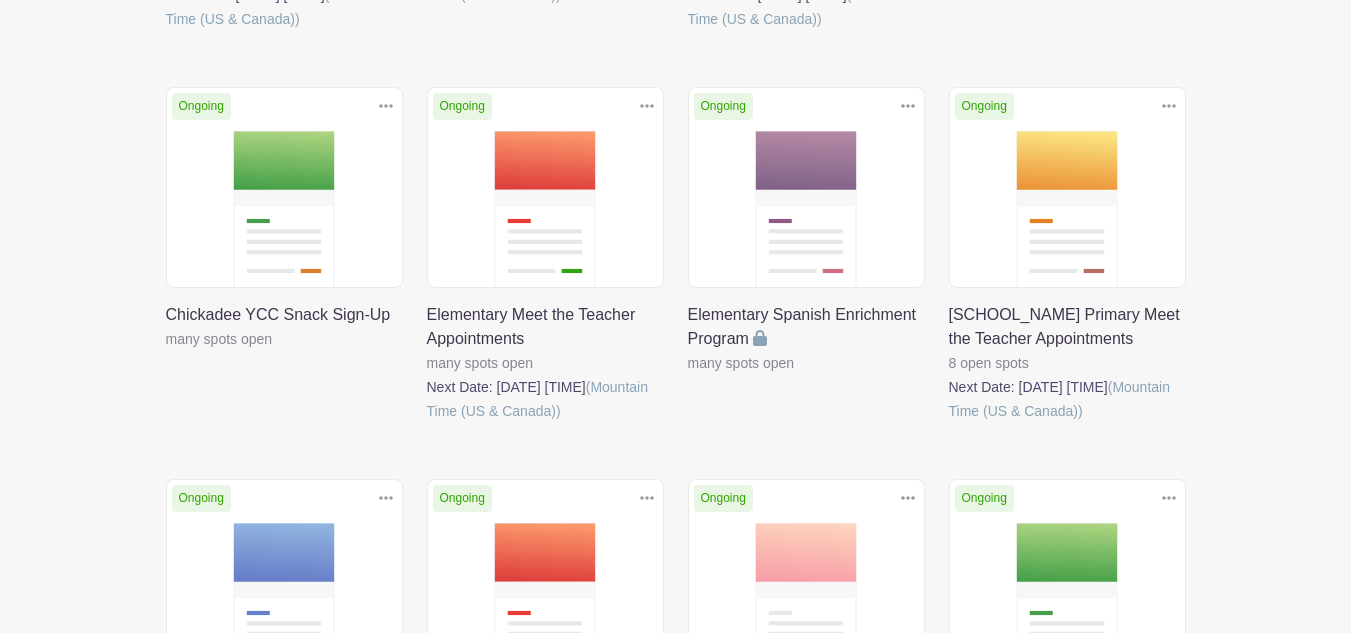 click at bounding box center [949, 423] 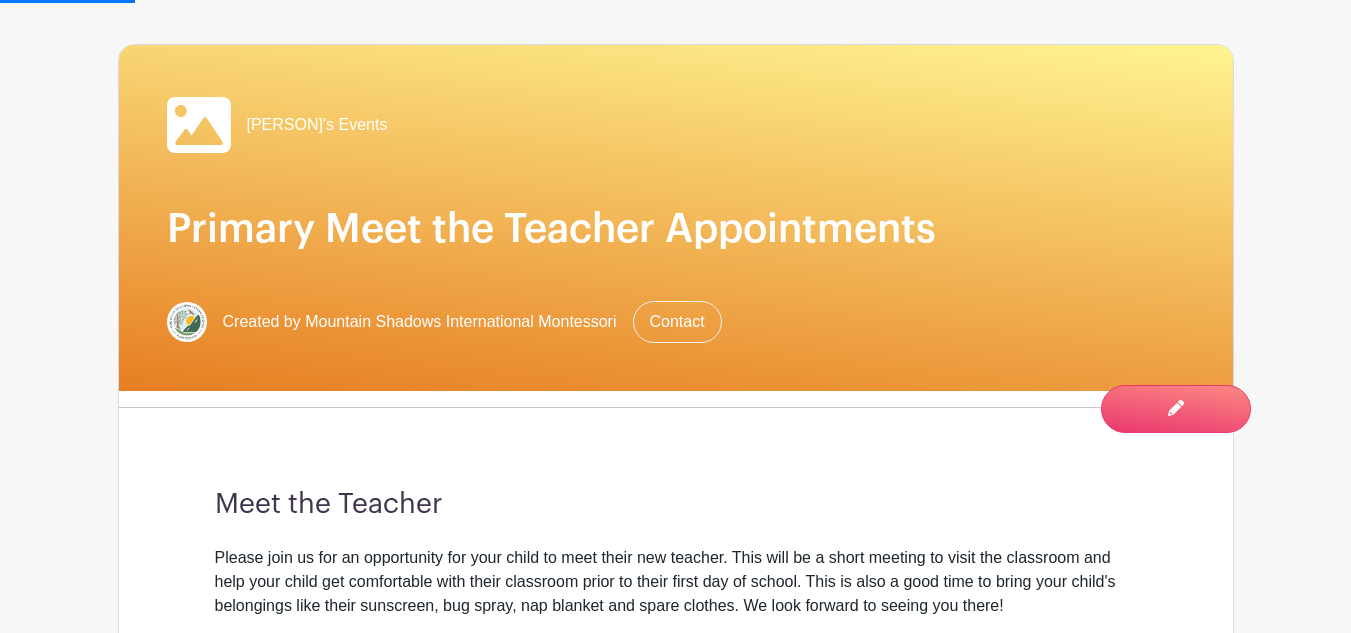 scroll, scrollTop: 0, scrollLeft: 0, axis: both 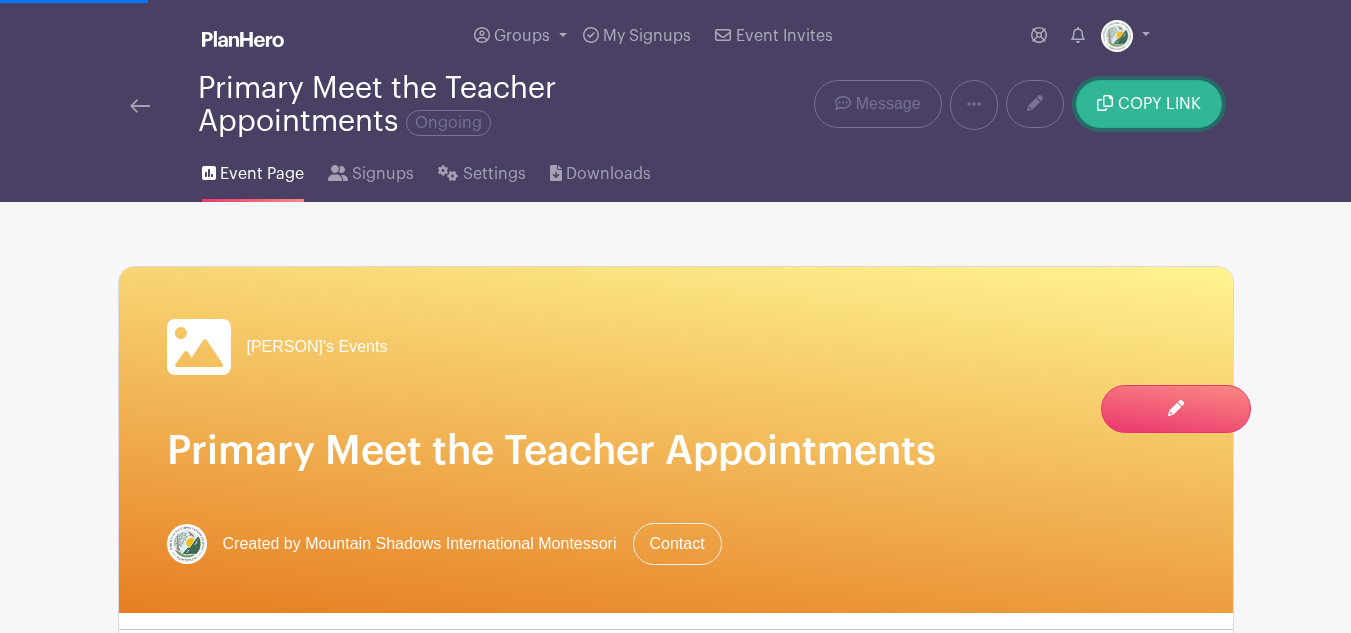 click on "COPY LINK" at bounding box center [1159, 104] 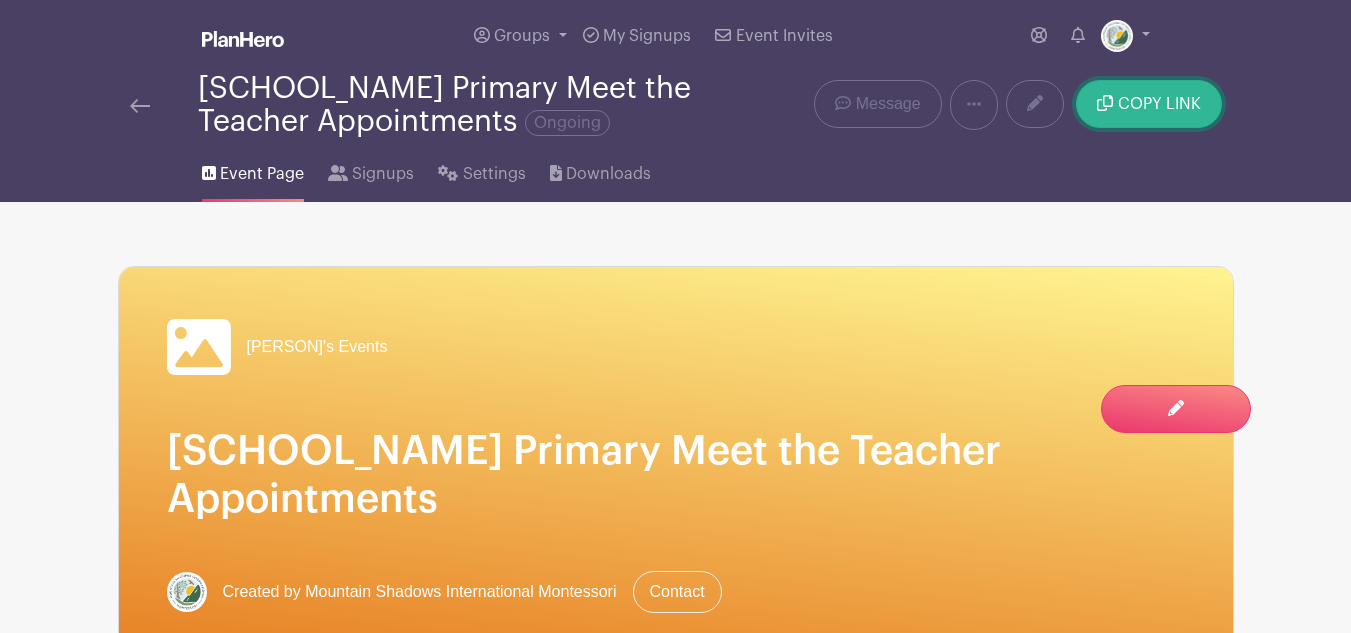 click on "COPY LINK" at bounding box center [1159, 104] 